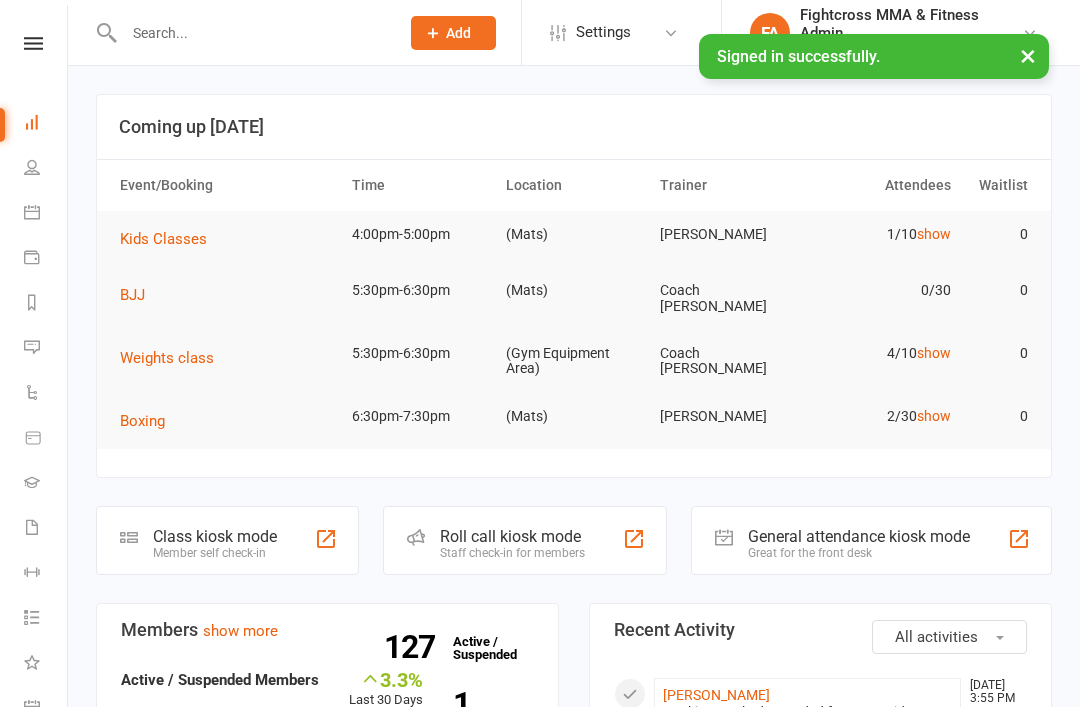 scroll, scrollTop: 0, scrollLeft: 0, axis: both 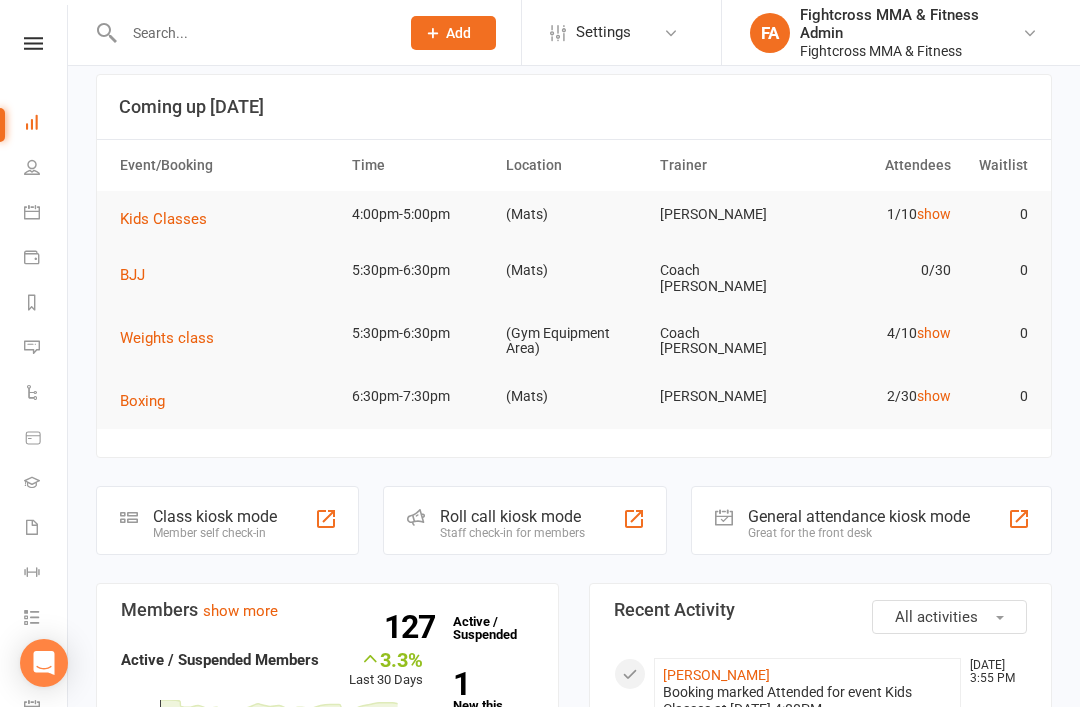 click on "Kids Classes" at bounding box center (163, 219) 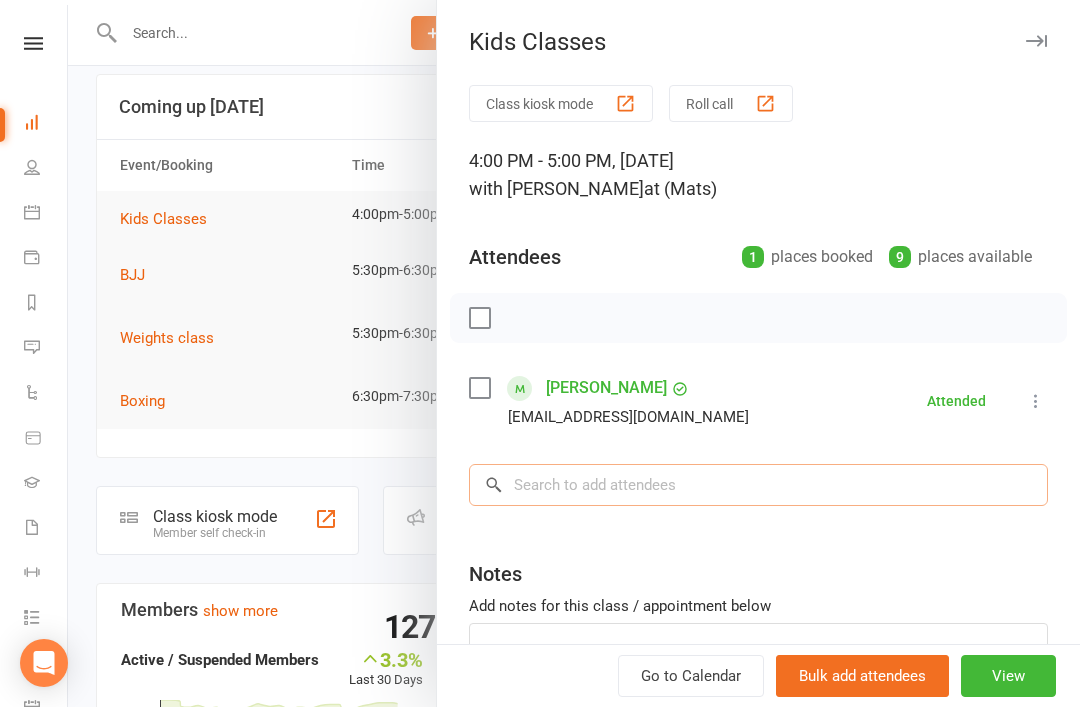 click at bounding box center [758, 485] 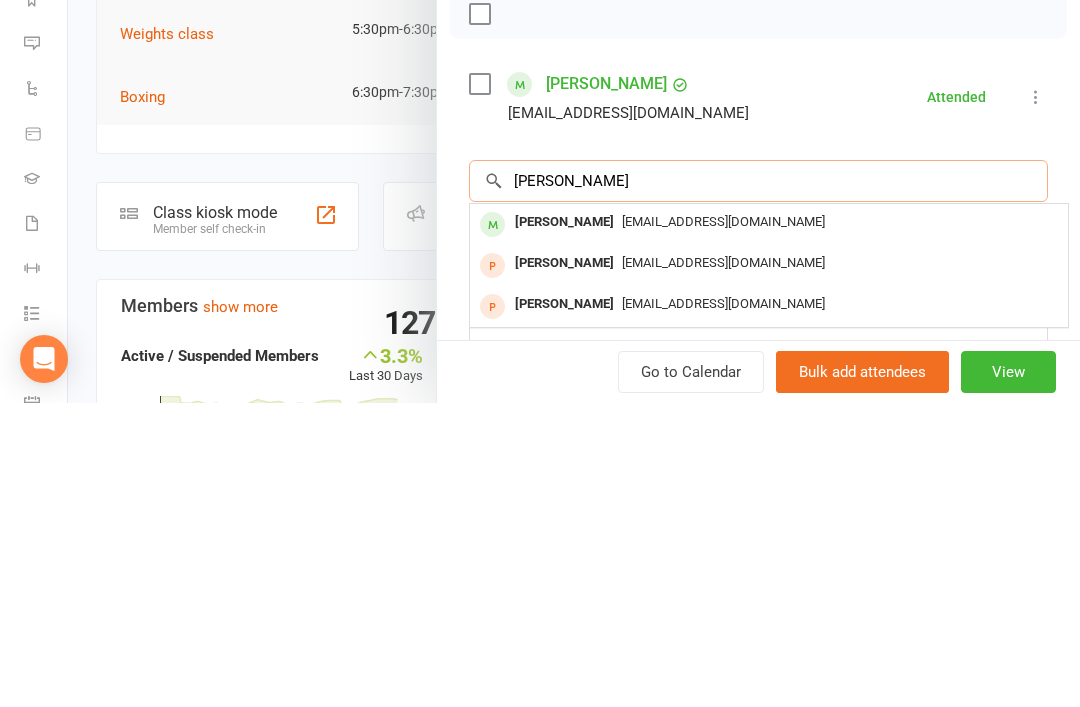 type on "[PERSON_NAME]" 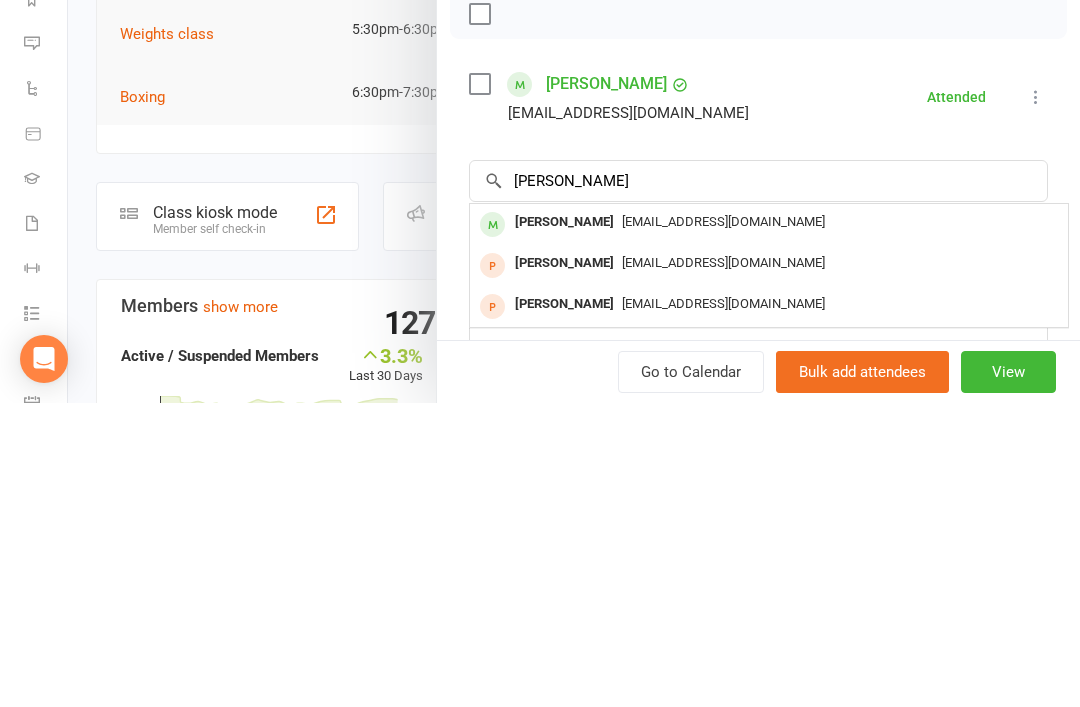 click on "[PERSON_NAME]" at bounding box center (564, 526) 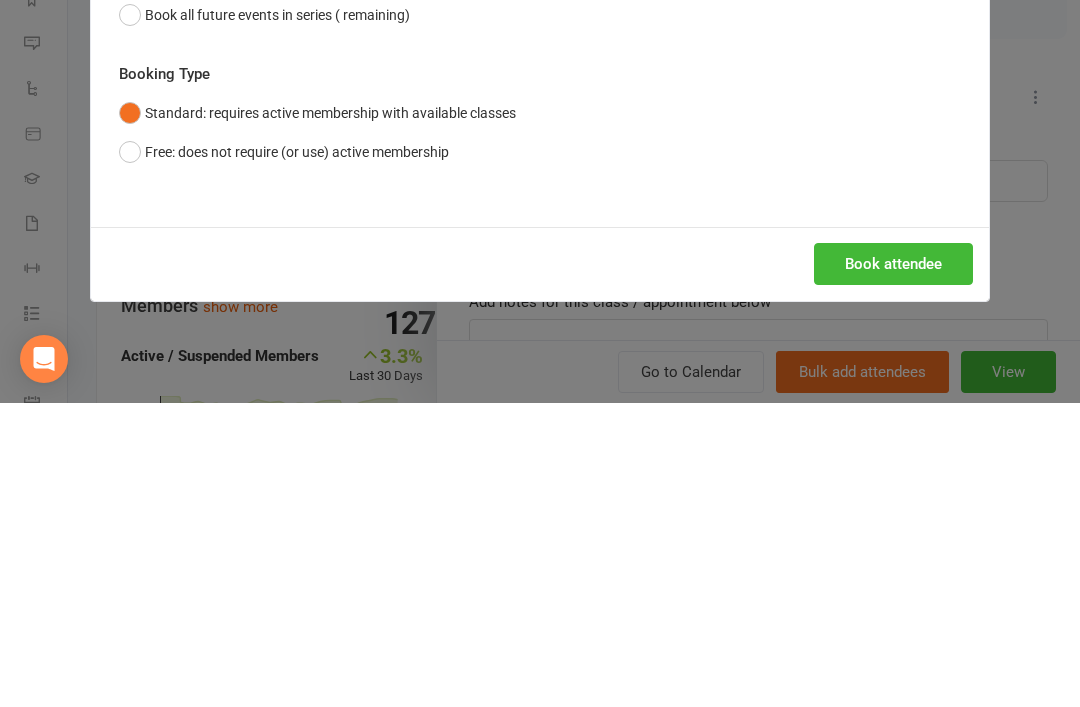 scroll, scrollTop: 324, scrollLeft: 0, axis: vertical 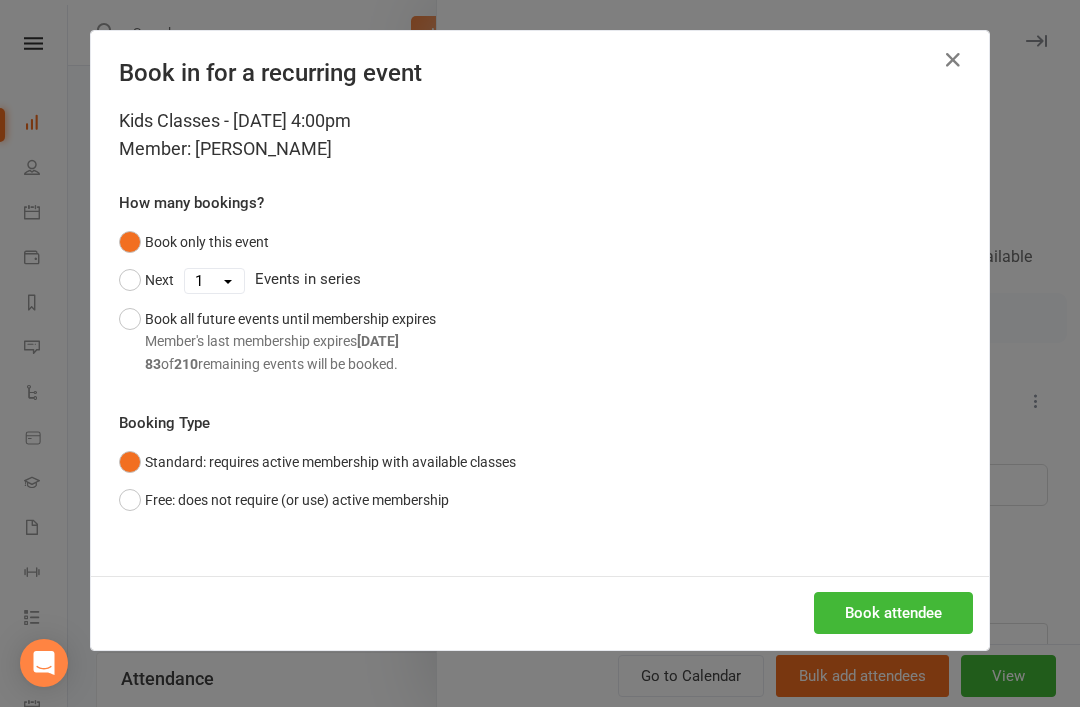 click on "Book attendee" at bounding box center (893, 613) 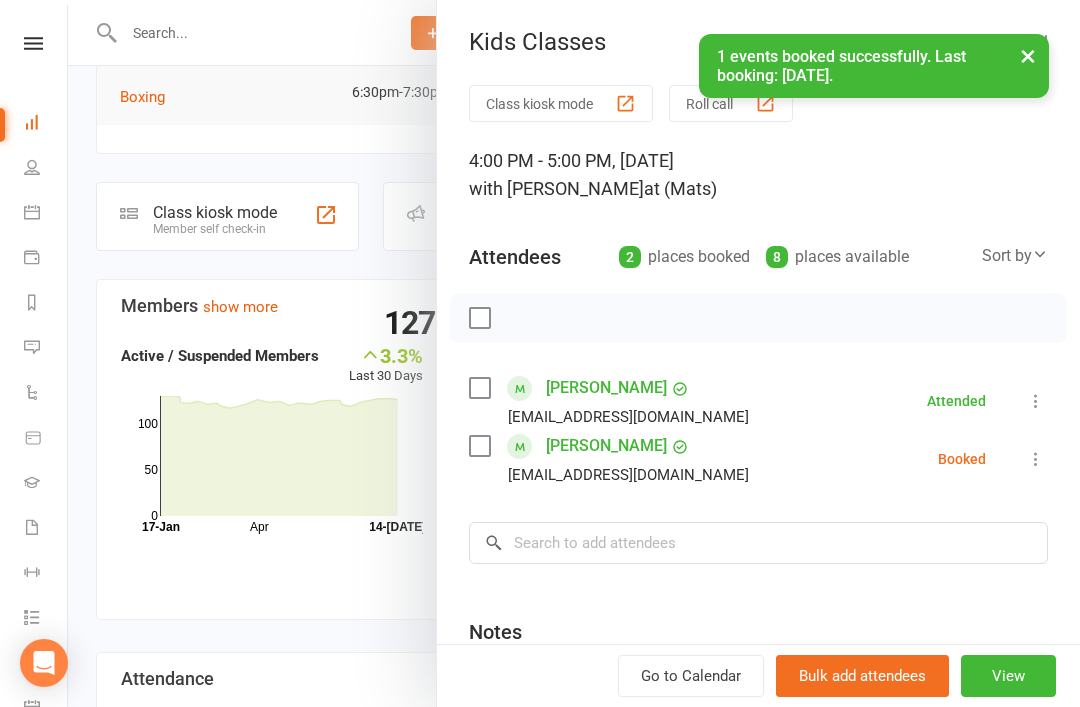 click at bounding box center (1036, 459) 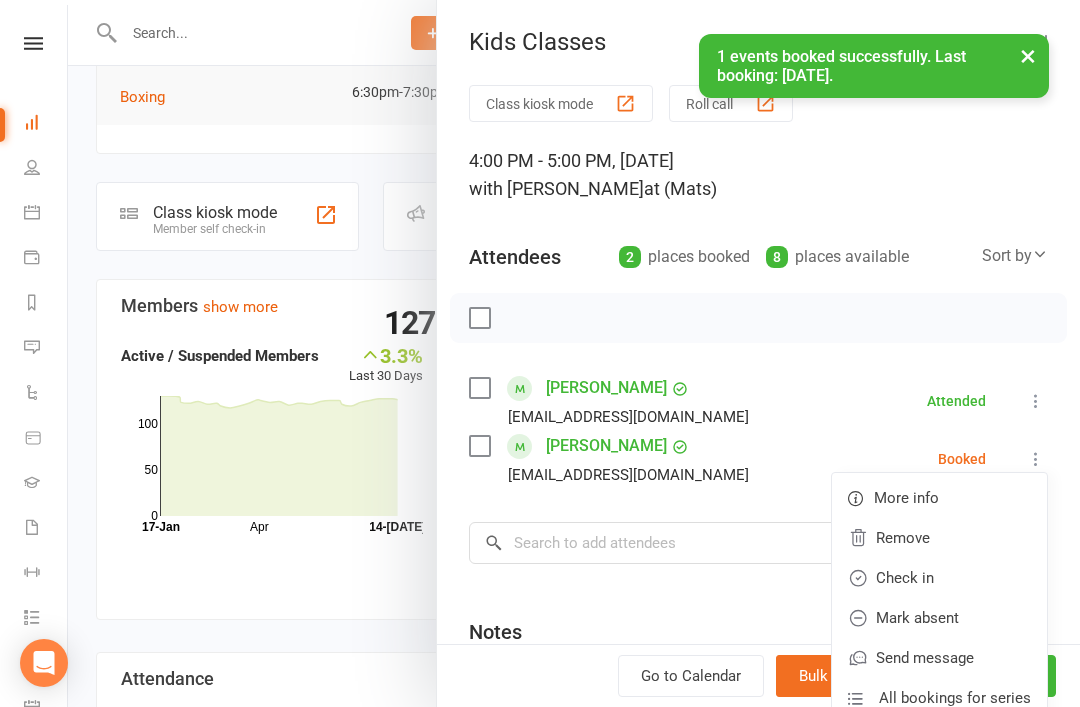 click on "Check in" at bounding box center [939, 578] 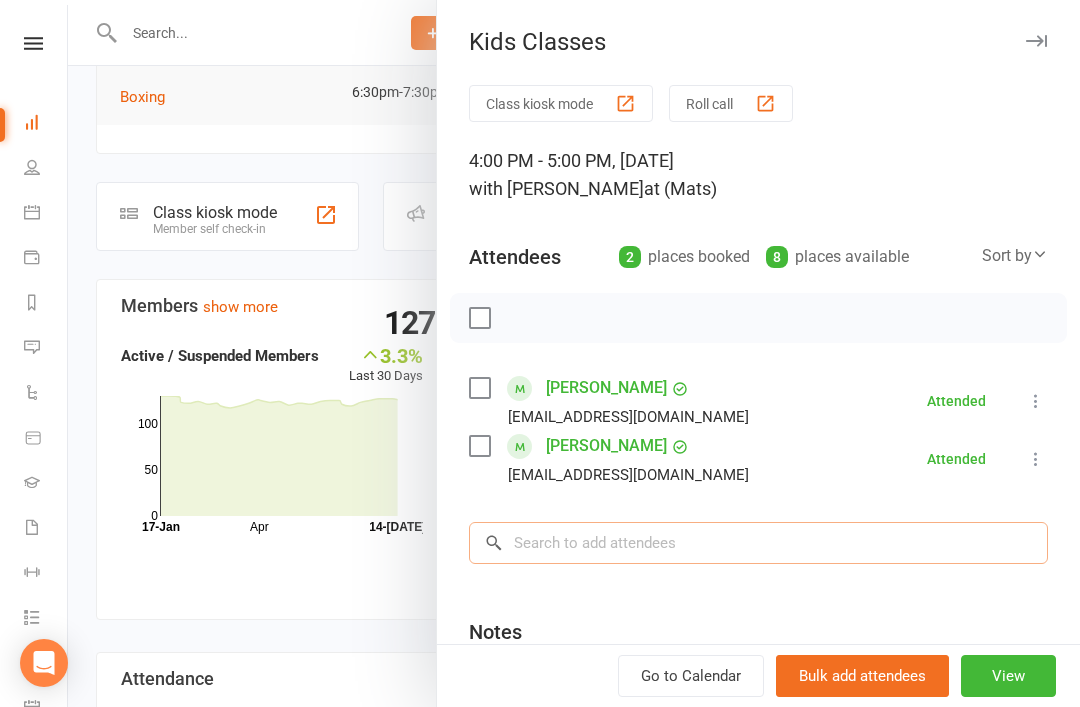 click at bounding box center (758, 543) 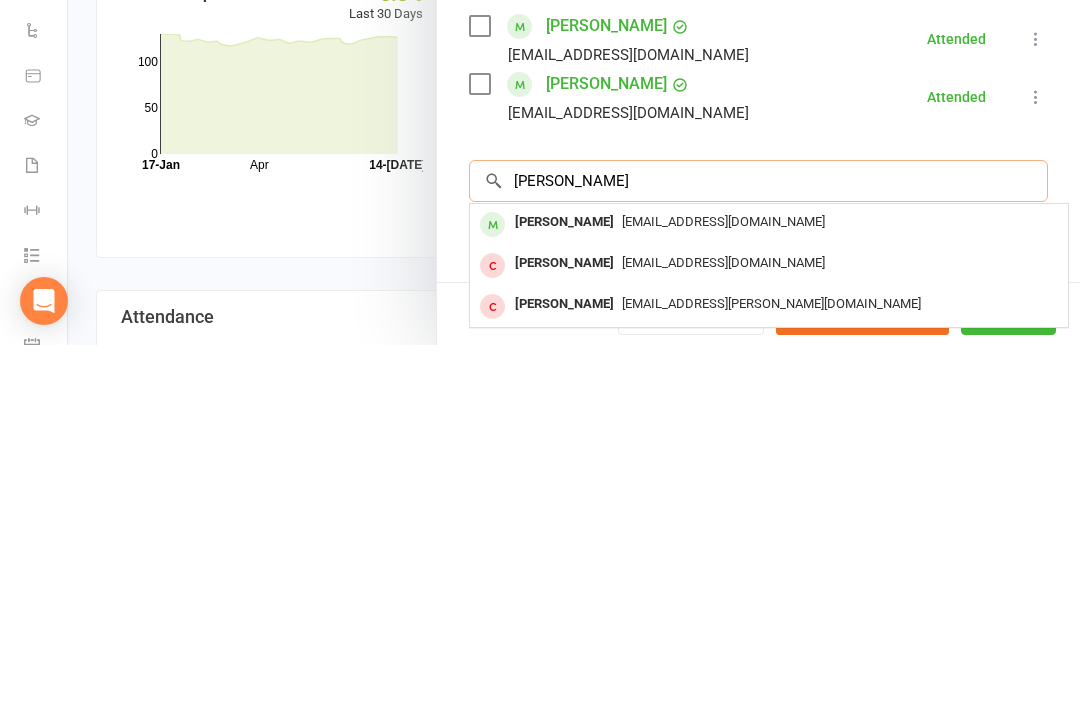 type on "[PERSON_NAME]" 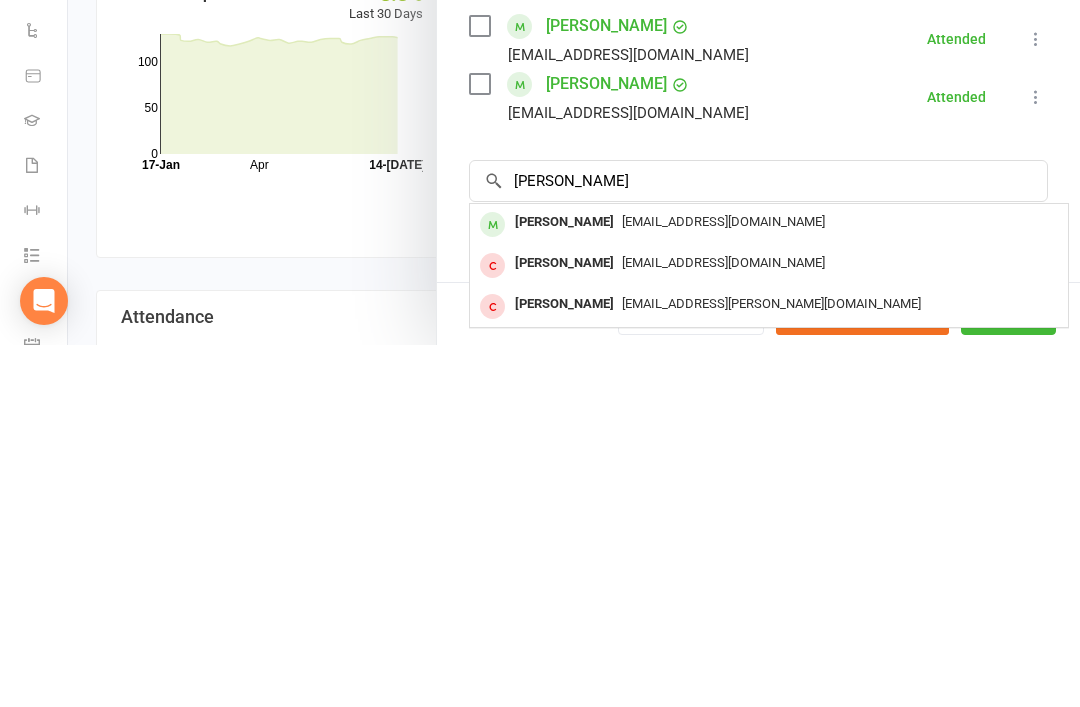 click on "[PERSON_NAME]" at bounding box center [564, 584] 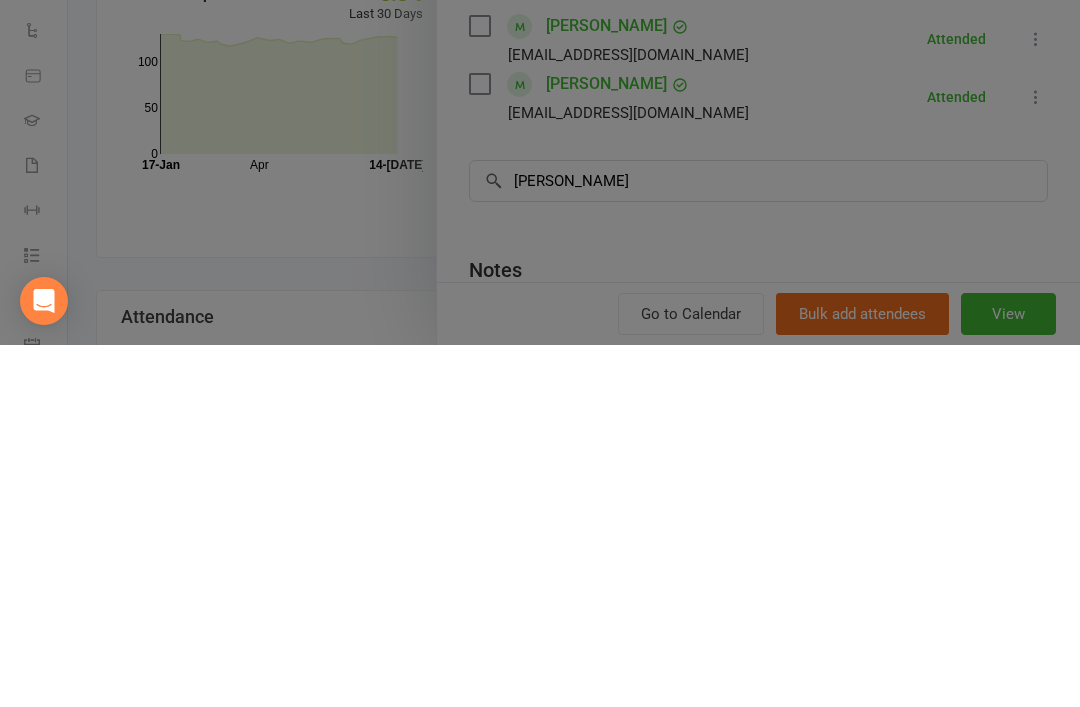 type 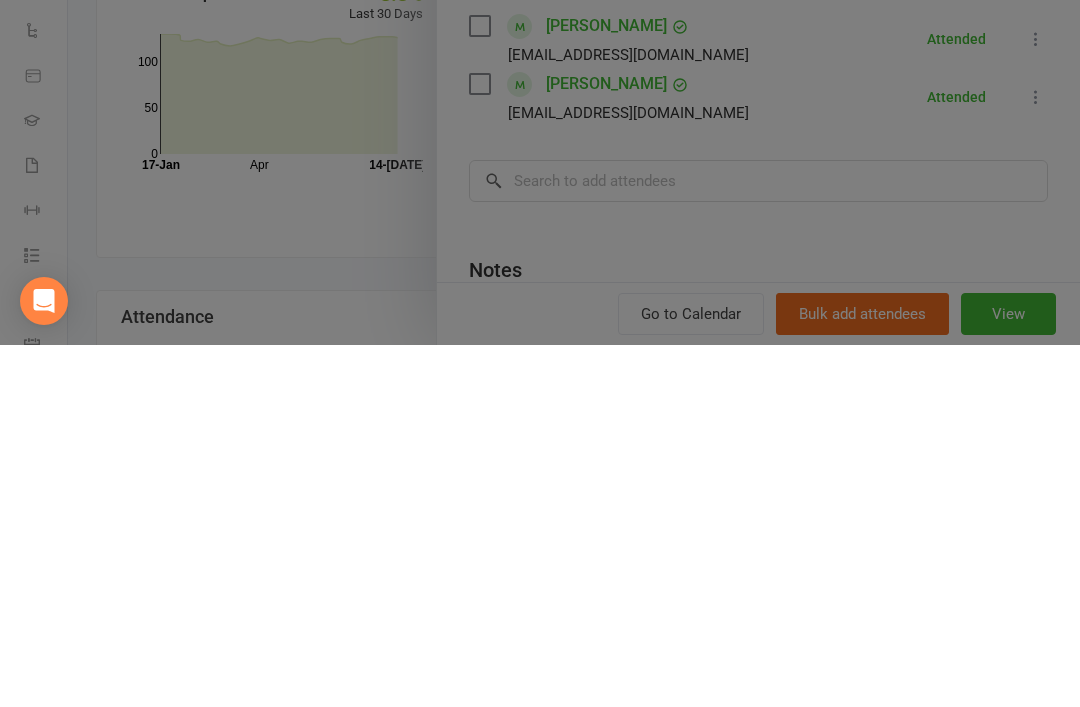 scroll, scrollTop: 686, scrollLeft: 0, axis: vertical 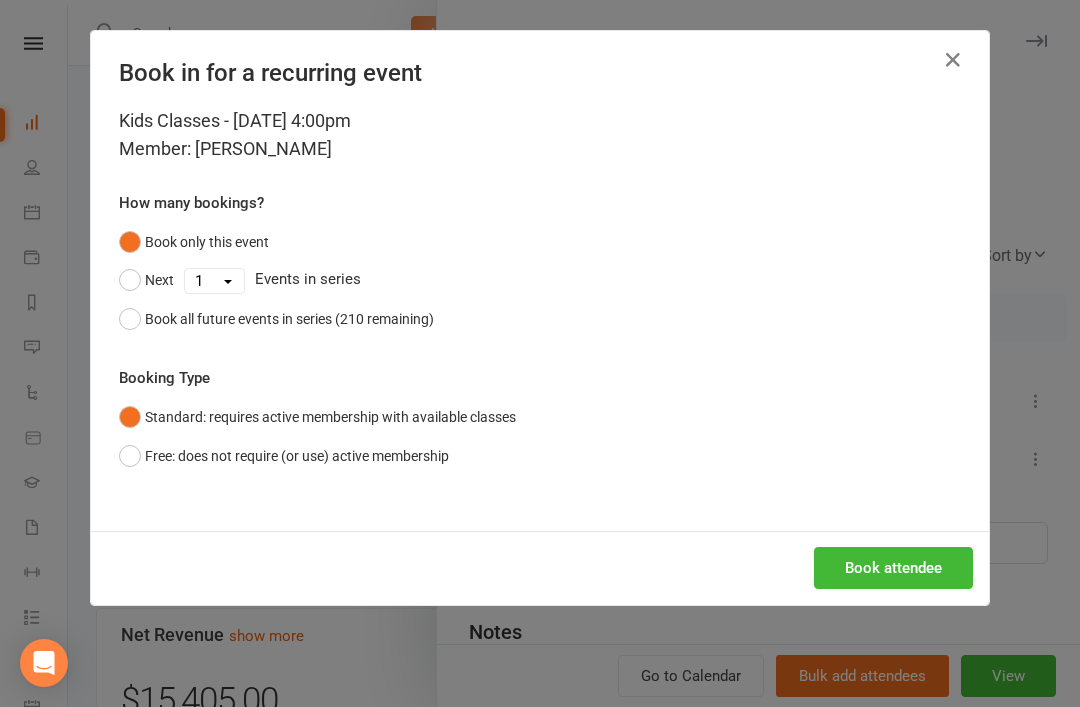 click on "Book attendee" at bounding box center [893, 568] 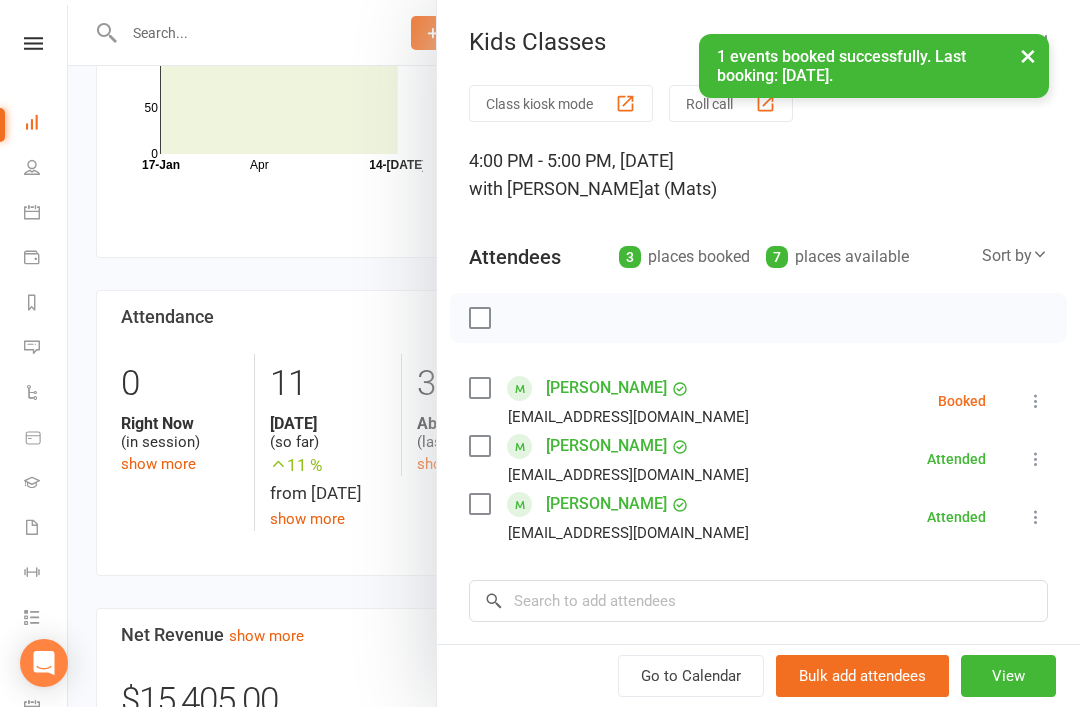 click at bounding box center (1036, 401) 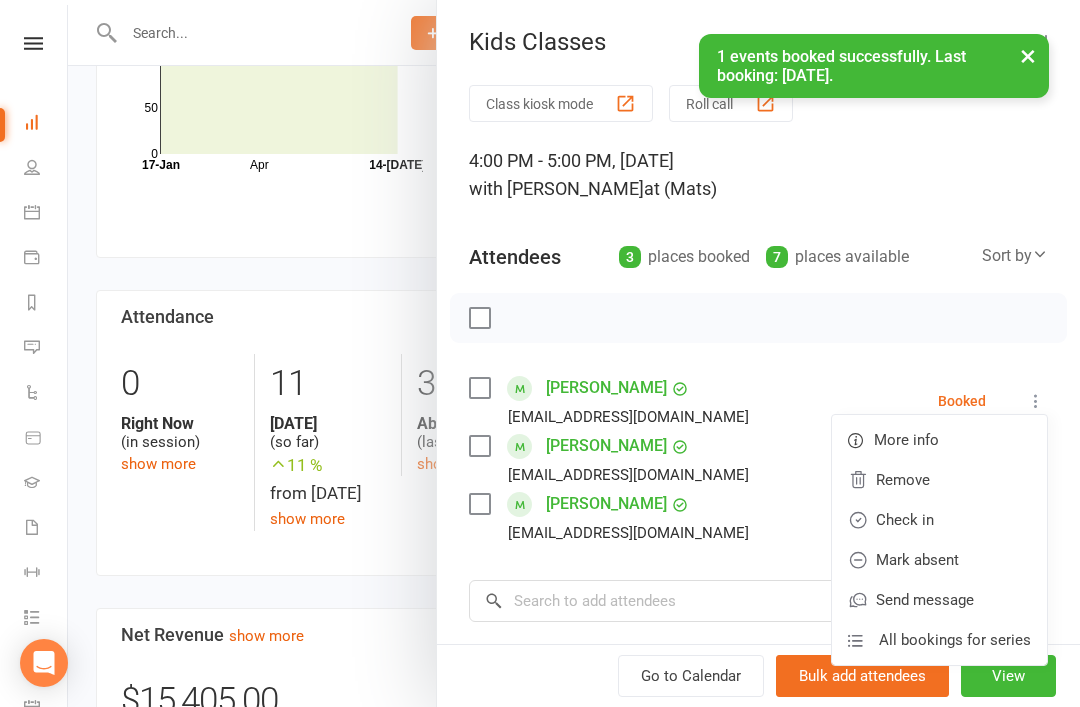 click on "Check in" at bounding box center (939, 520) 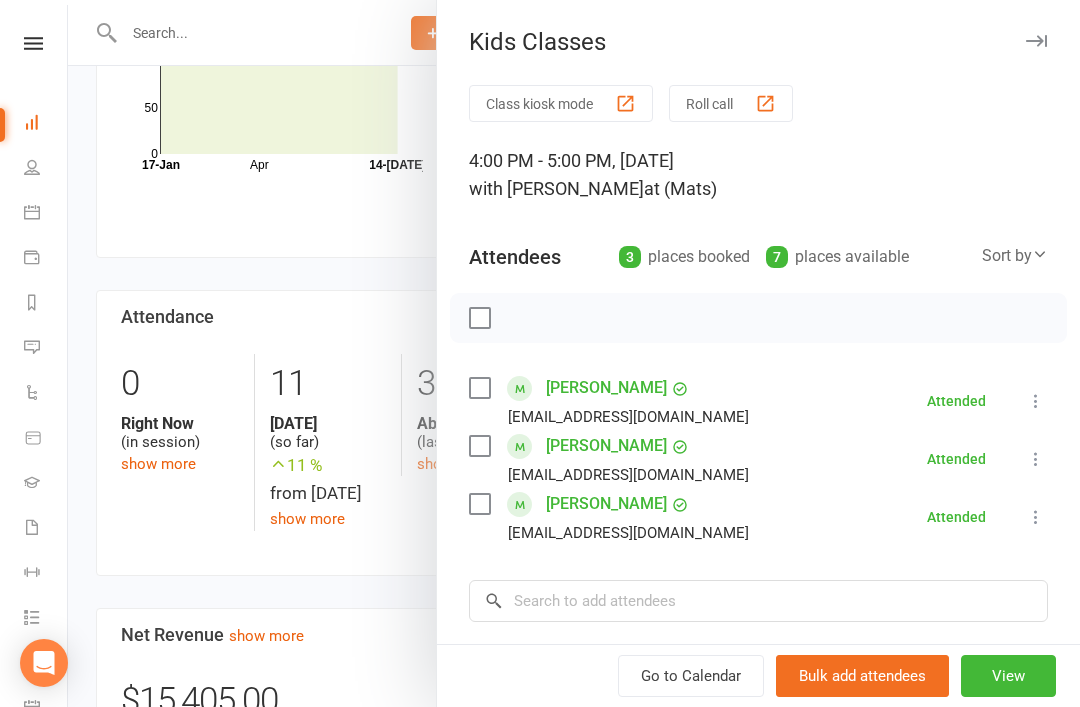 click at bounding box center (574, 353) 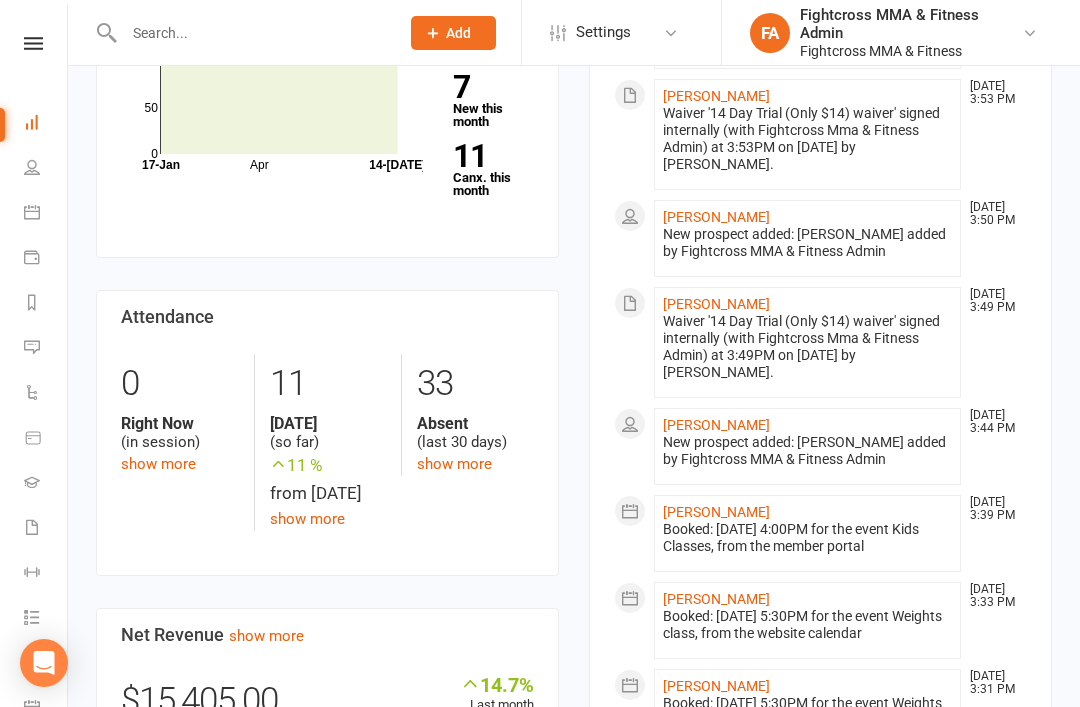 click on "[PERSON_NAME]" 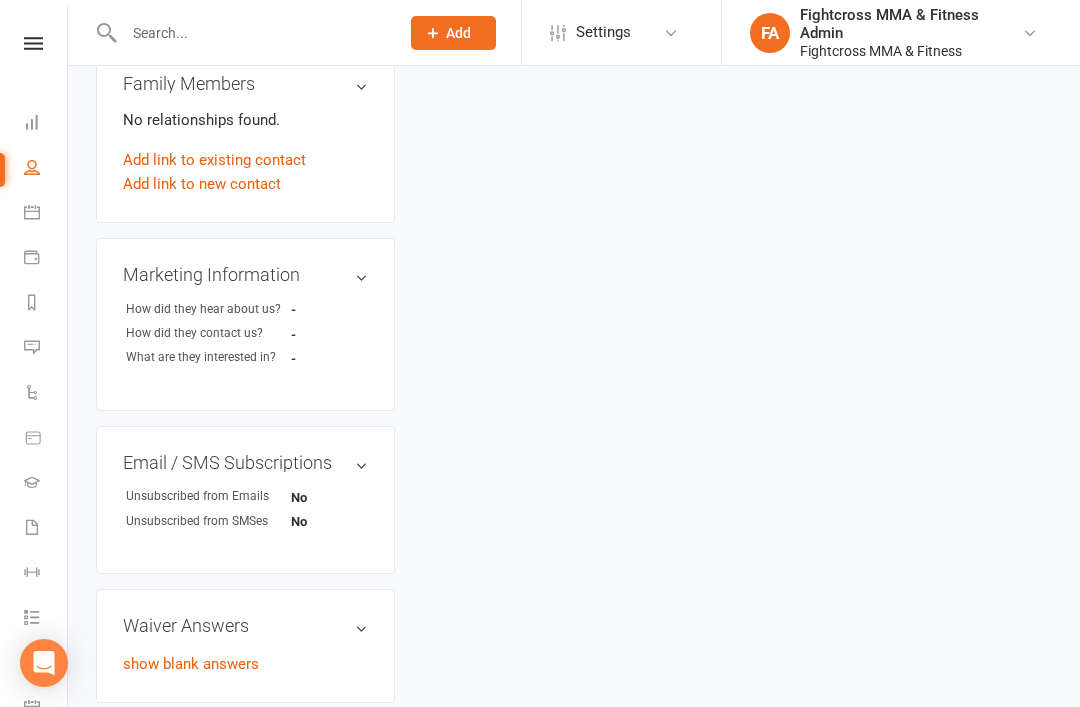 scroll, scrollTop: 0, scrollLeft: 0, axis: both 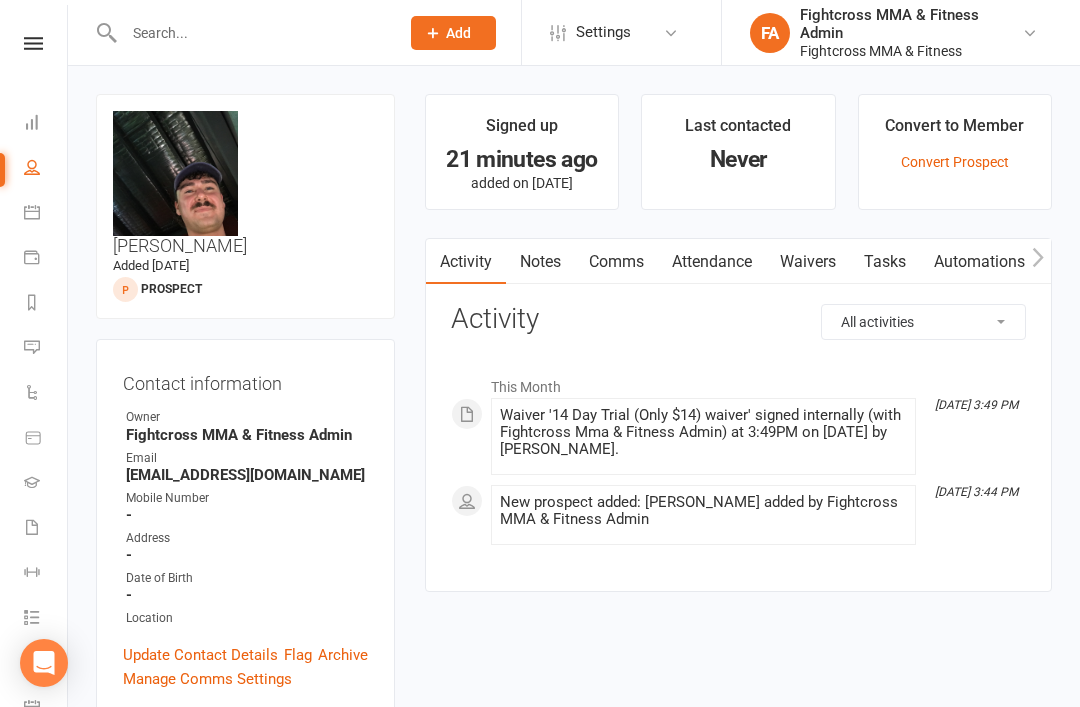 click at bounding box center (33, 43) 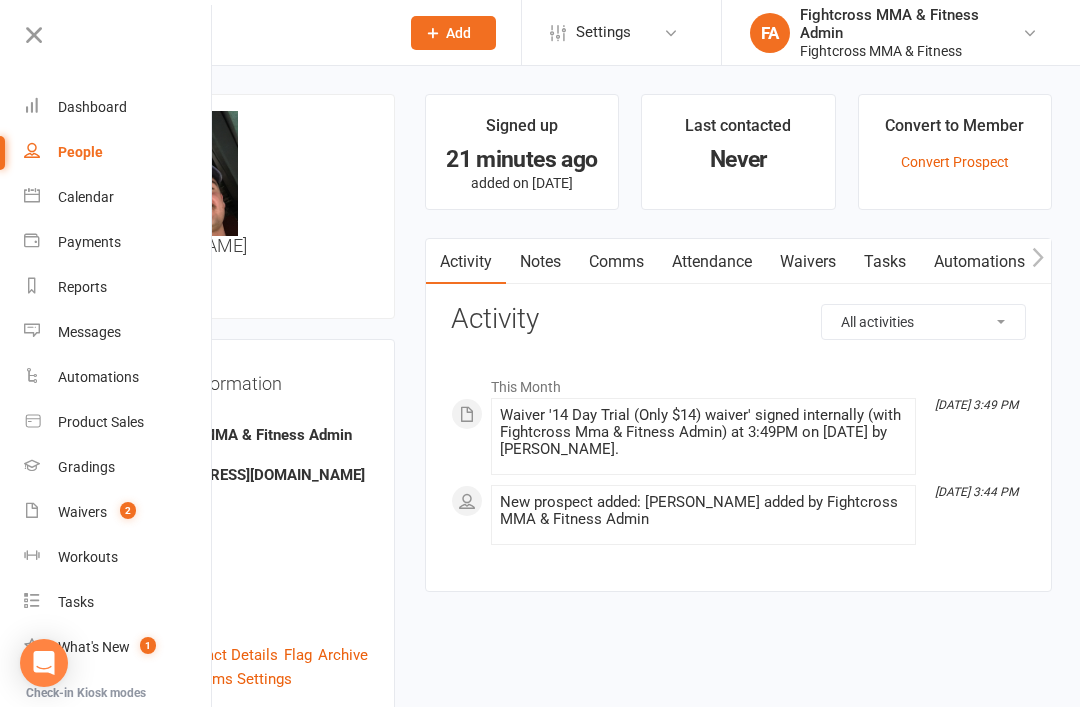 click on "Waivers" at bounding box center (82, 512) 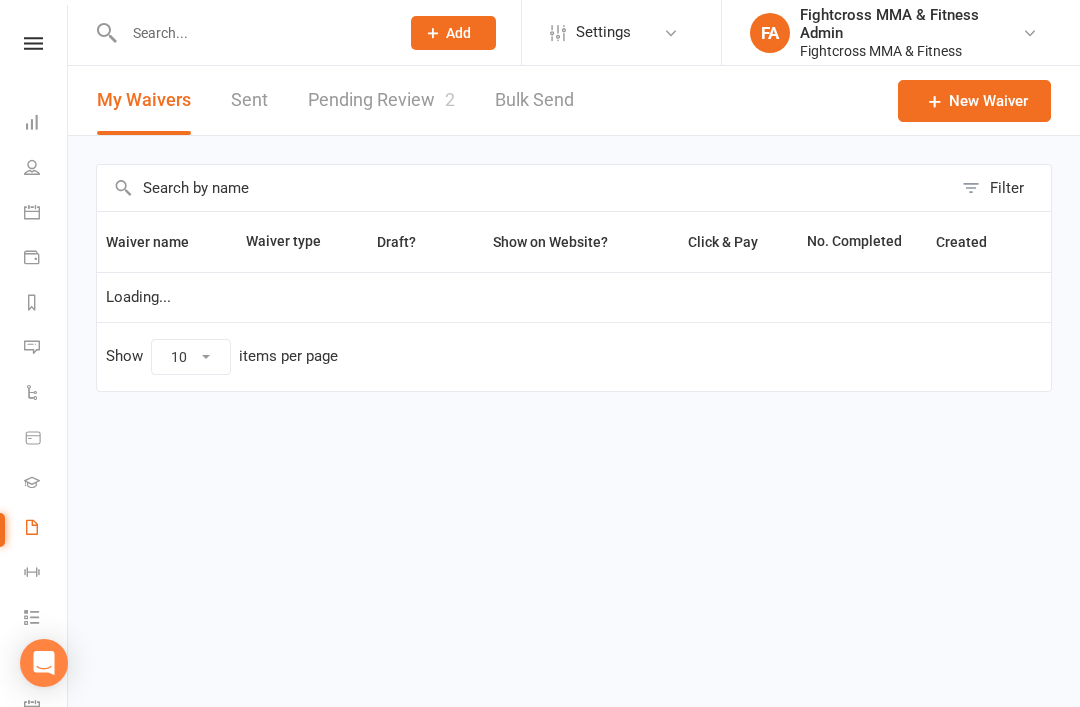 select on "25" 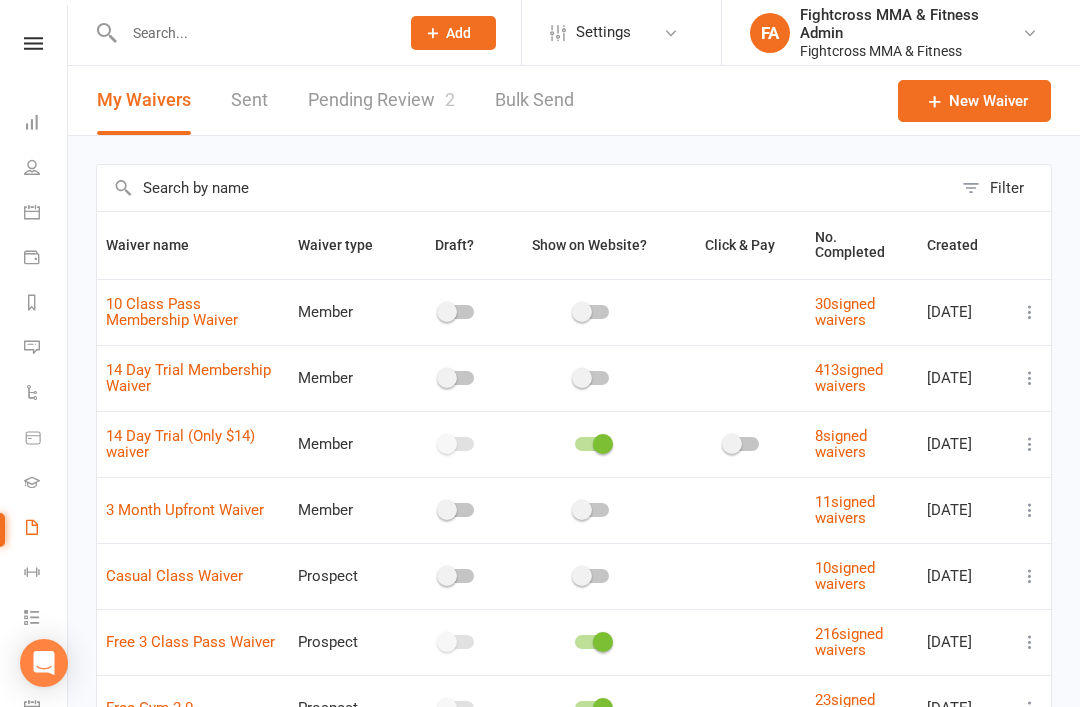 click on "Pending Review 2" at bounding box center [381, 100] 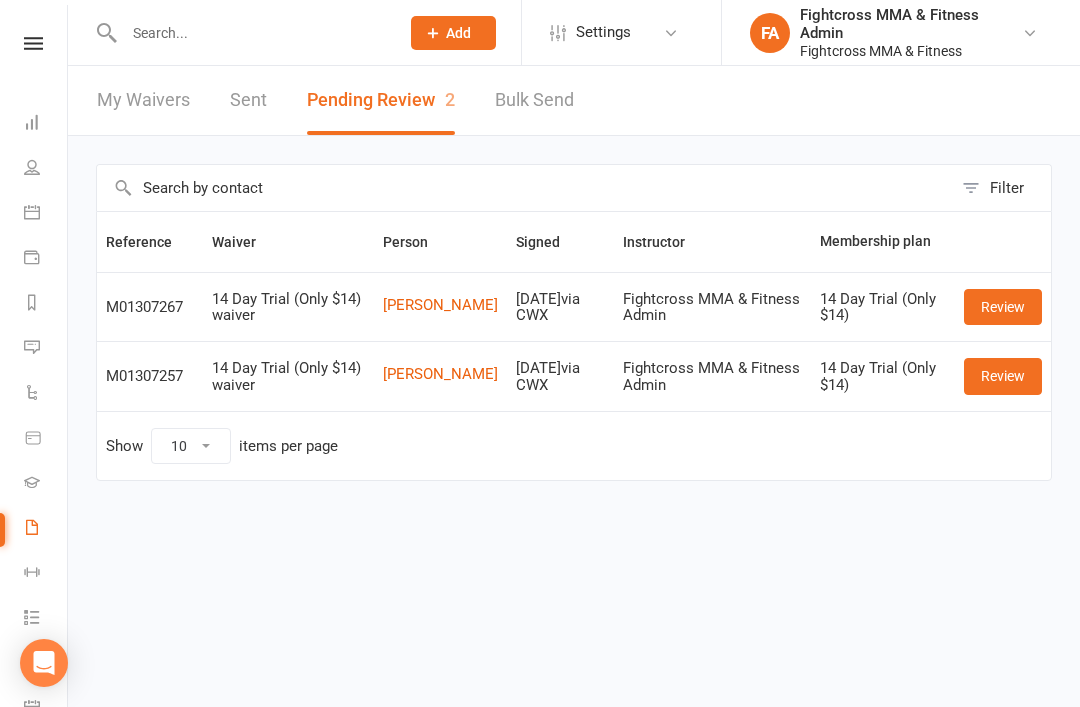 click on "Review" at bounding box center [1003, 307] 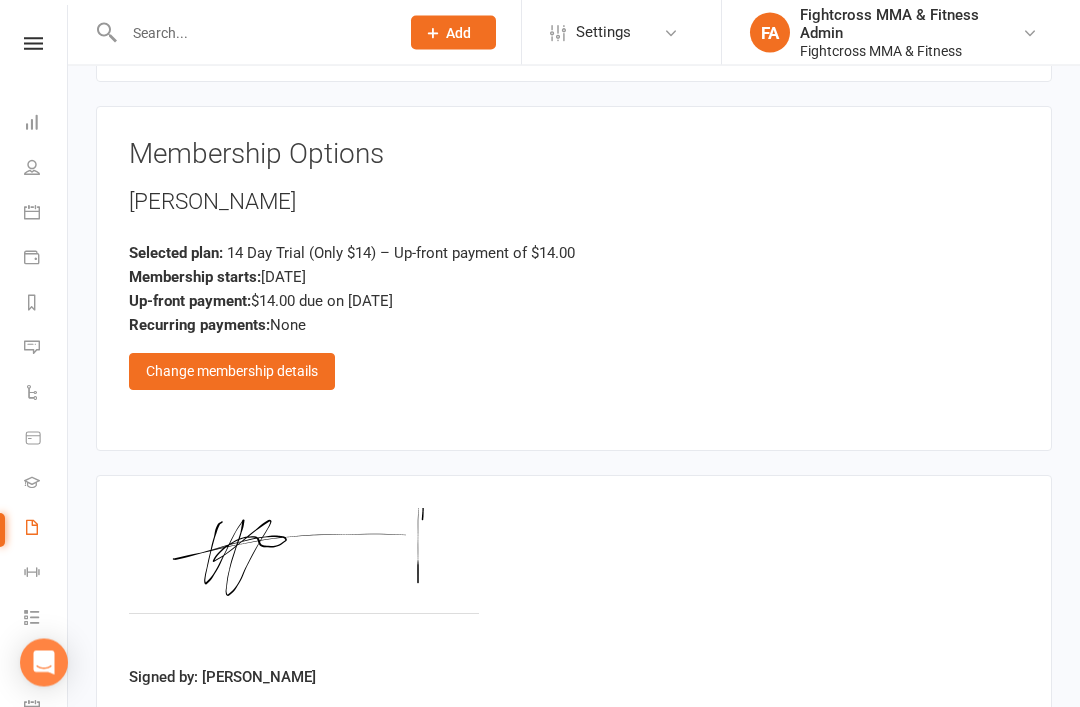 scroll, scrollTop: 2721, scrollLeft: 0, axis: vertical 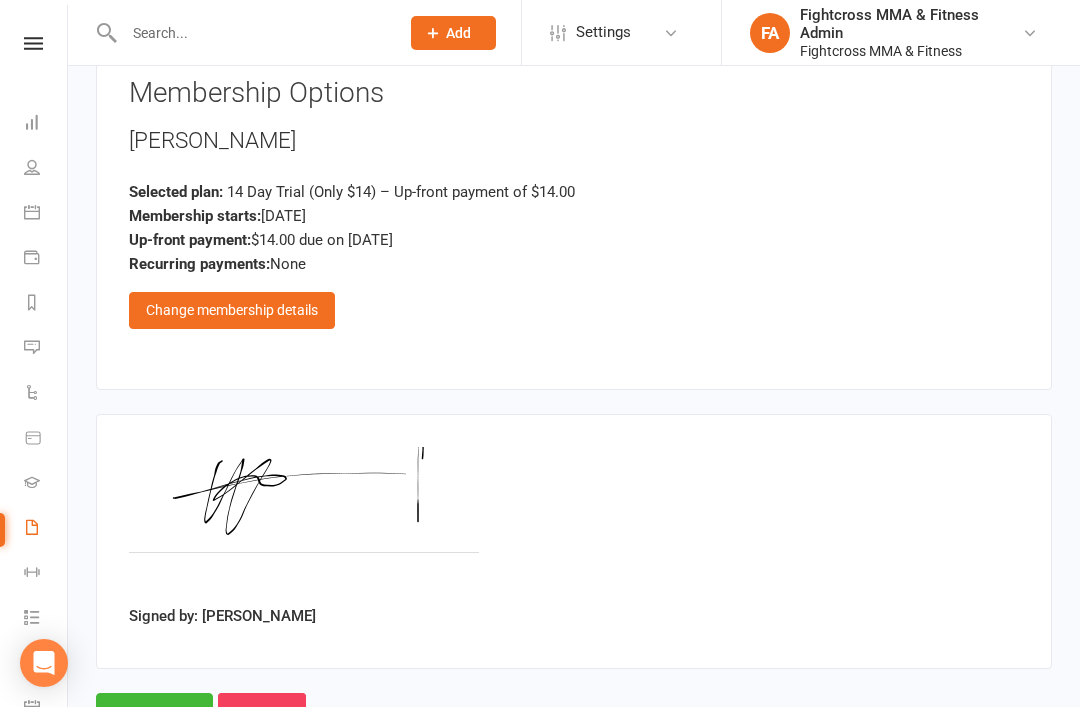 click on "Approve" at bounding box center [154, 714] 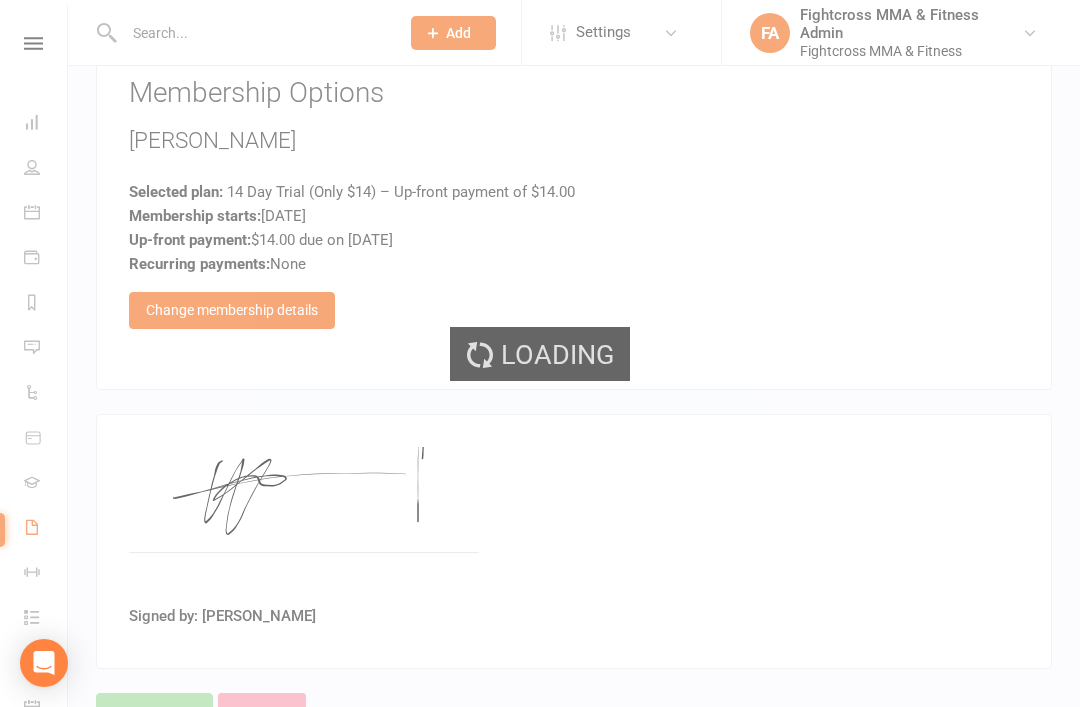 scroll, scrollTop: 0, scrollLeft: 0, axis: both 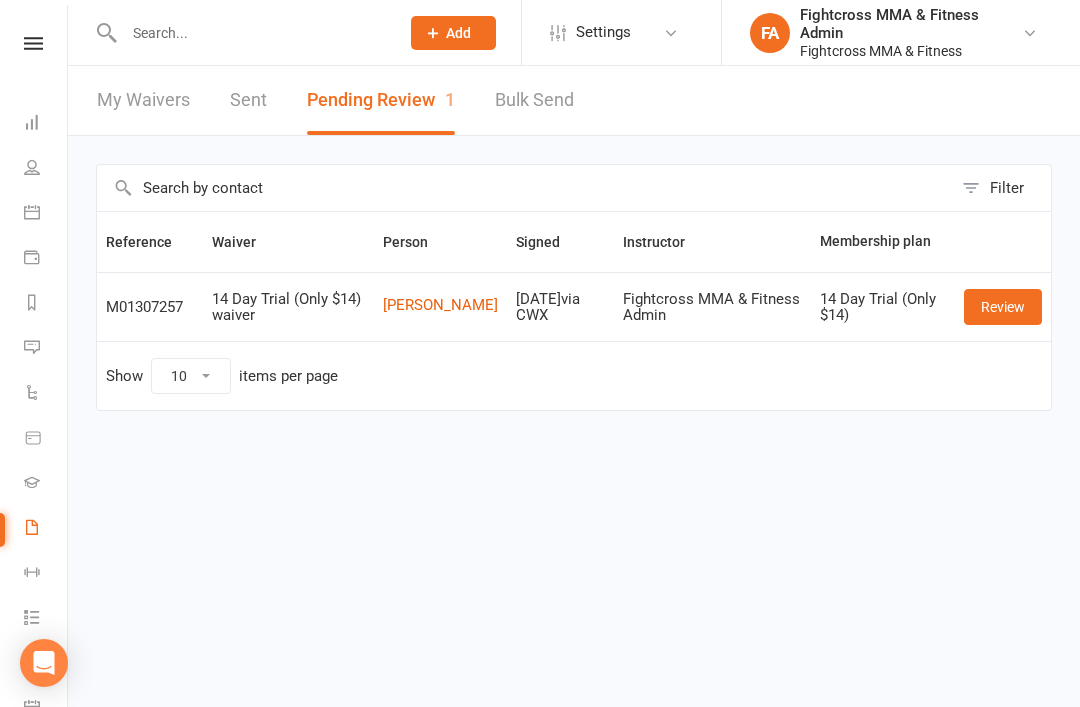 click at bounding box center (33, 43) 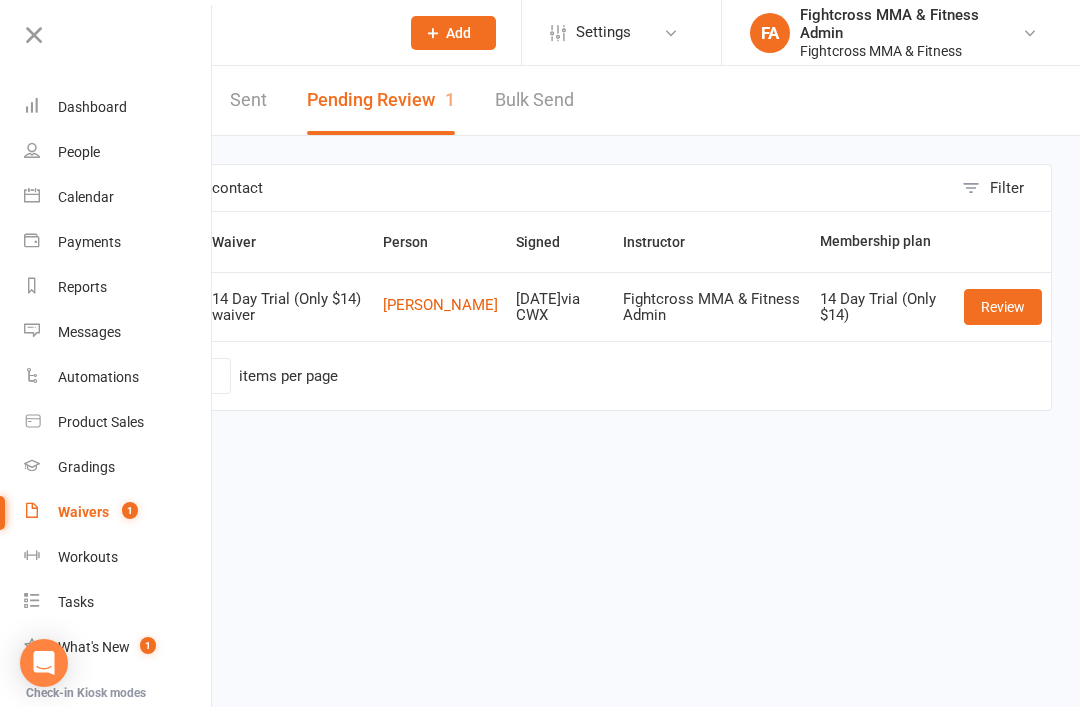 click on "Dashboard" at bounding box center (92, 107) 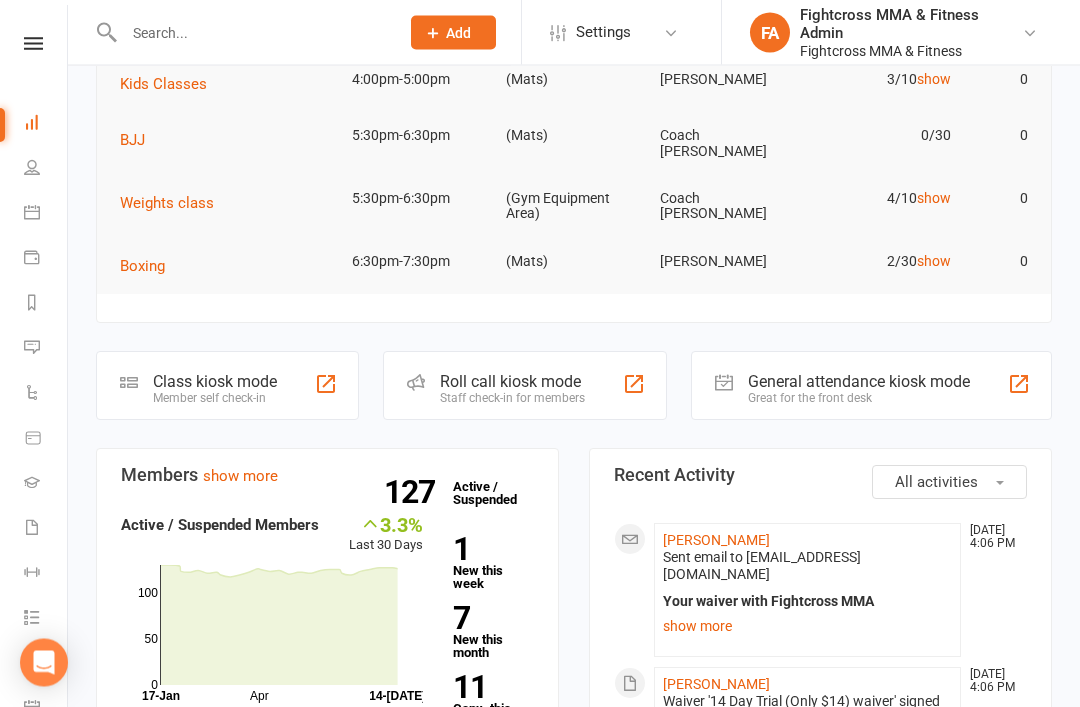 scroll, scrollTop: 200, scrollLeft: 0, axis: vertical 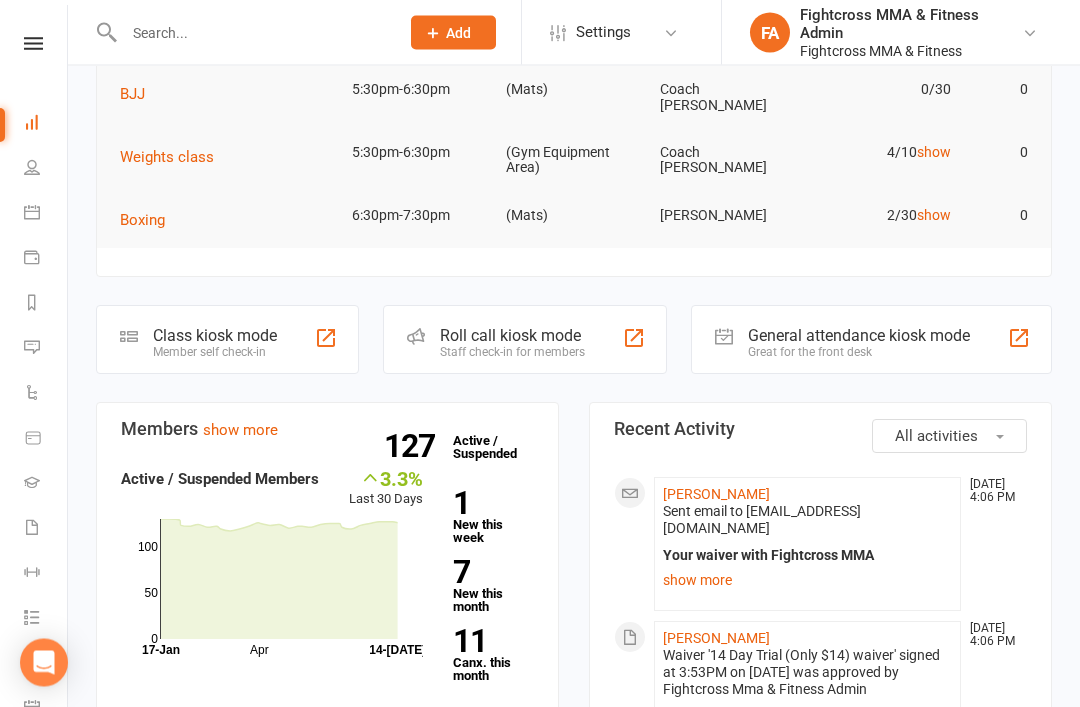 click on "[PERSON_NAME]" 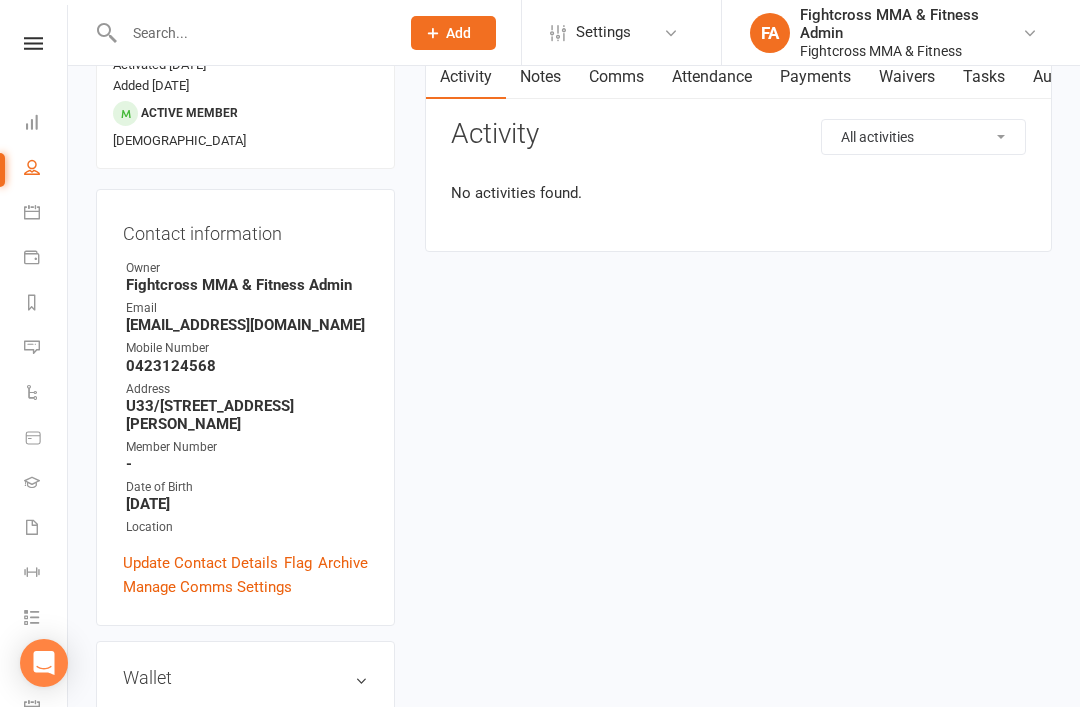 scroll, scrollTop: 0, scrollLeft: 0, axis: both 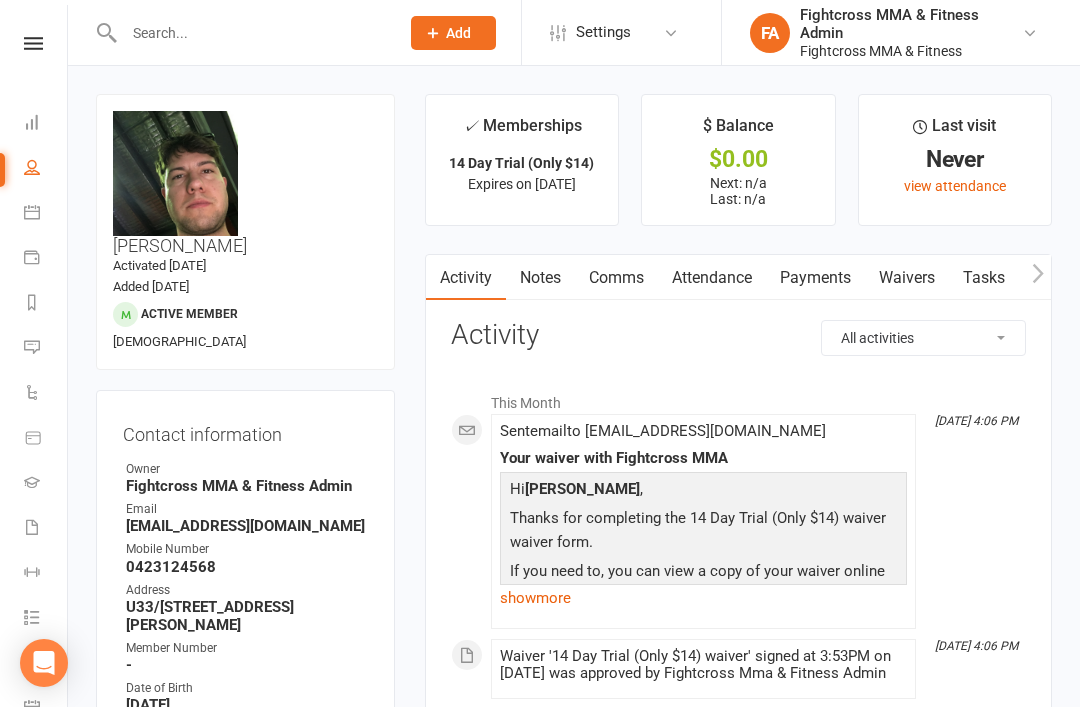 click on "Waivers" at bounding box center [907, 278] 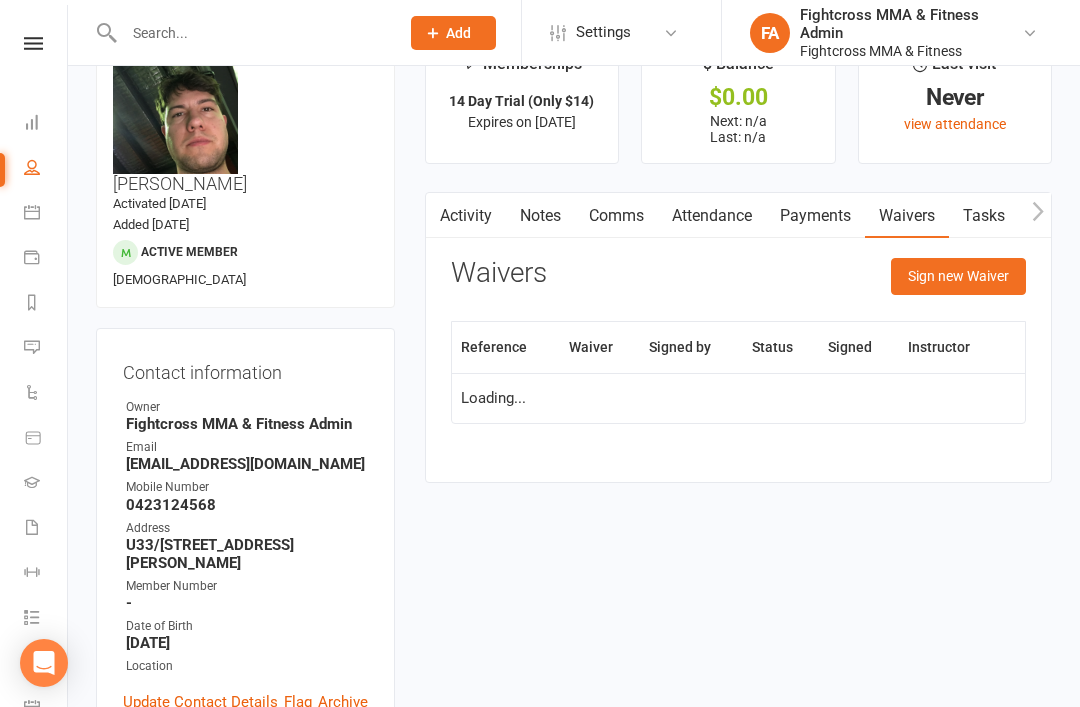scroll, scrollTop: 64, scrollLeft: 0, axis: vertical 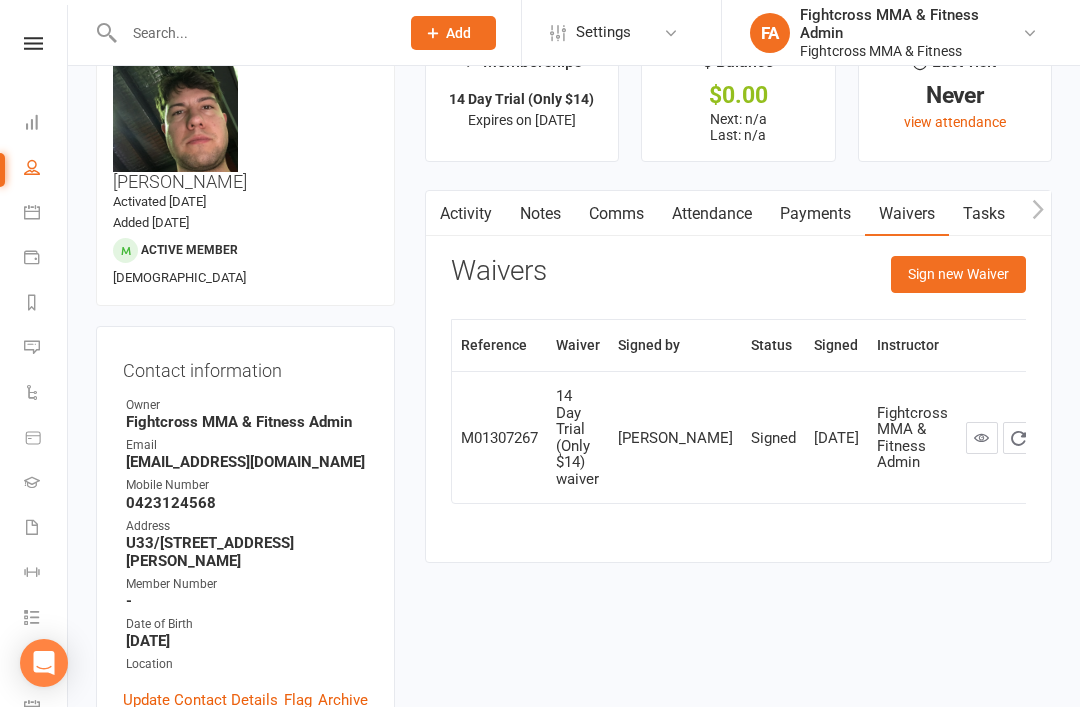 click at bounding box center (33, 43) 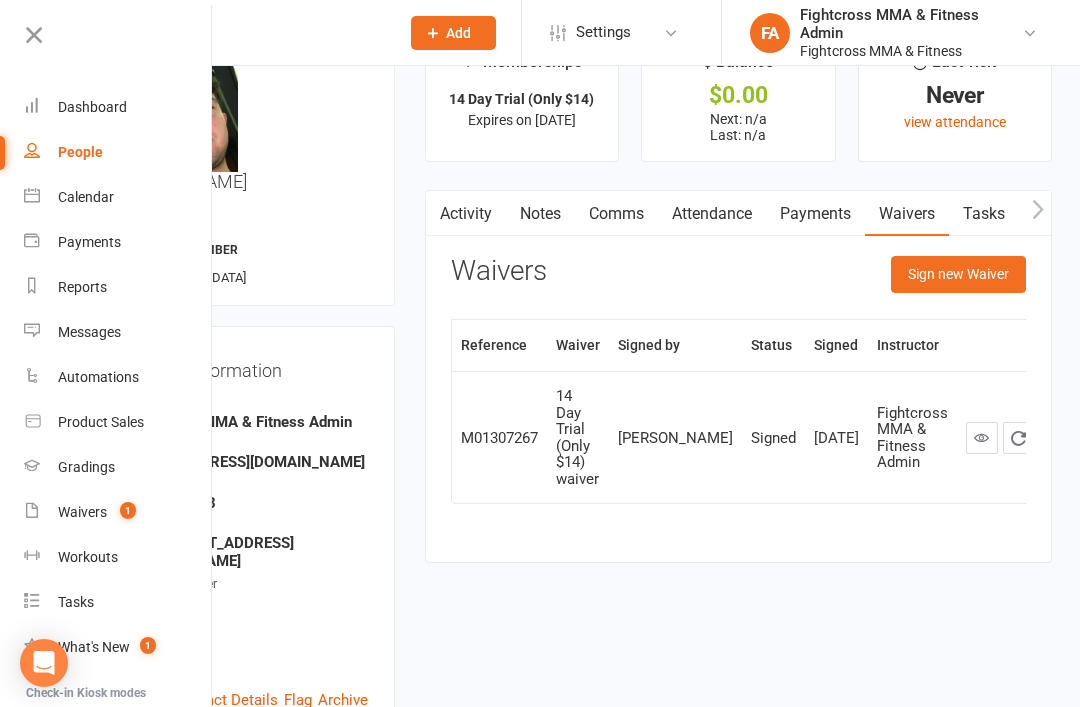 click on "Waivers   1" at bounding box center (118, 512) 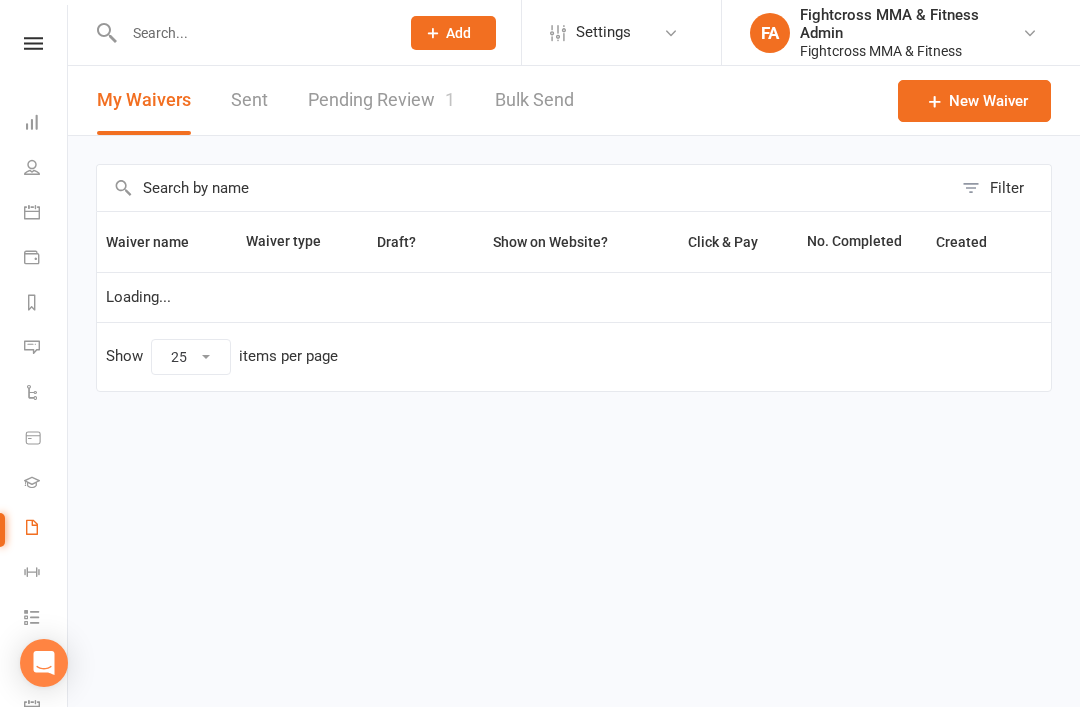 scroll, scrollTop: 0, scrollLeft: 0, axis: both 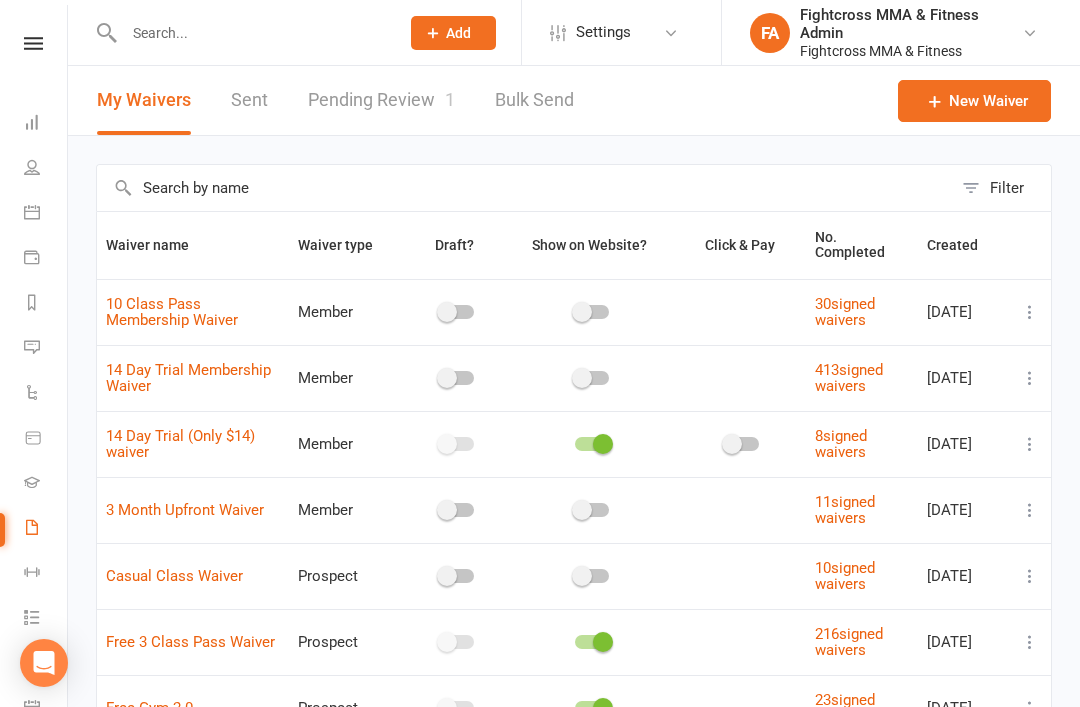 click on "Pending Review 1" at bounding box center [381, 100] 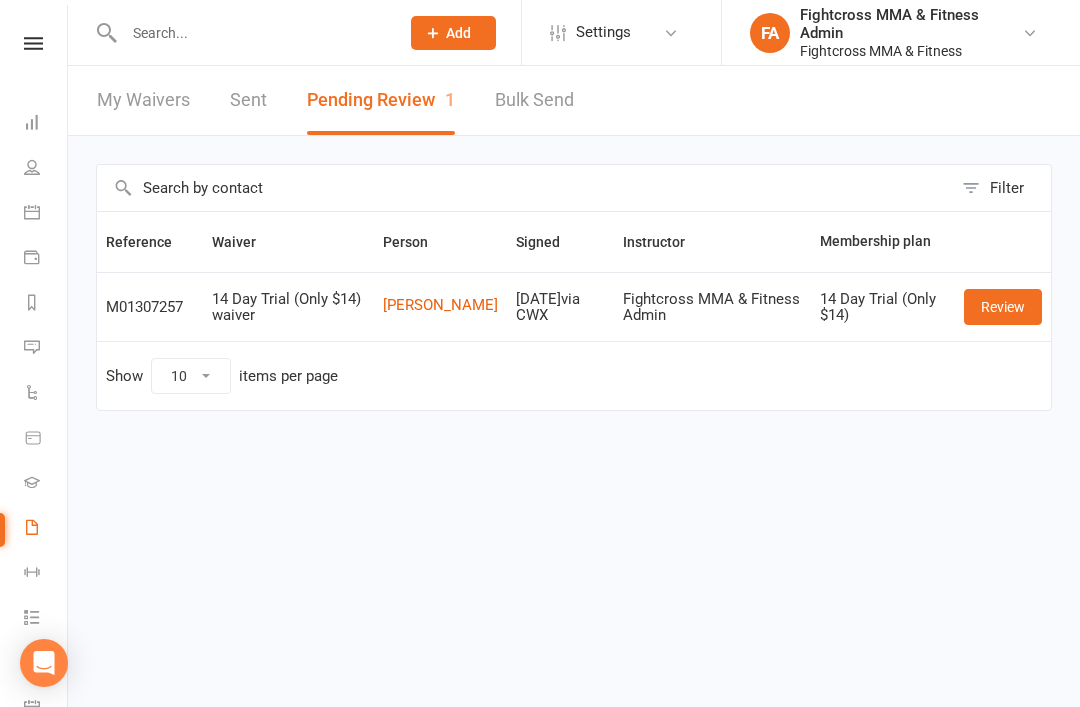 click on "Review" at bounding box center [1003, 307] 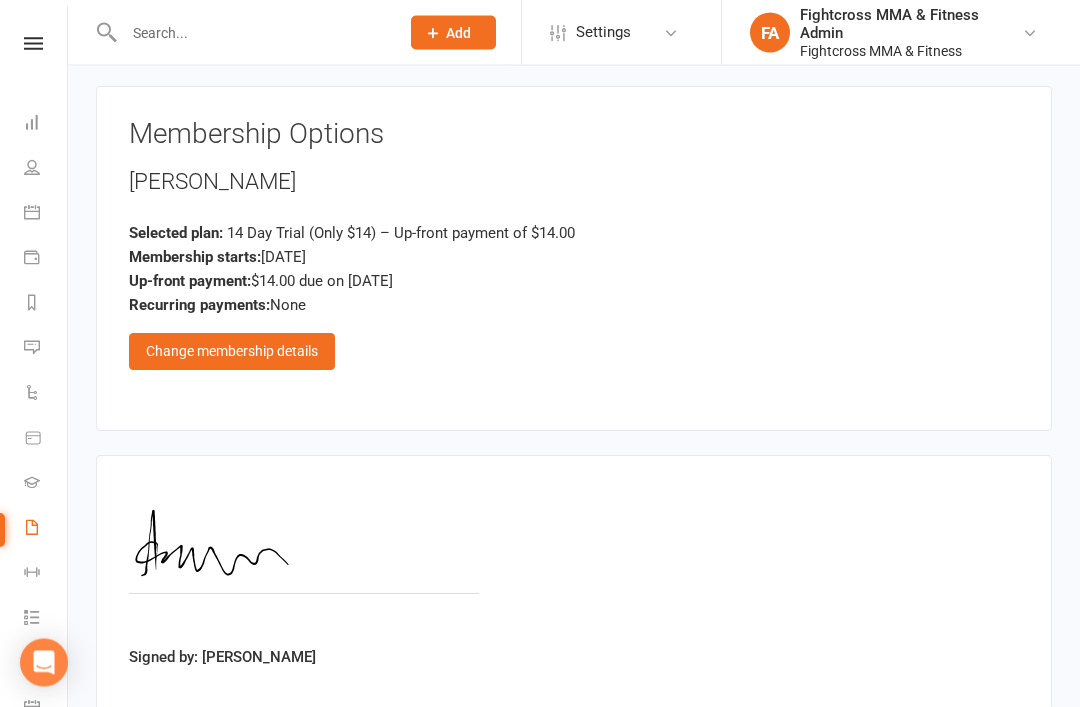 scroll, scrollTop: 2721, scrollLeft: 0, axis: vertical 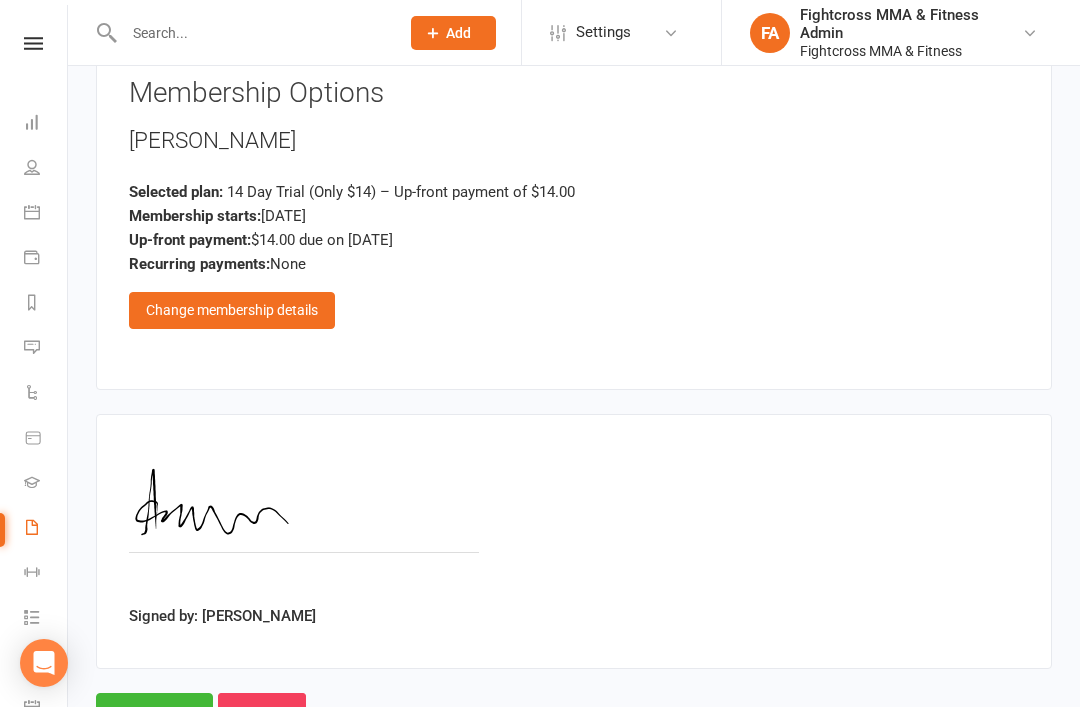 click on "Approve" at bounding box center [154, 714] 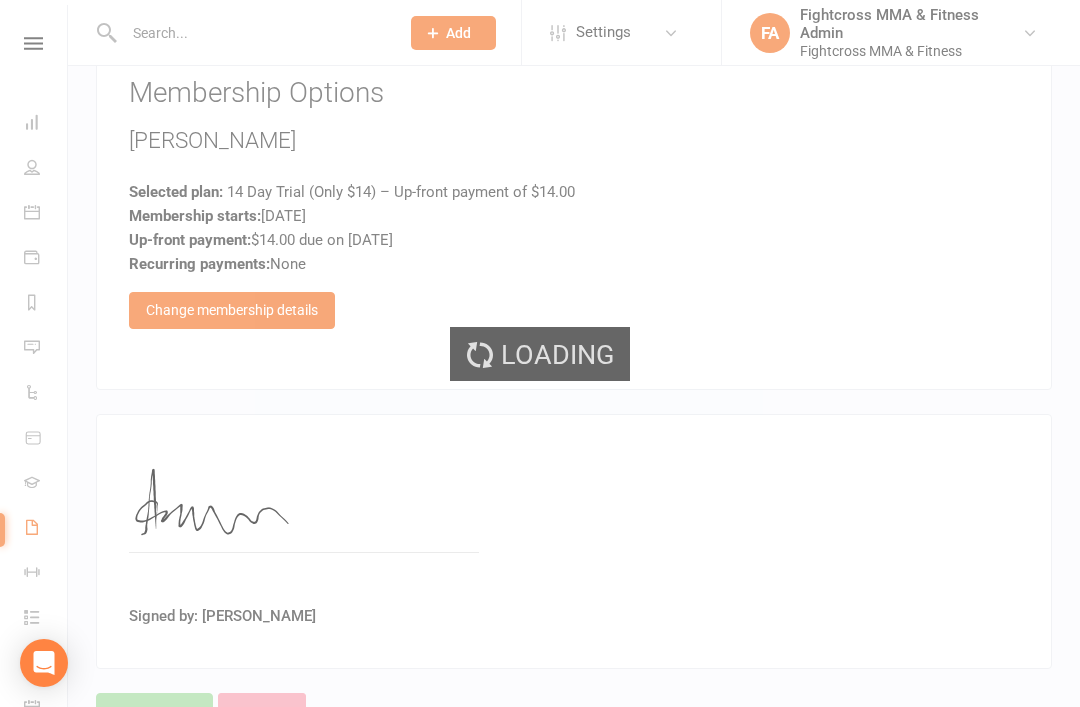 scroll, scrollTop: 0, scrollLeft: 0, axis: both 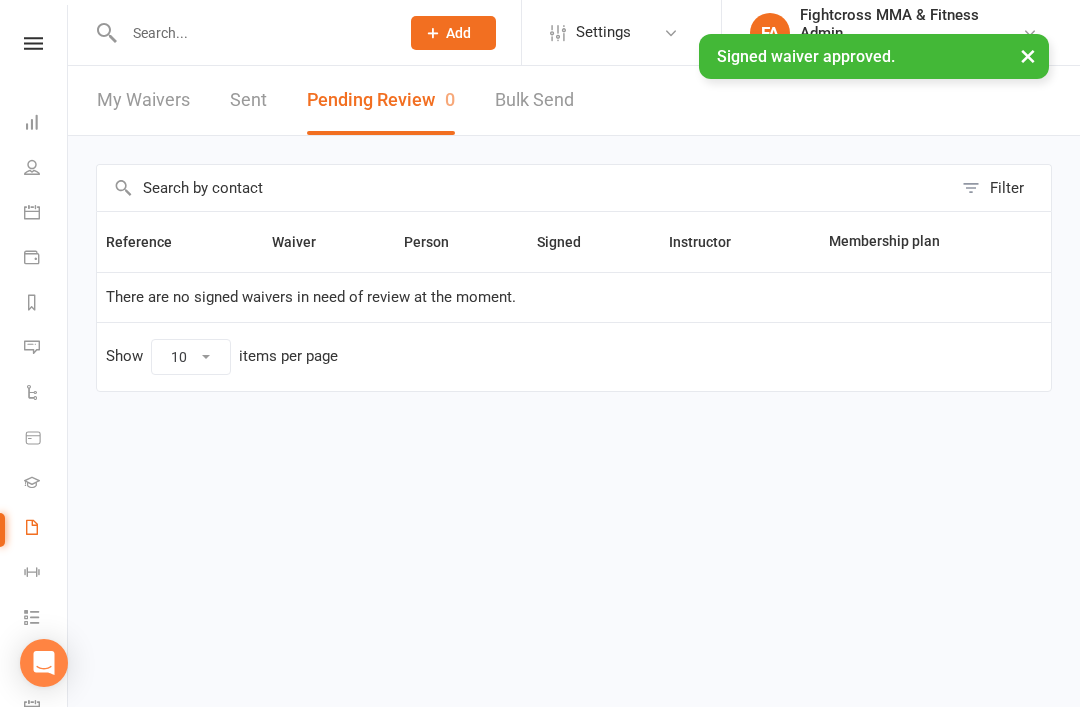 click at bounding box center (33, 43) 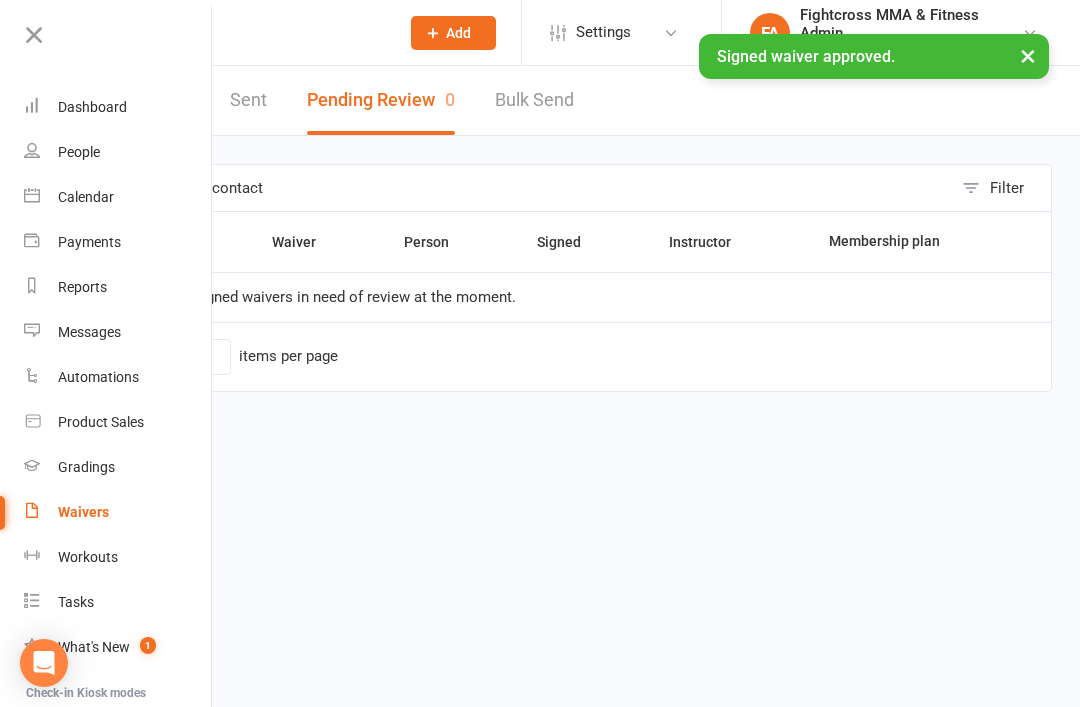 click on "Dashboard" at bounding box center (92, 107) 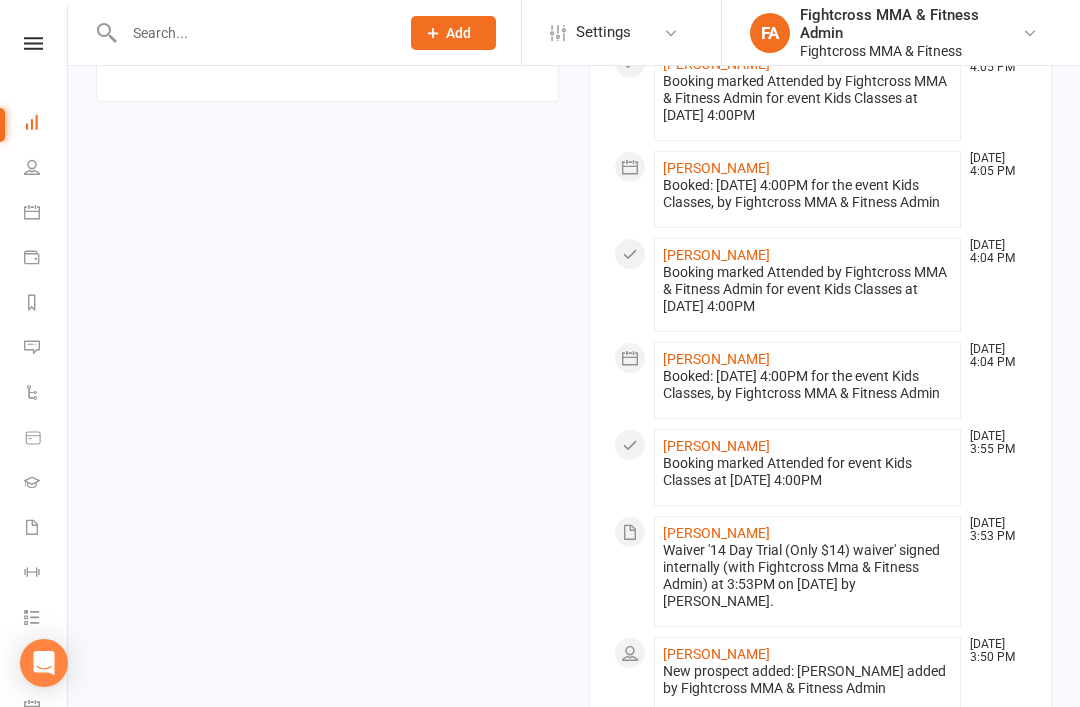 scroll, scrollTop: 2200, scrollLeft: 0, axis: vertical 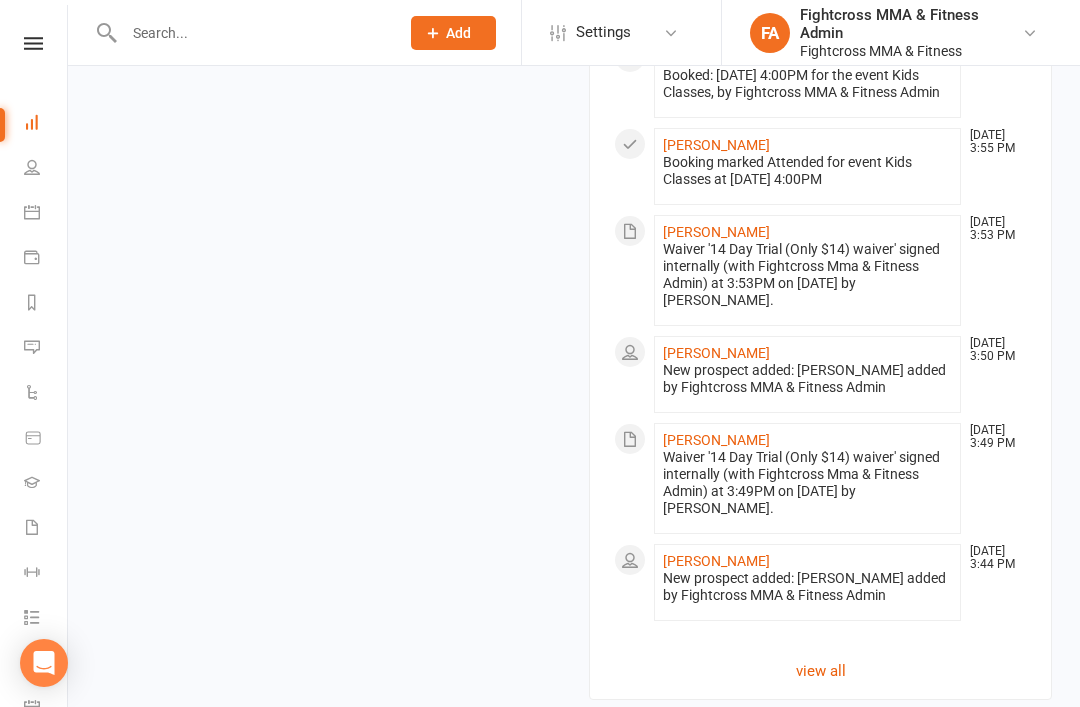 click on "Click here" at bounding box center [575, 740] 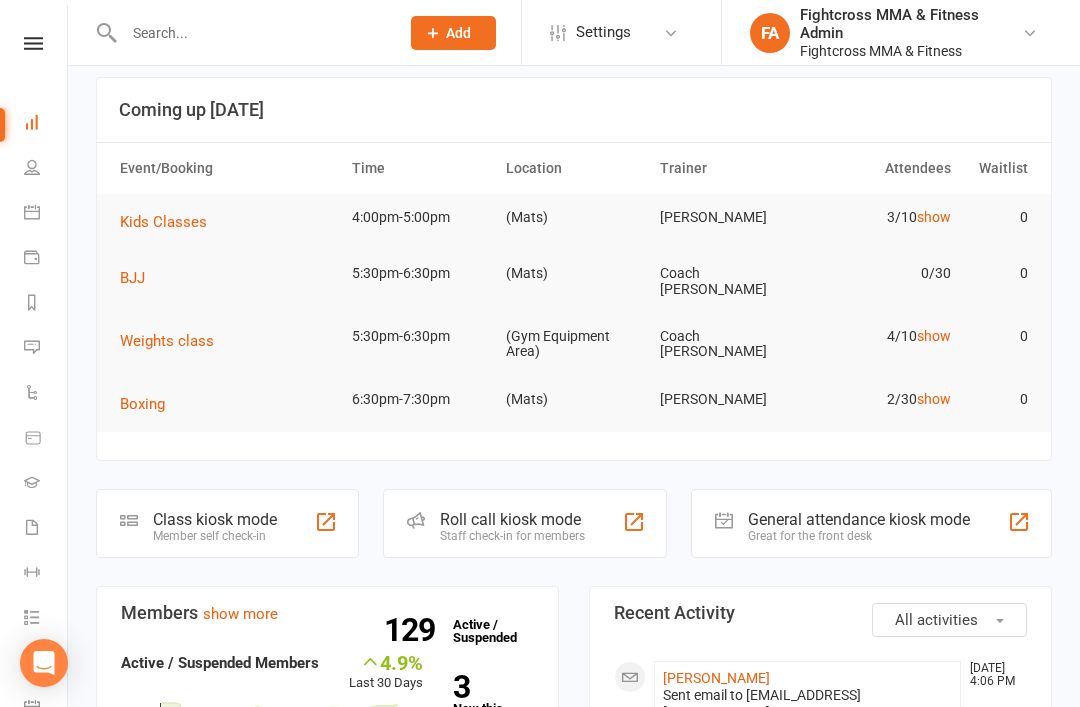 scroll, scrollTop: 0, scrollLeft: 0, axis: both 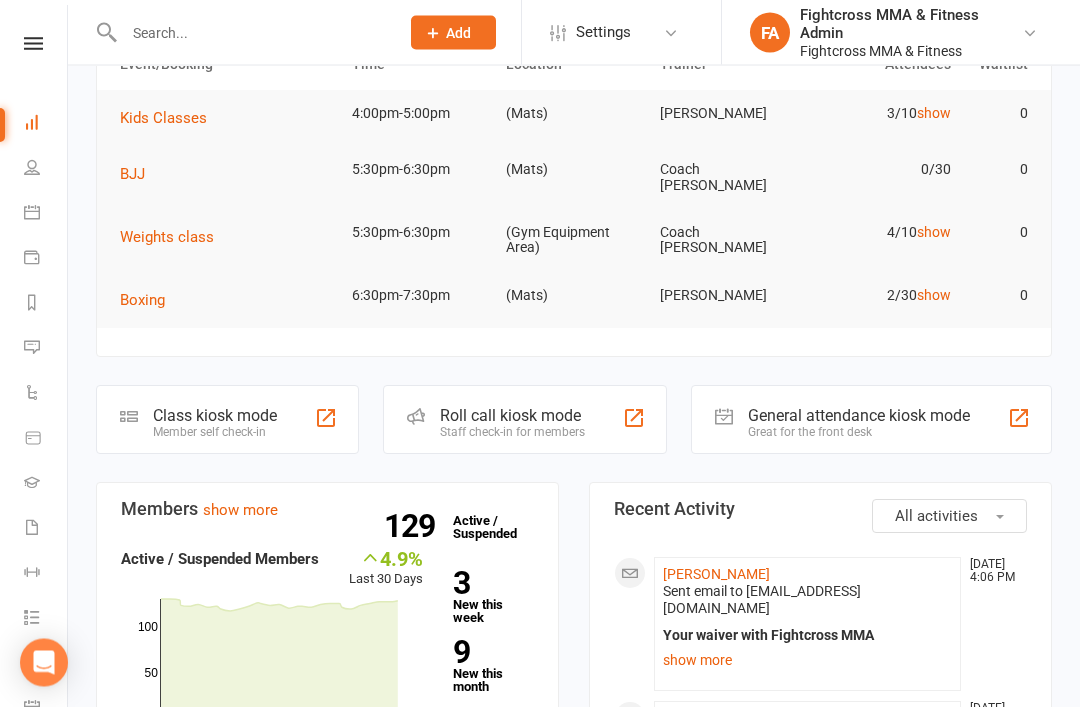 click on "[PERSON_NAME]" 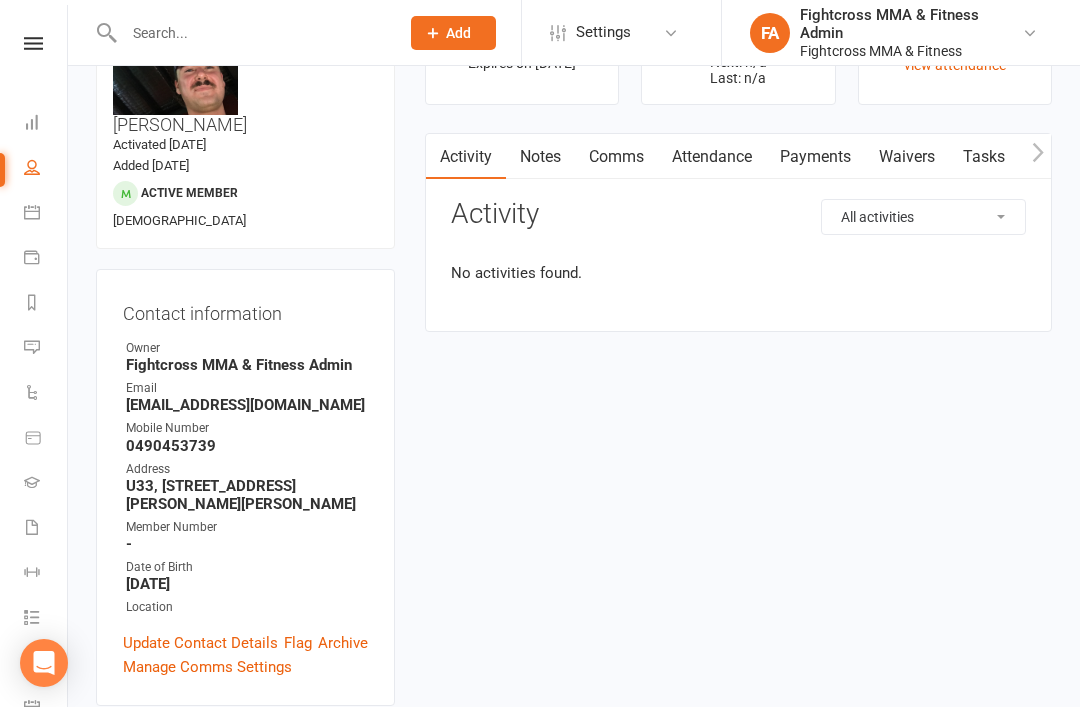 scroll, scrollTop: 0, scrollLeft: 0, axis: both 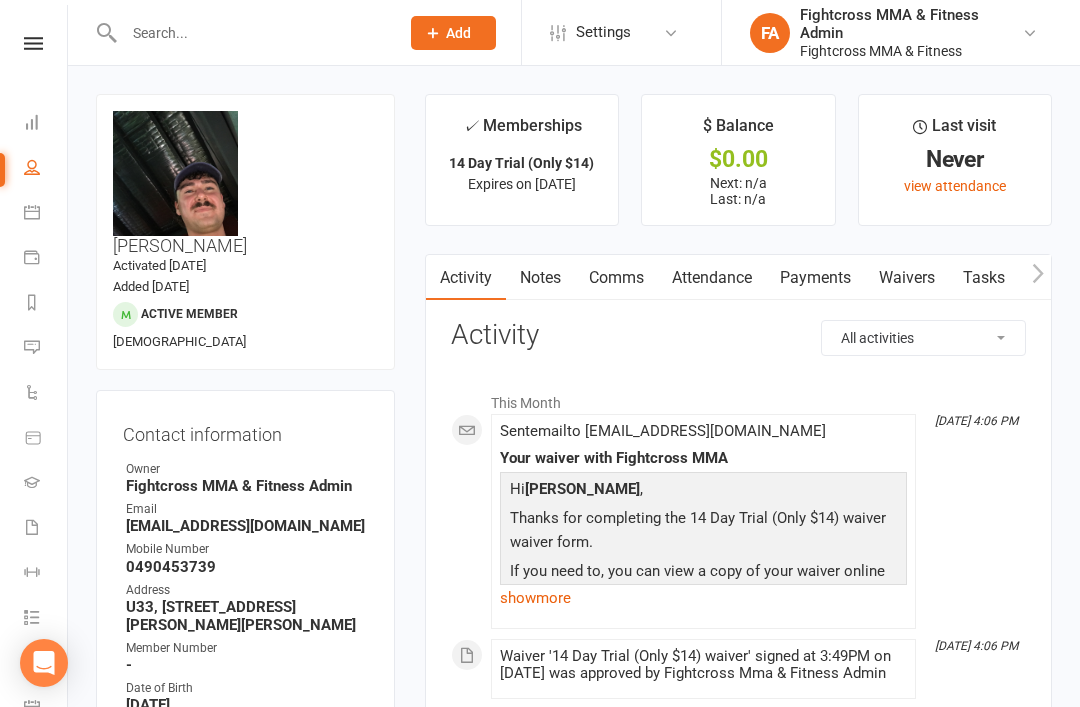 click on "Payments" at bounding box center (815, 278) 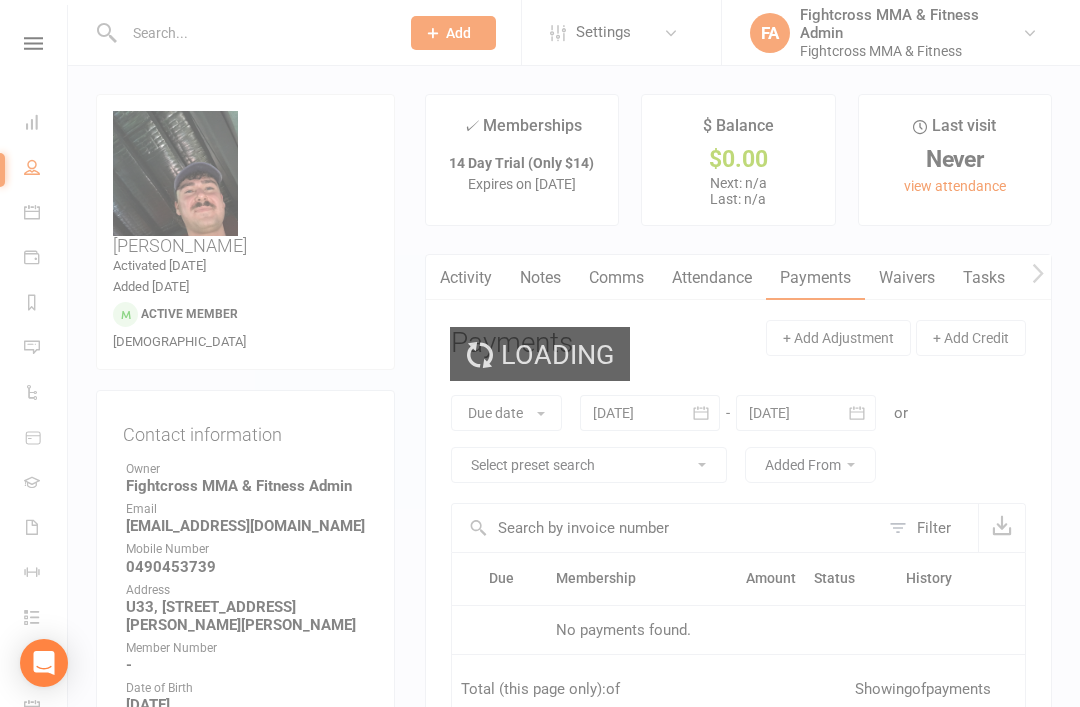 scroll, scrollTop: 64, scrollLeft: 0, axis: vertical 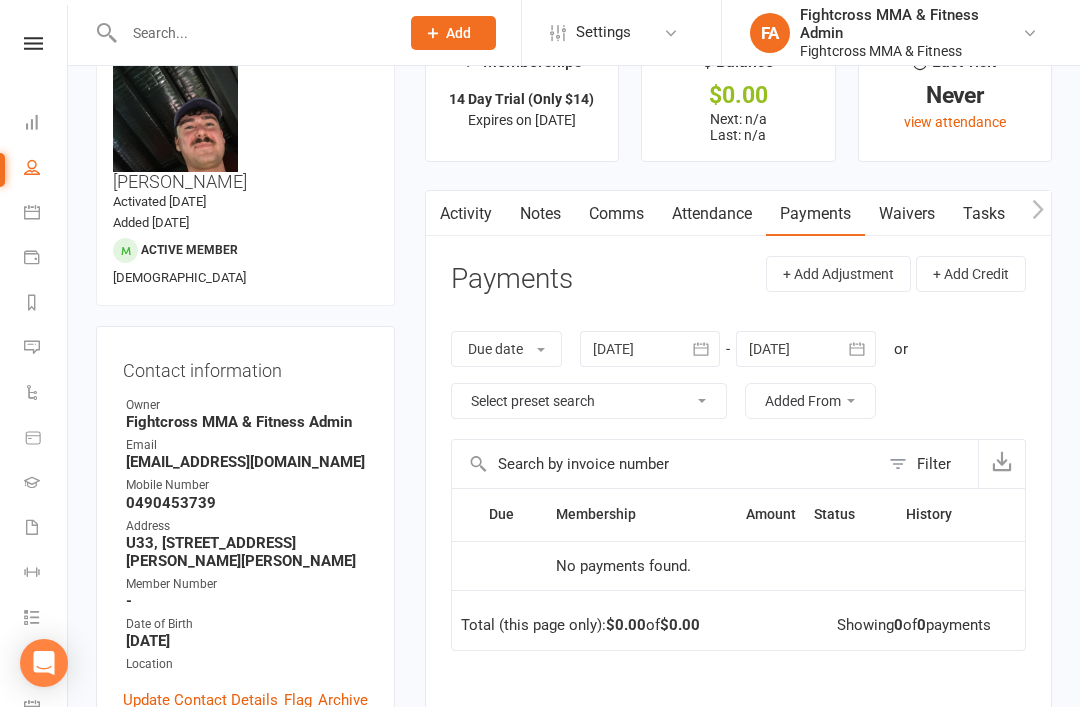 click on "Activity" at bounding box center [466, 214] 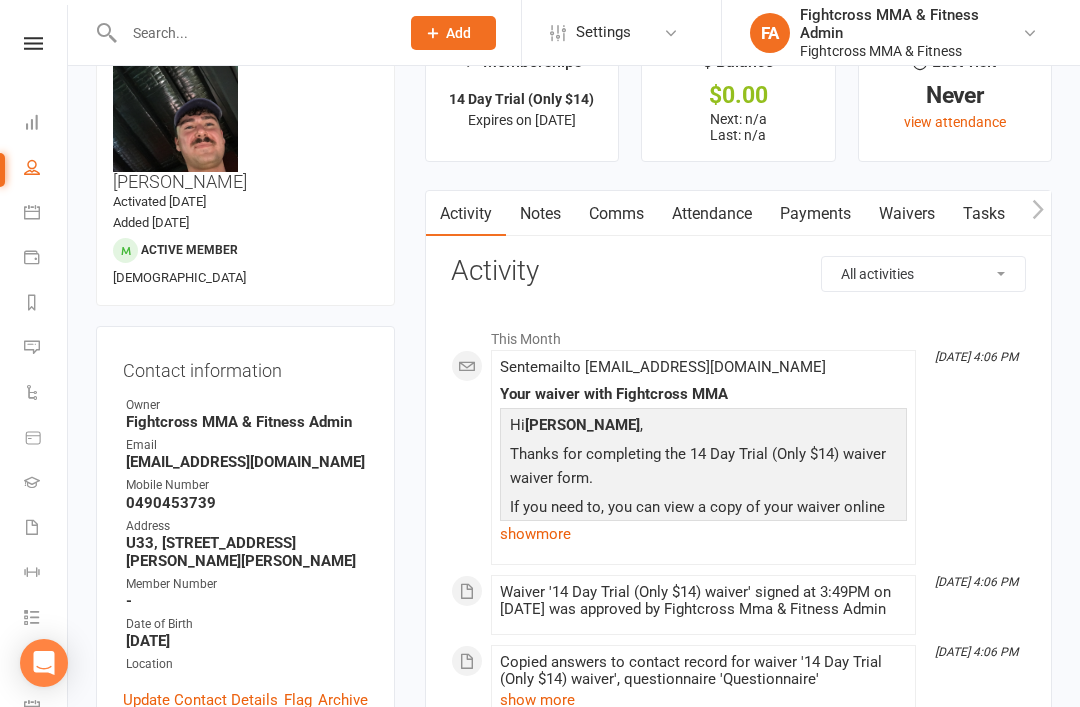 click at bounding box center [33, 43] 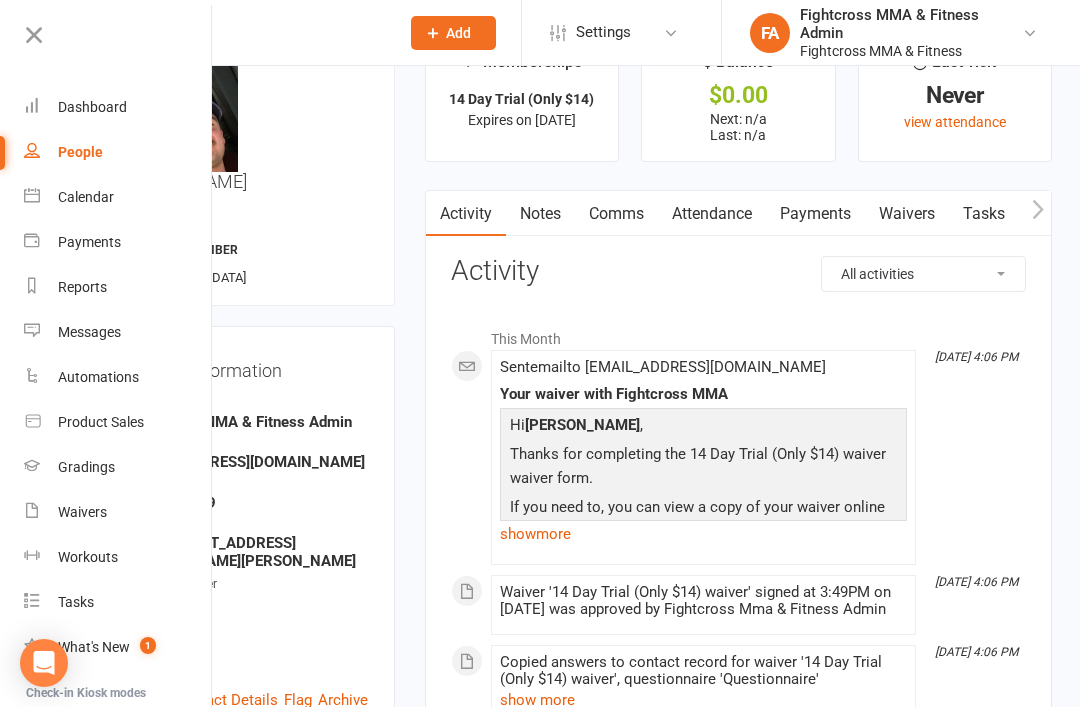 click on "Dashboard" at bounding box center [92, 107] 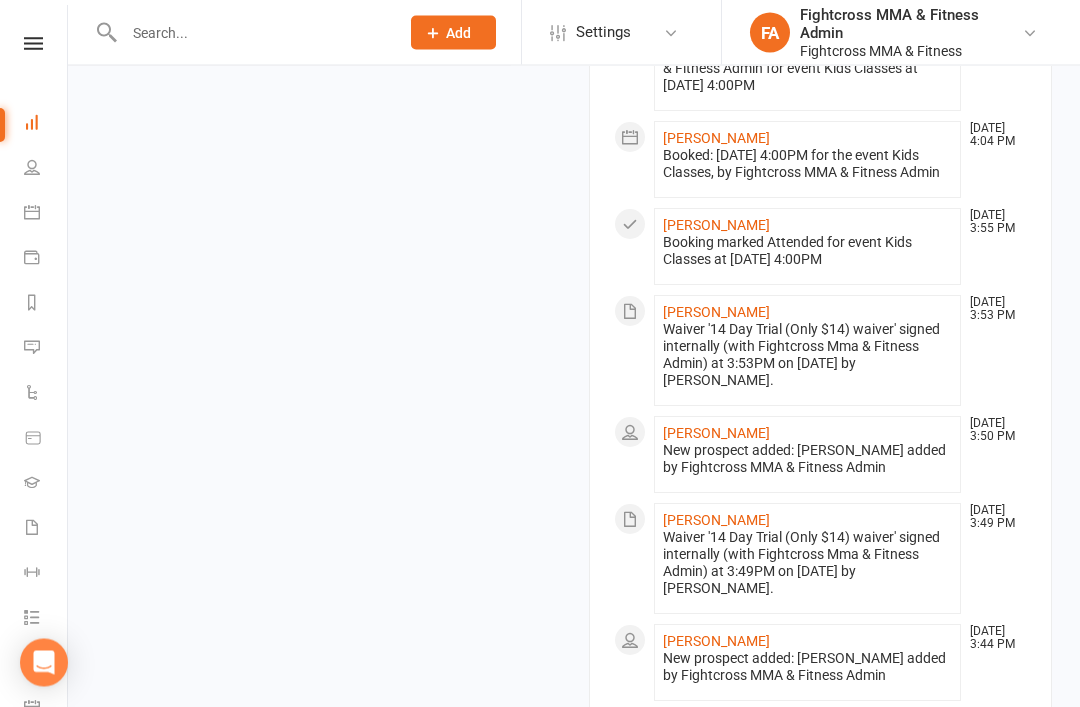 scroll, scrollTop: 2200, scrollLeft: 0, axis: vertical 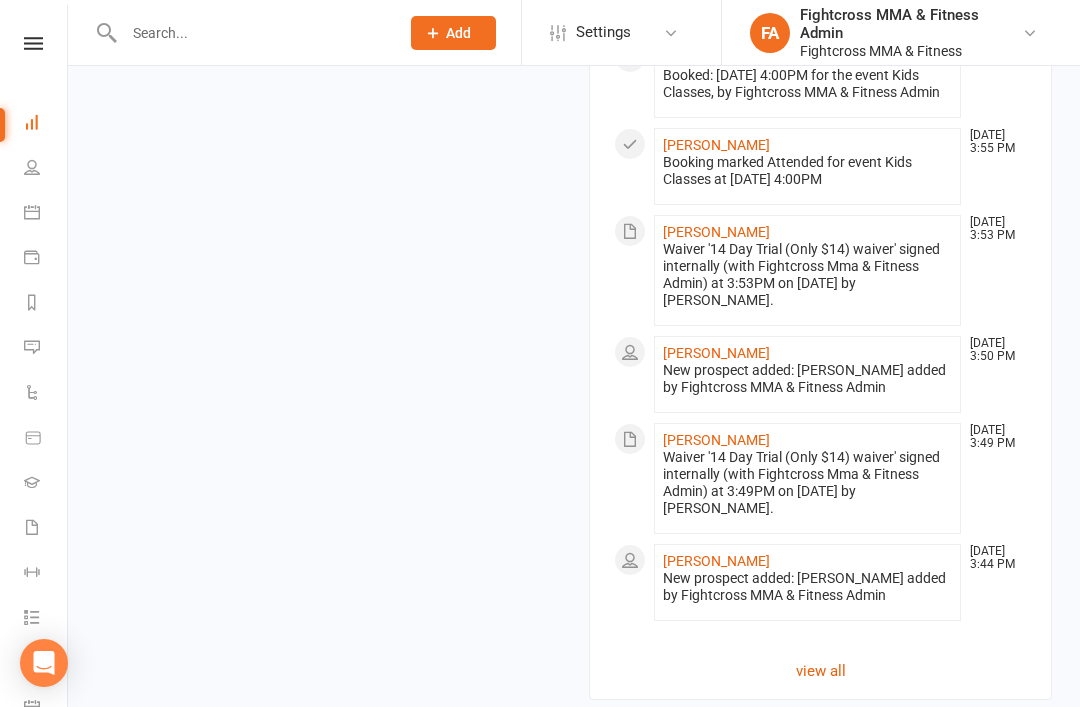 click on "Click here" at bounding box center (575, 740) 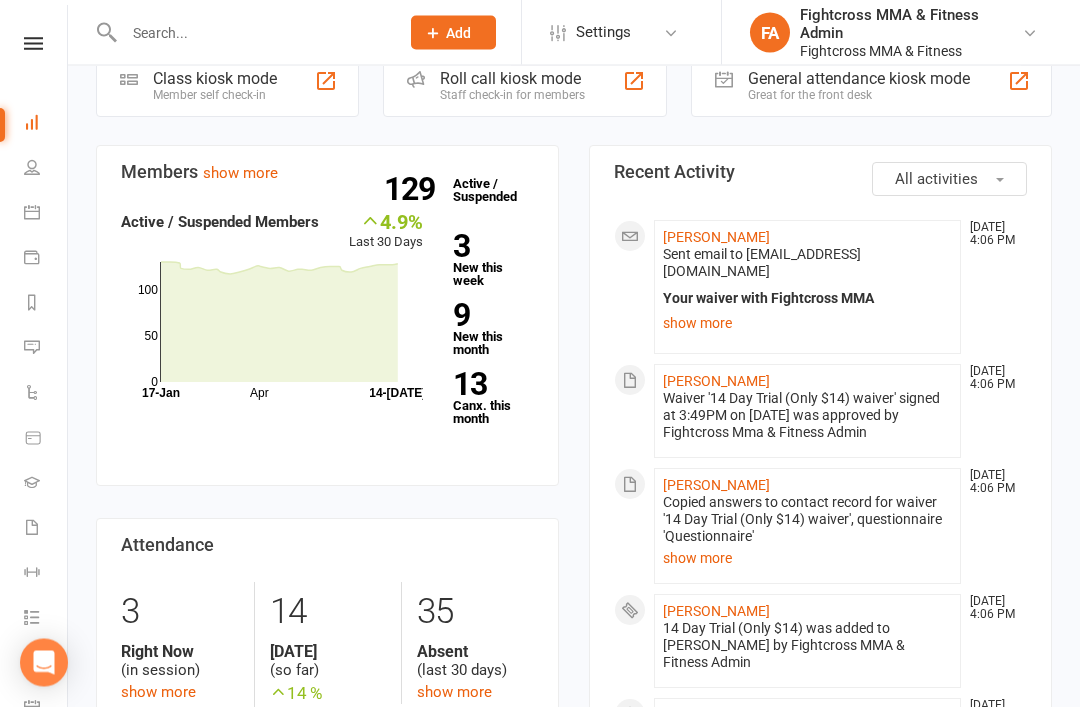 scroll, scrollTop: 449, scrollLeft: 0, axis: vertical 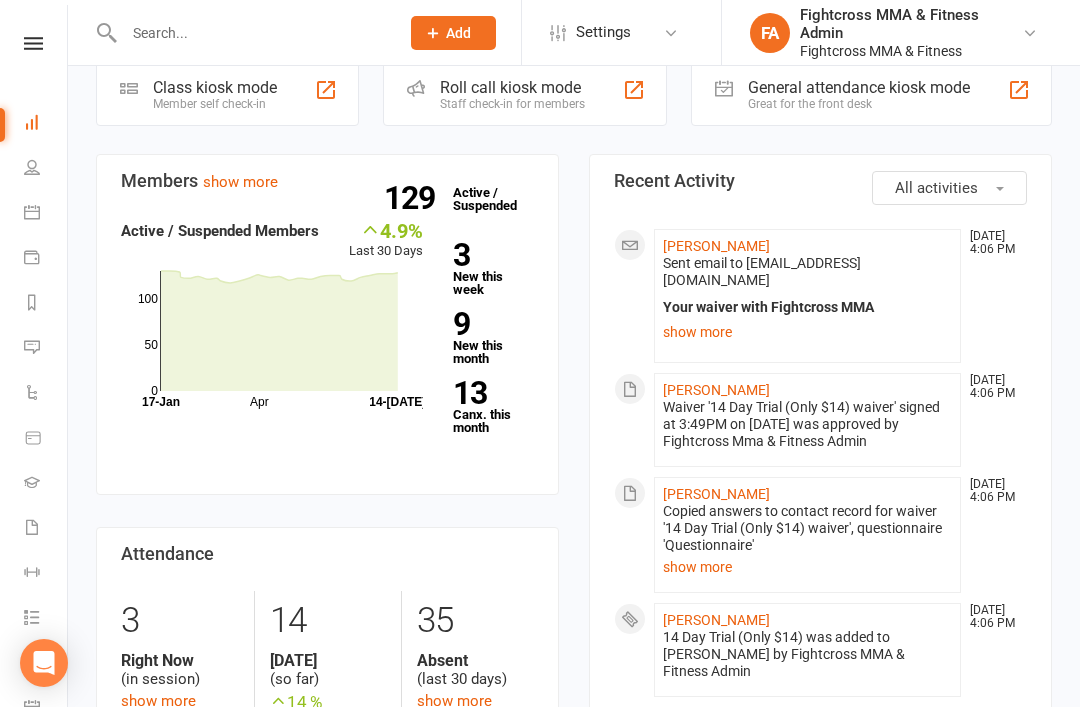 click on "[PERSON_NAME]" 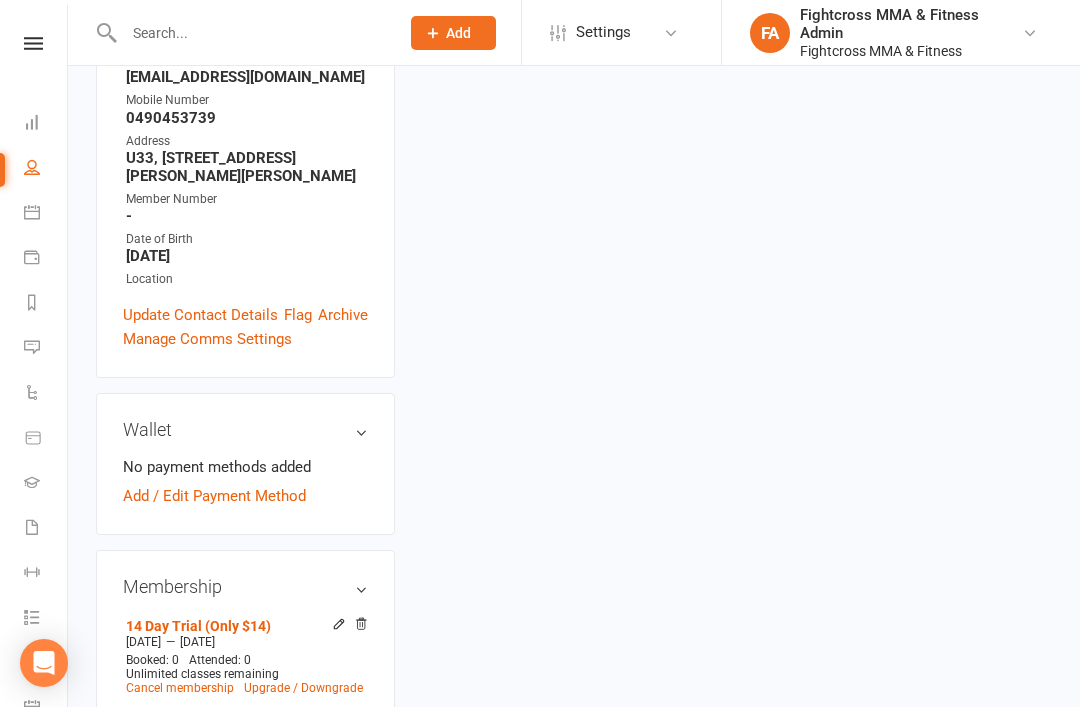 scroll, scrollTop: 0, scrollLeft: 0, axis: both 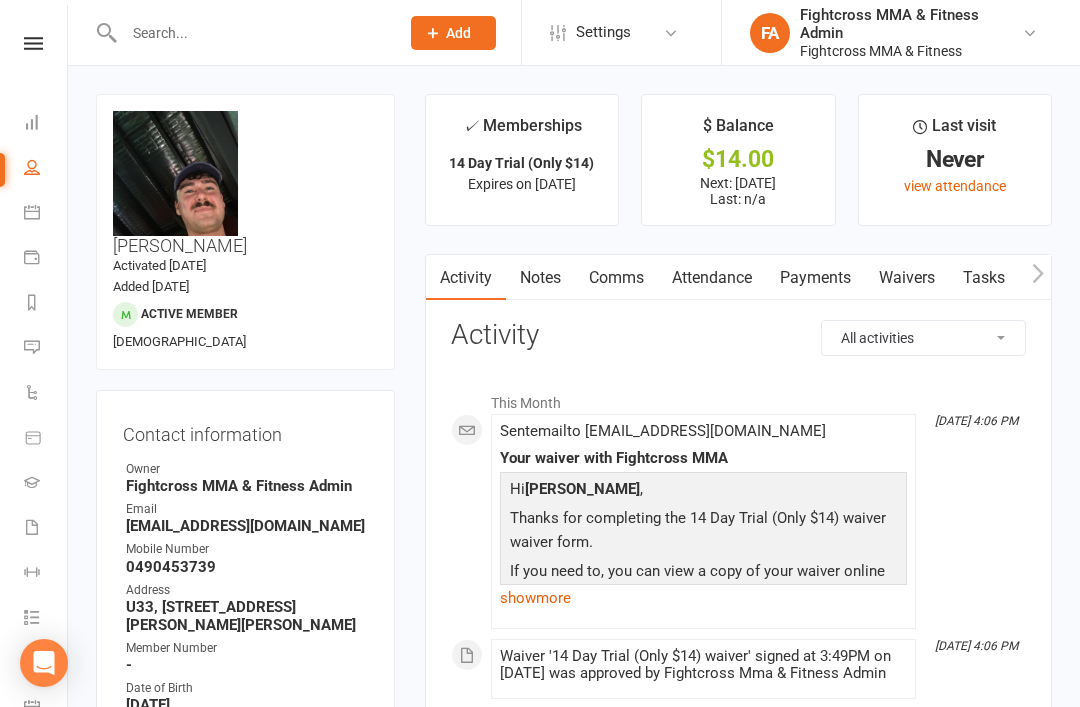 click on "Payments" at bounding box center [815, 278] 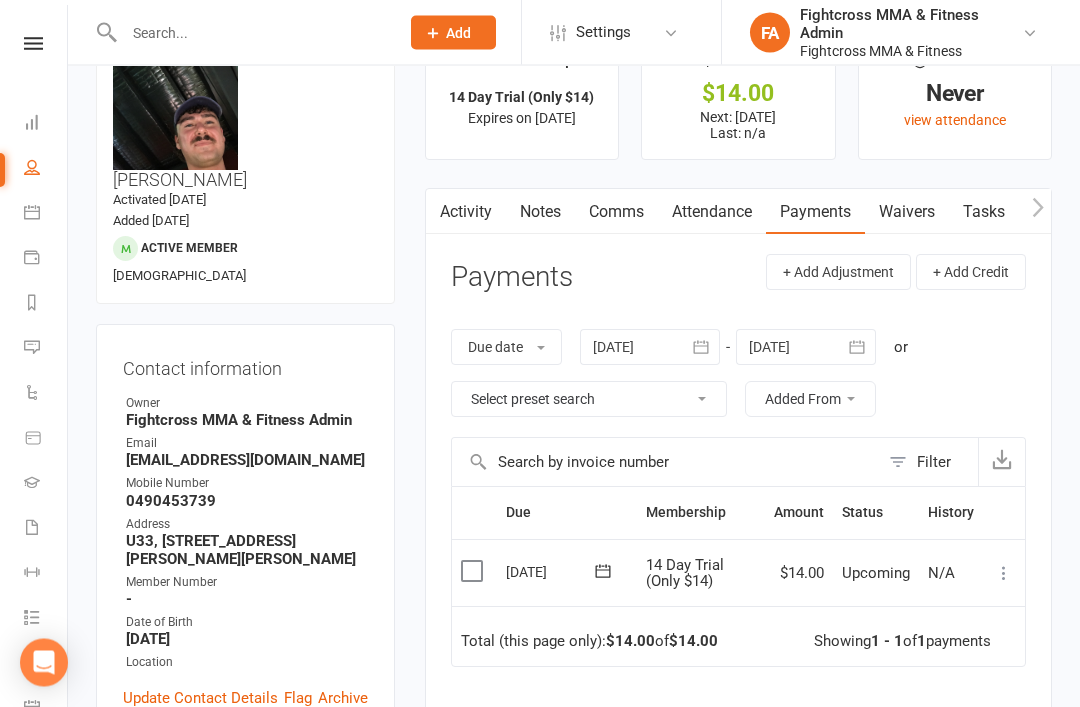 scroll, scrollTop: 66, scrollLeft: 0, axis: vertical 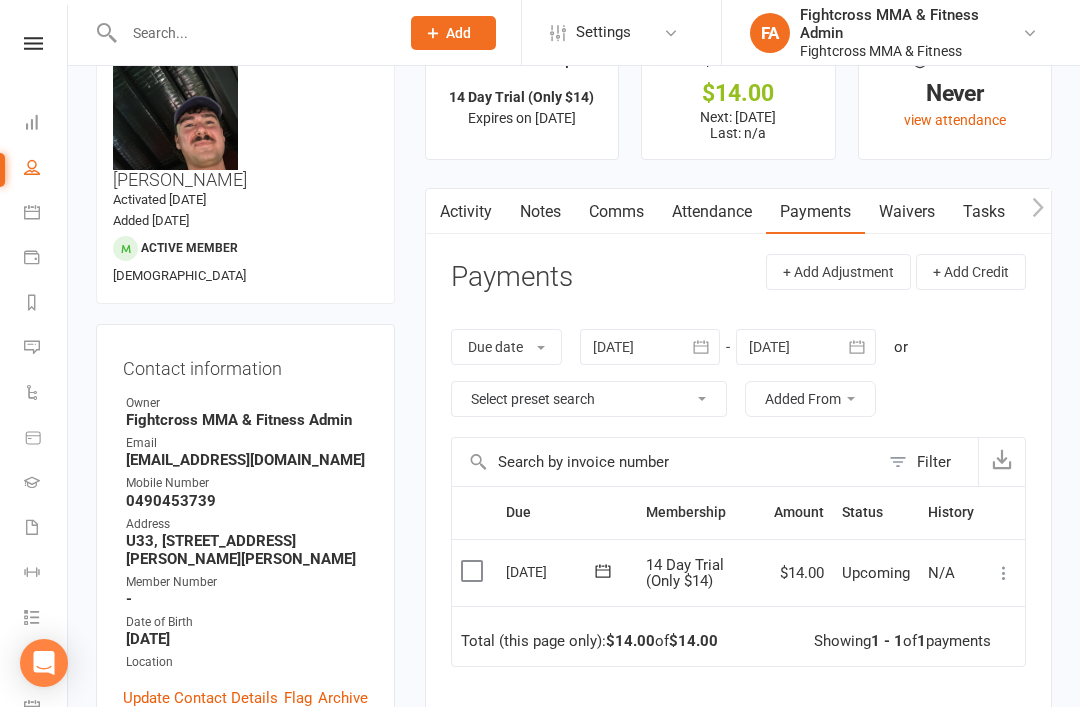 click at bounding box center (474, 571) 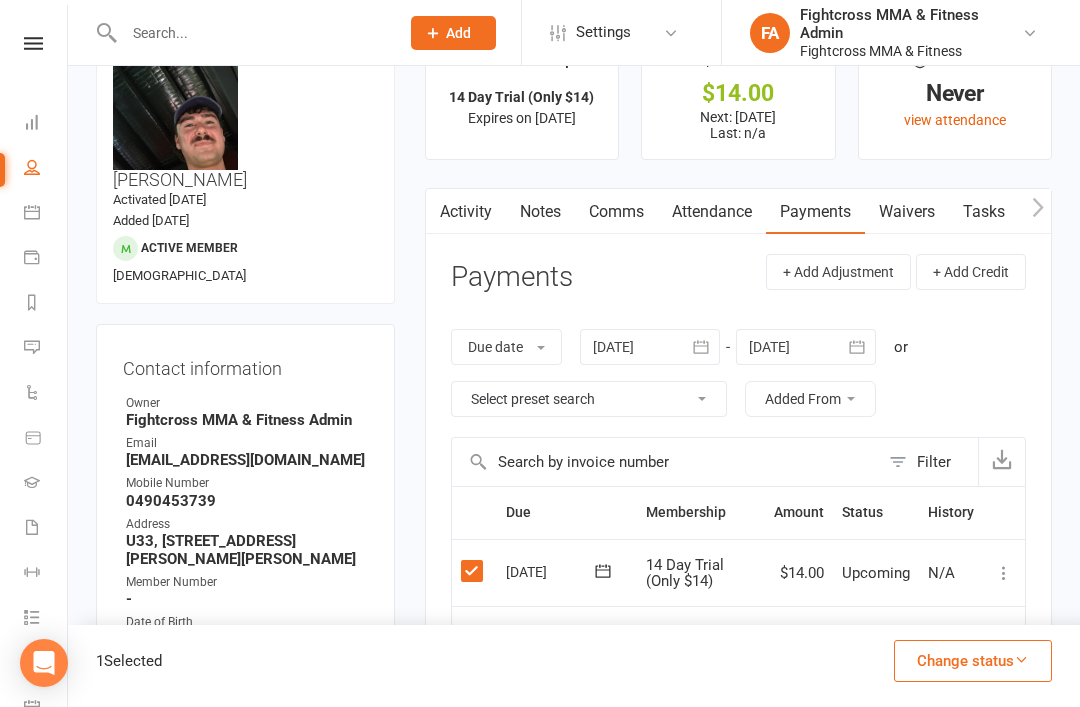 click on "Change status" at bounding box center (973, 661) 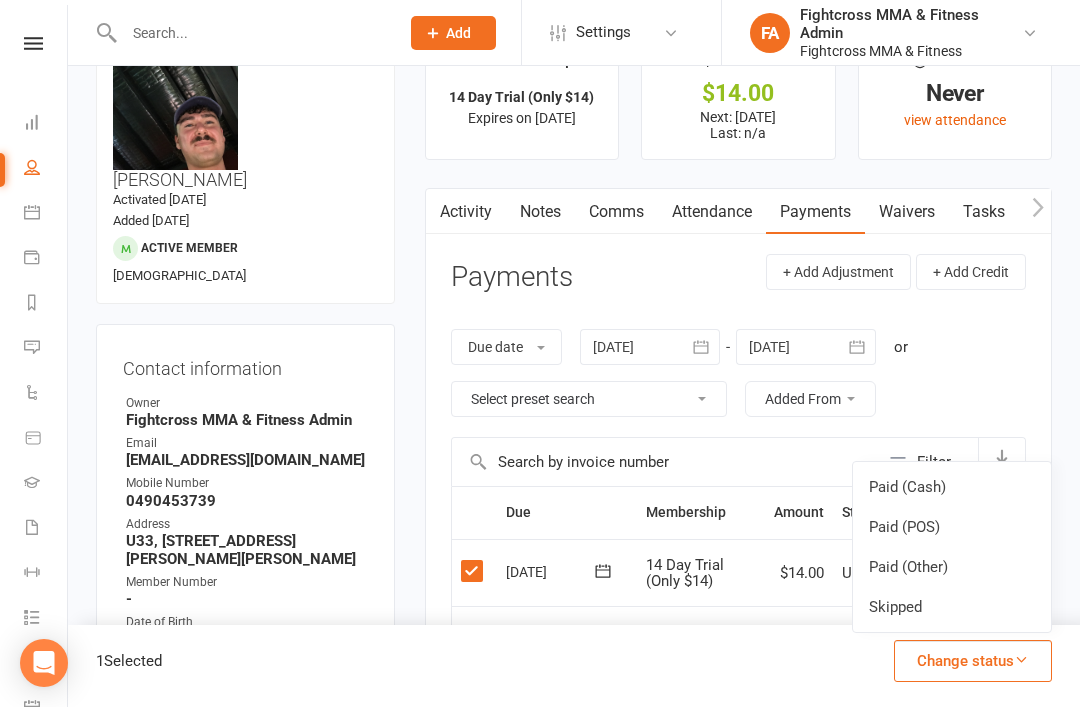 click on "Paid (POS)" at bounding box center [952, 527] 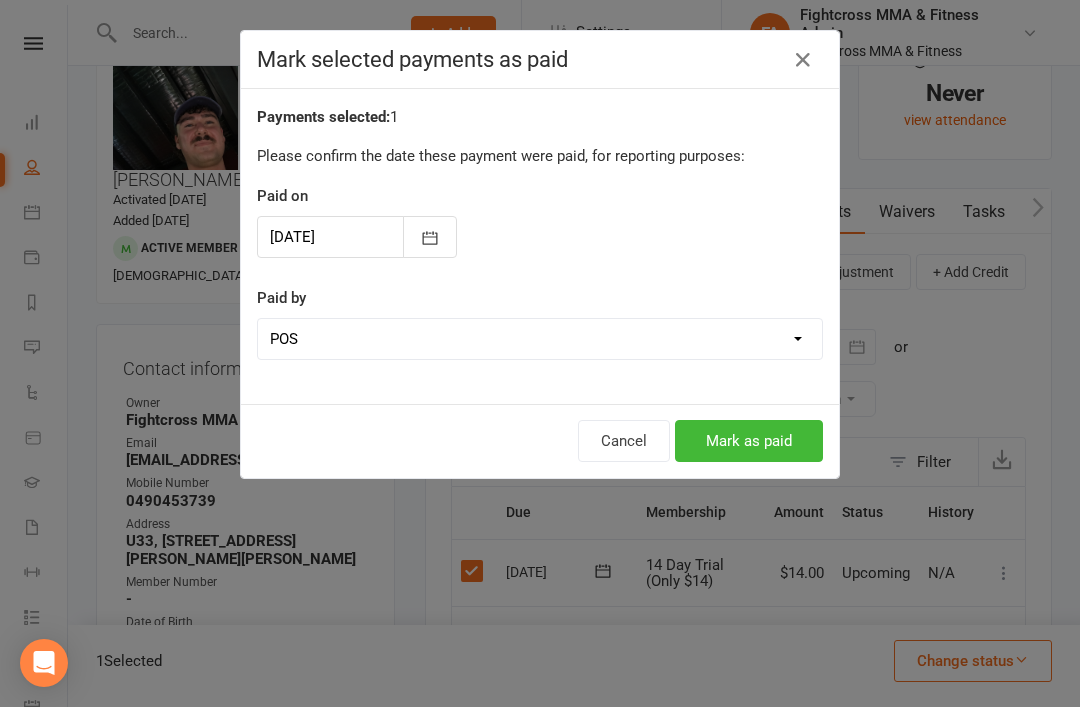 click on "Mark as paid" at bounding box center (749, 441) 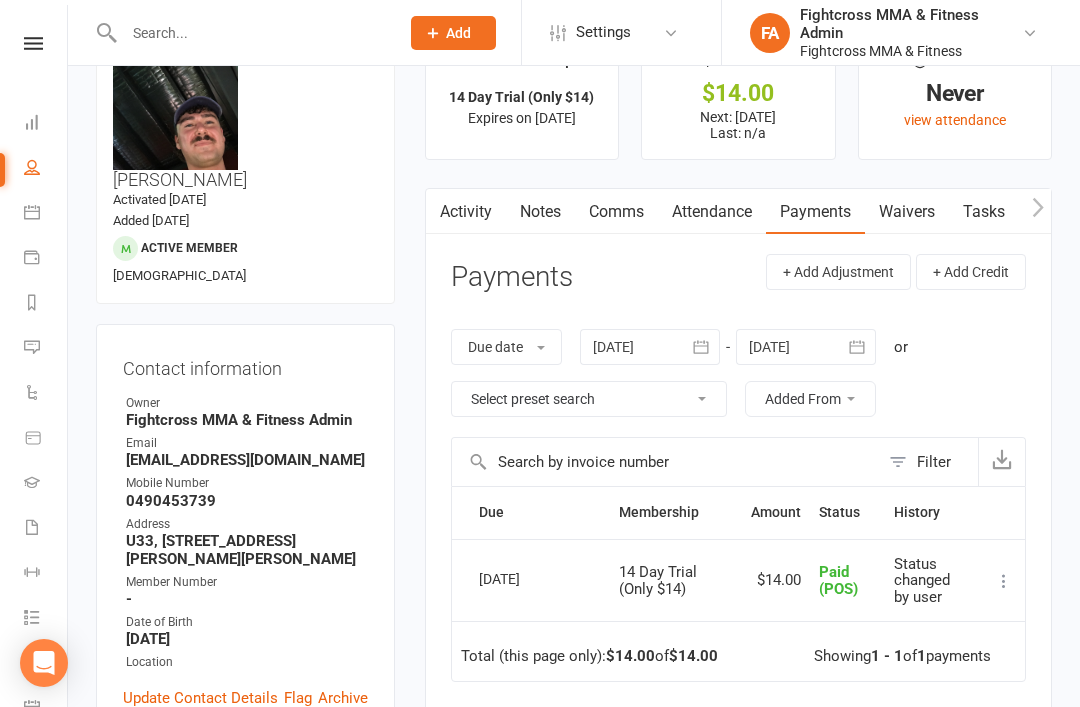 click on "Clubworx" at bounding box center (33, 69) 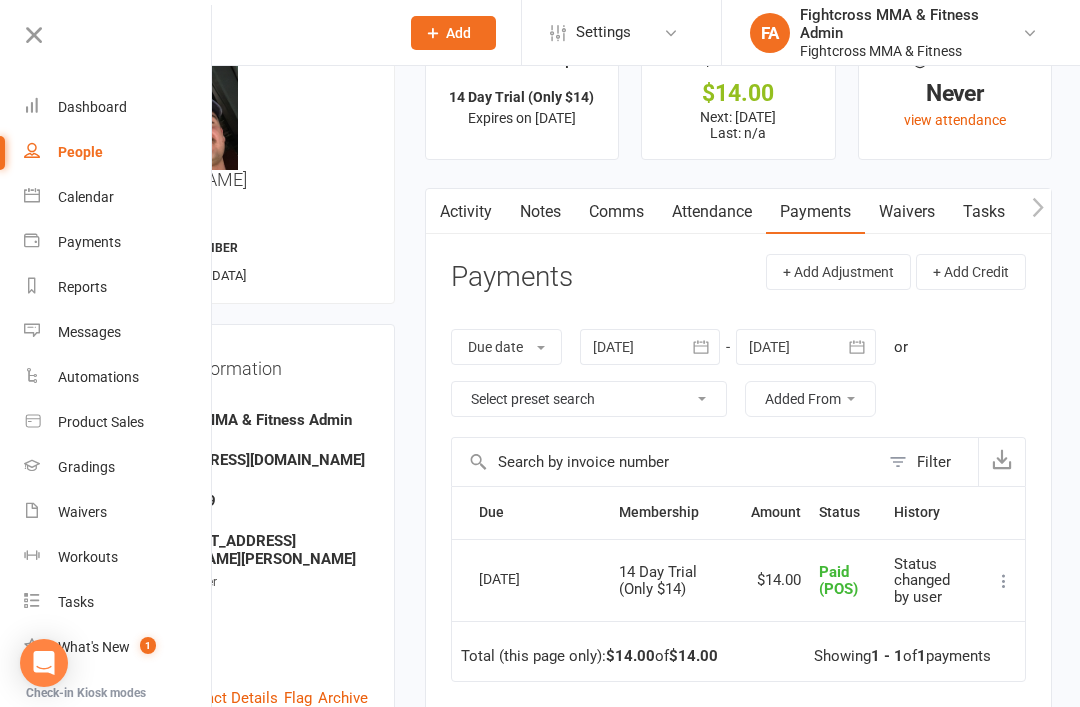 click on "Dashboard" at bounding box center [92, 107] 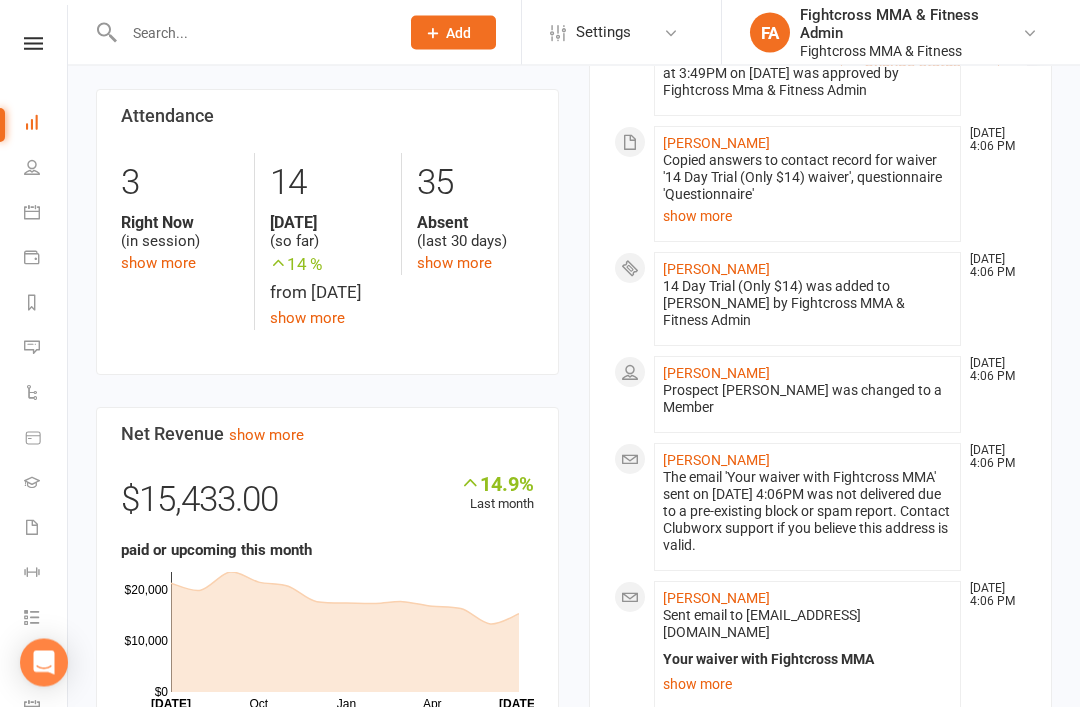 scroll, scrollTop: 889, scrollLeft: 0, axis: vertical 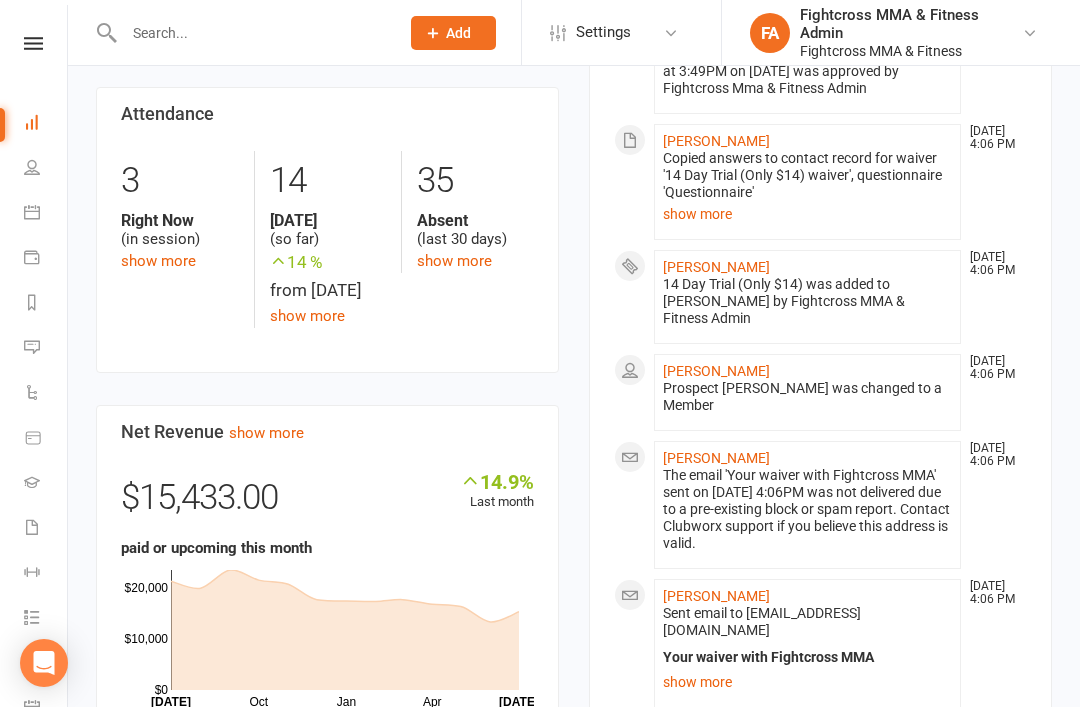 click on "[PERSON_NAME]" 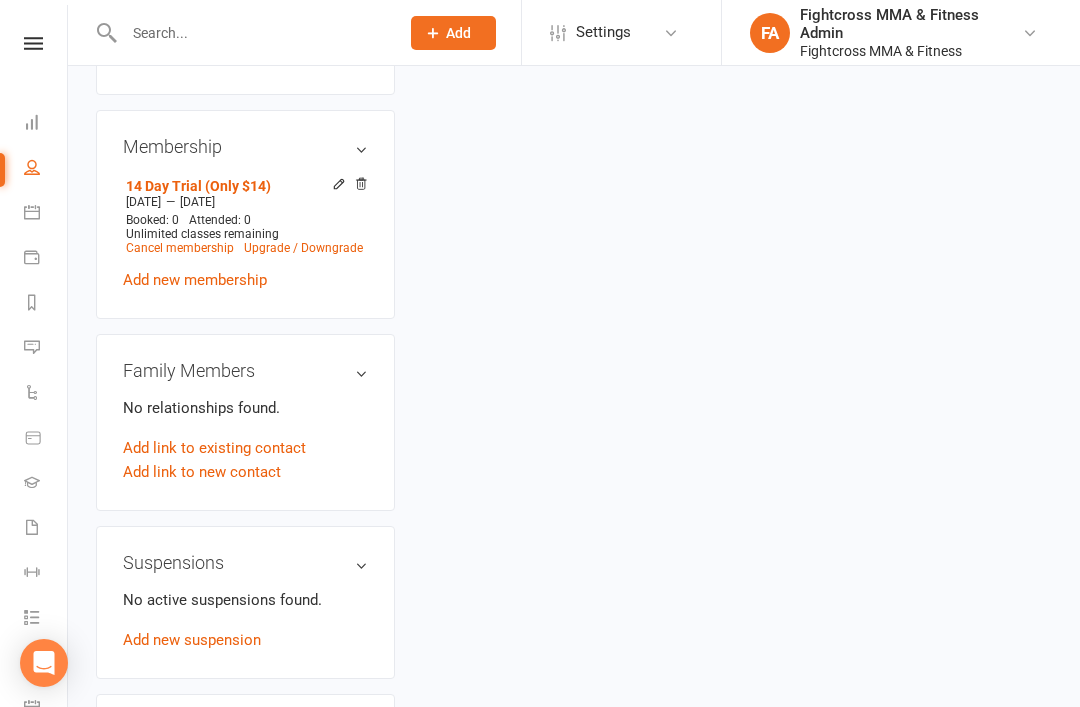 scroll, scrollTop: 0, scrollLeft: 0, axis: both 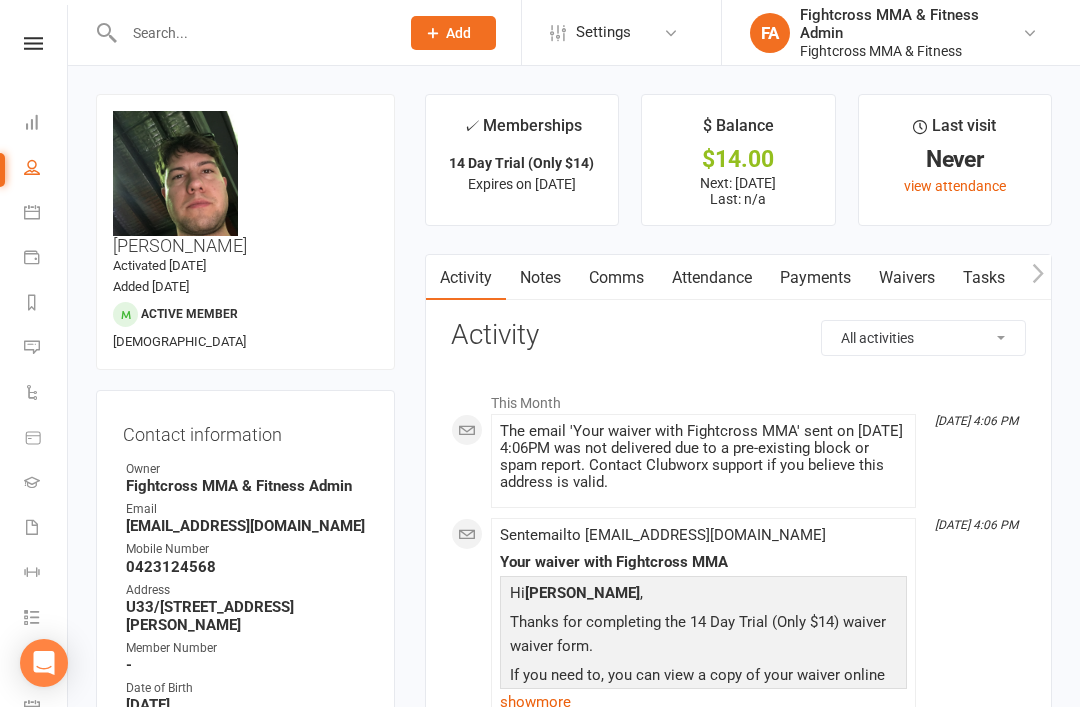 click on "Payments" at bounding box center (815, 278) 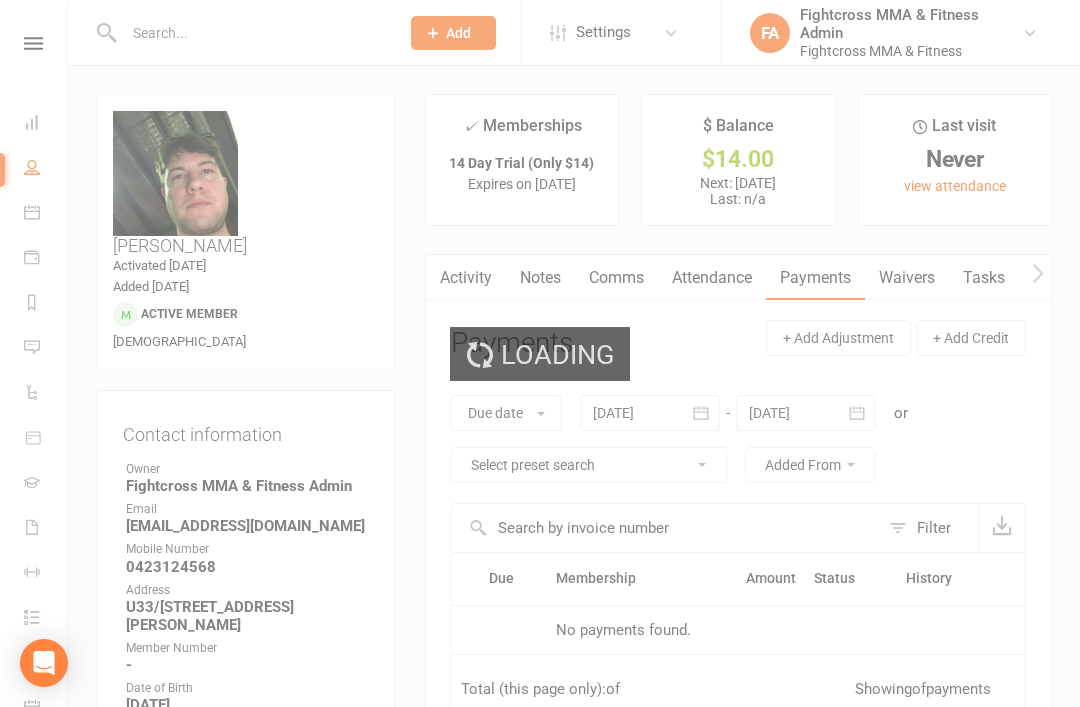 scroll, scrollTop: 64, scrollLeft: 0, axis: vertical 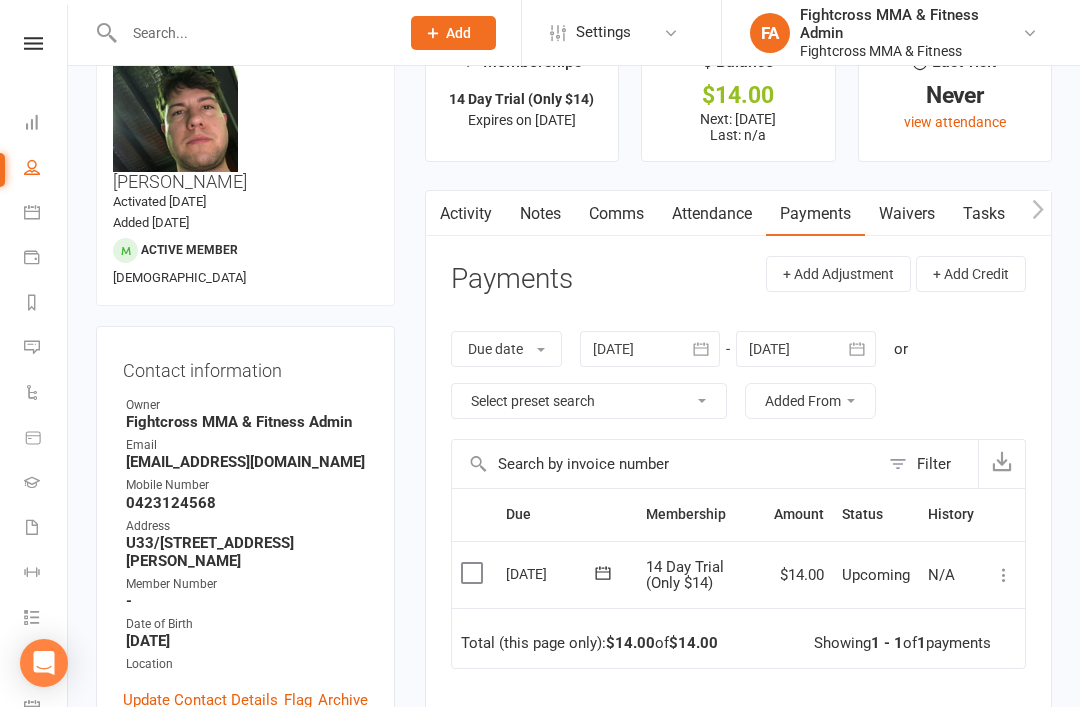 click at bounding box center [474, 573] 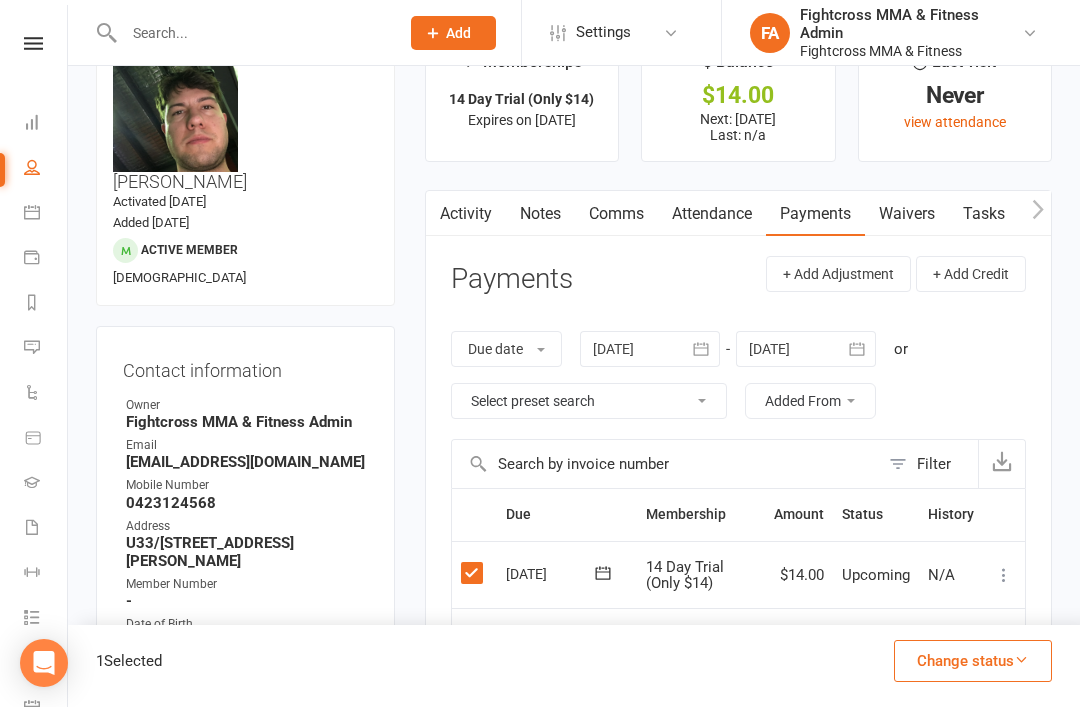 click on "Change status" at bounding box center [973, 661] 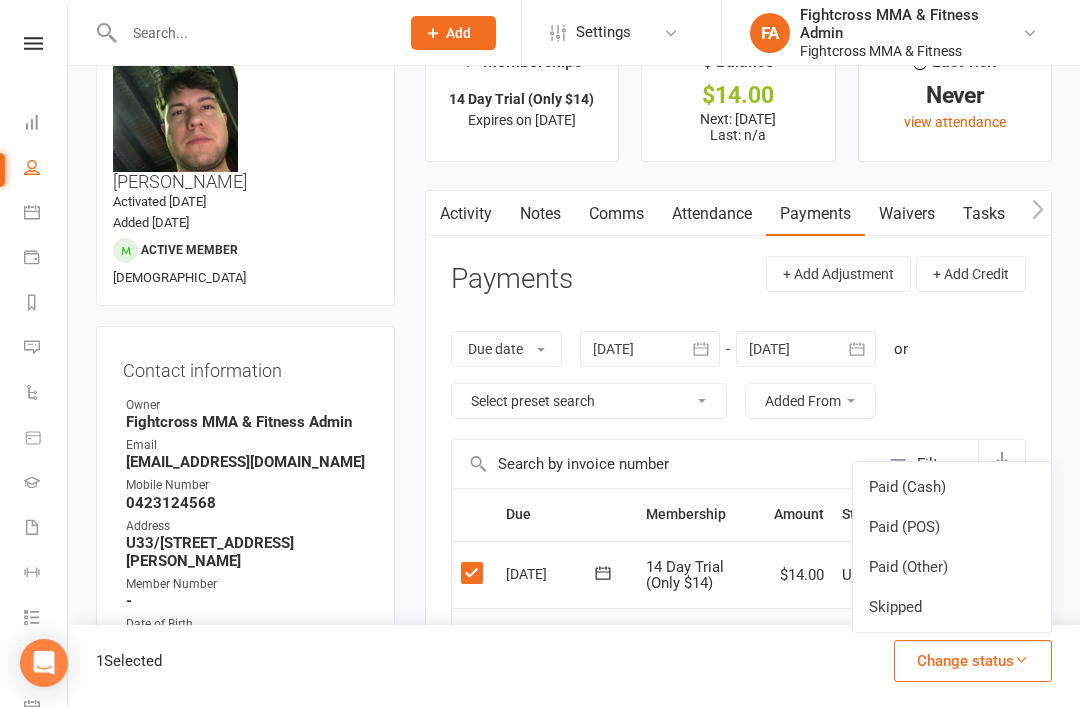 click on "Paid (POS)" at bounding box center [952, 527] 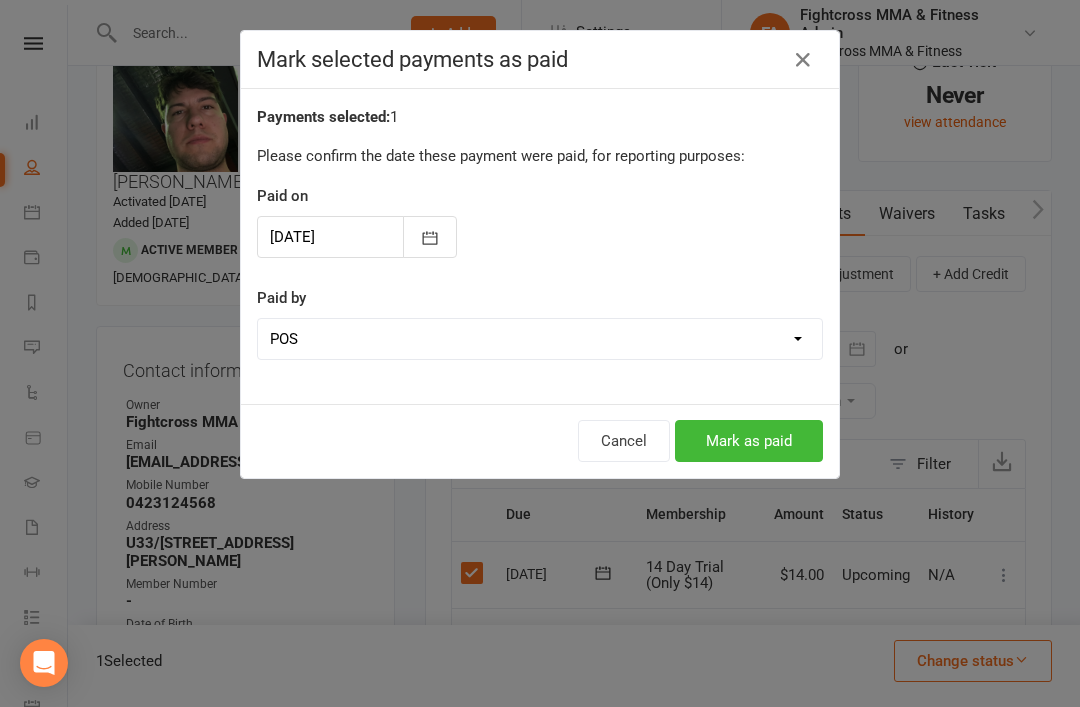 click on "Mark as paid" at bounding box center [749, 441] 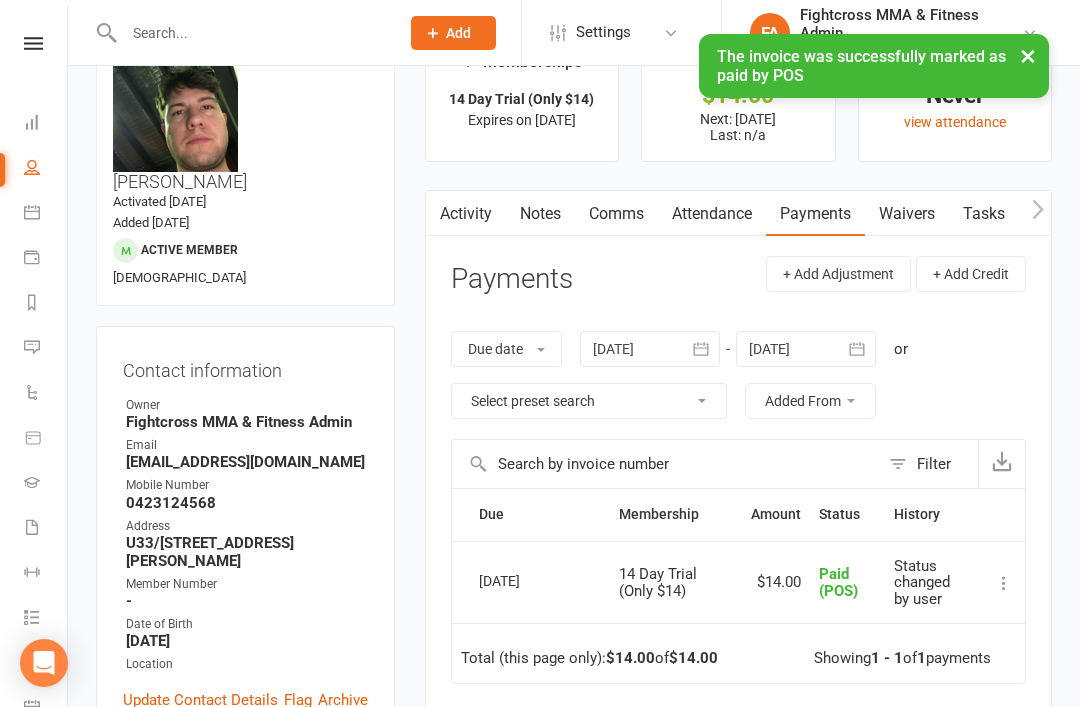 click at bounding box center [33, 43] 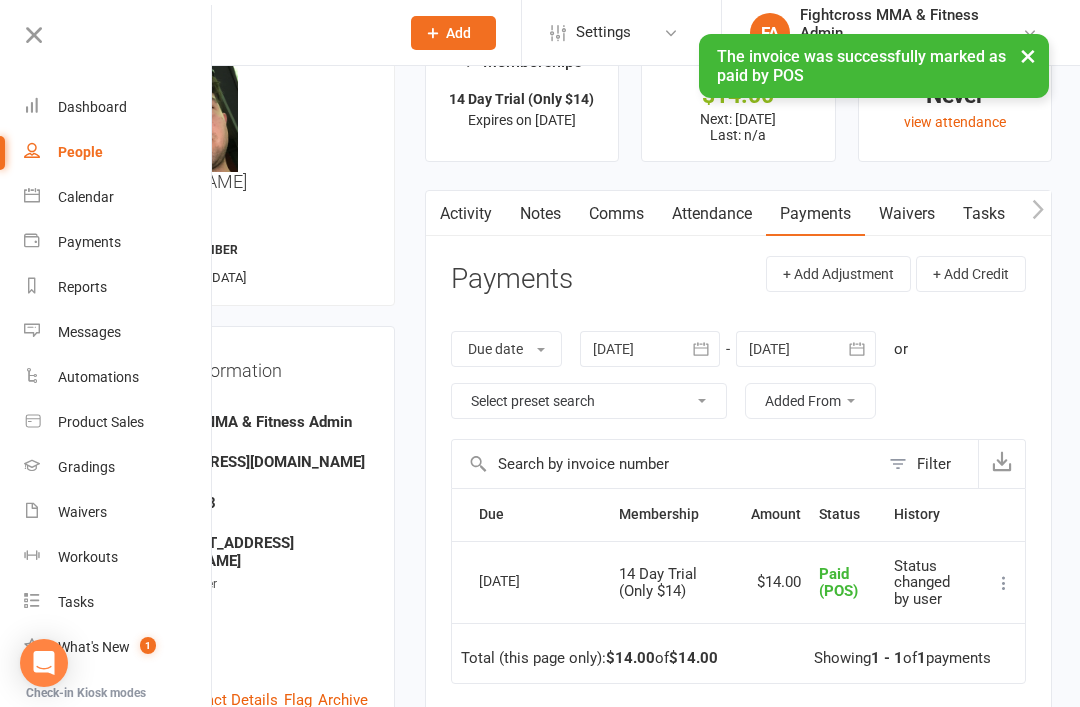 click on "Dashboard" at bounding box center [92, 107] 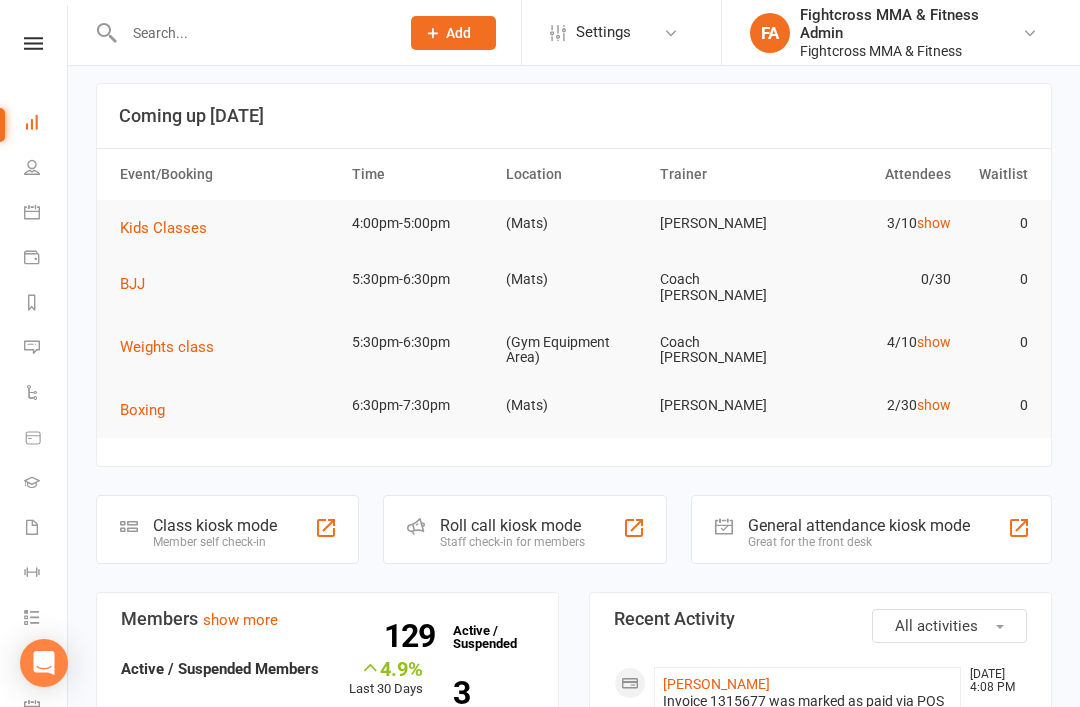 scroll, scrollTop: 16, scrollLeft: 0, axis: vertical 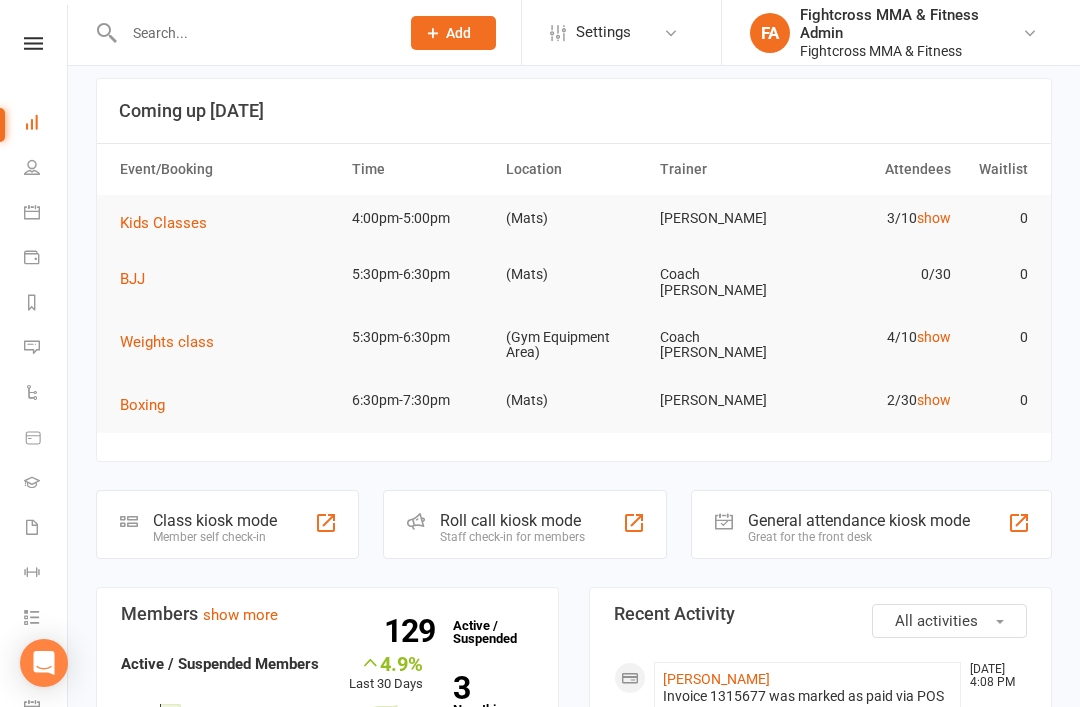 click on "[PERSON_NAME] [DATE] 4:08 PM Invoice 1315677 was marked as paid via POS by Fightcross MMA & Fitness Admin" 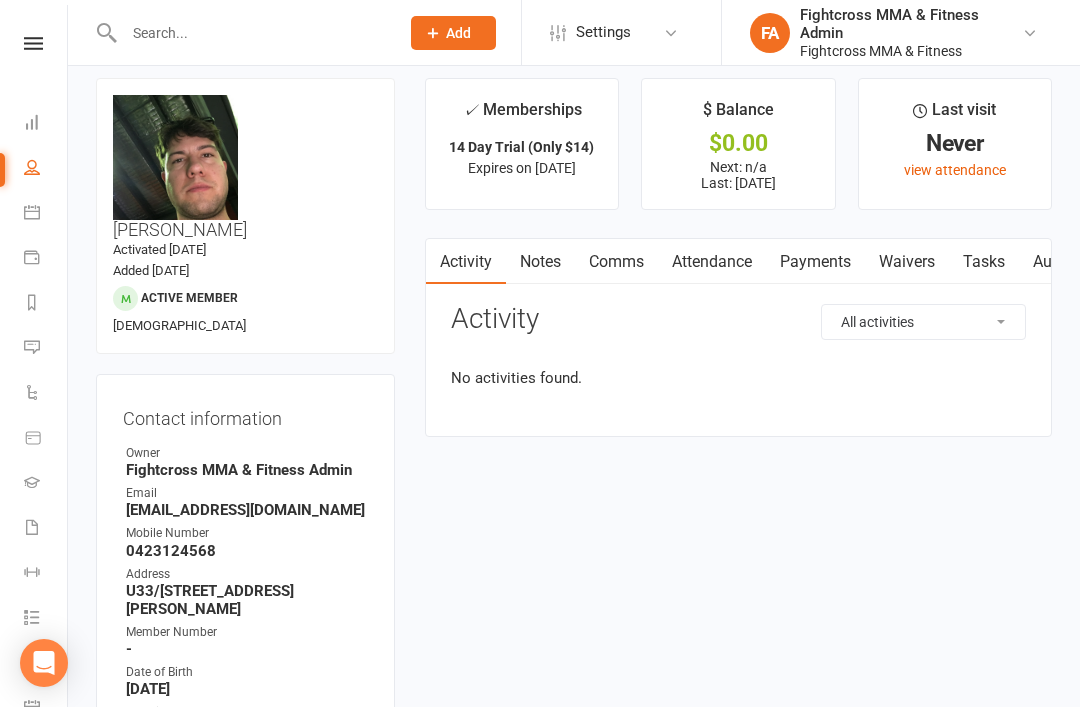scroll, scrollTop: 0, scrollLeft: 0, axis: both 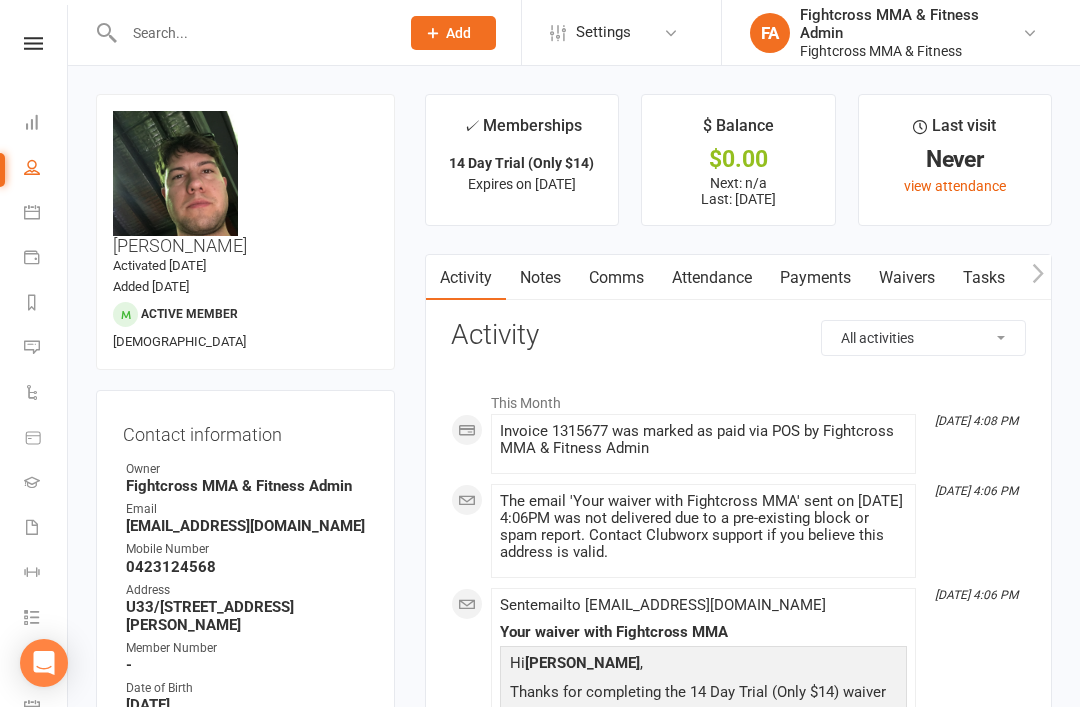 click on "Clubworx" at bounding box center (33, 69) 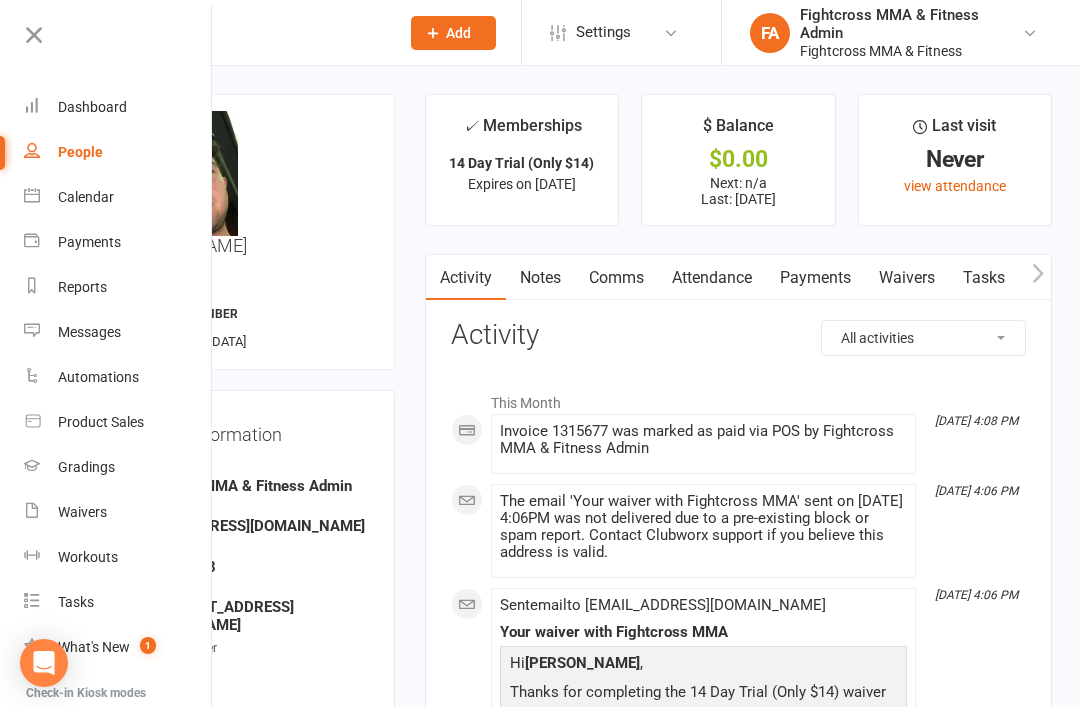 click on "Dashboard" at bounding box center (118, 107) 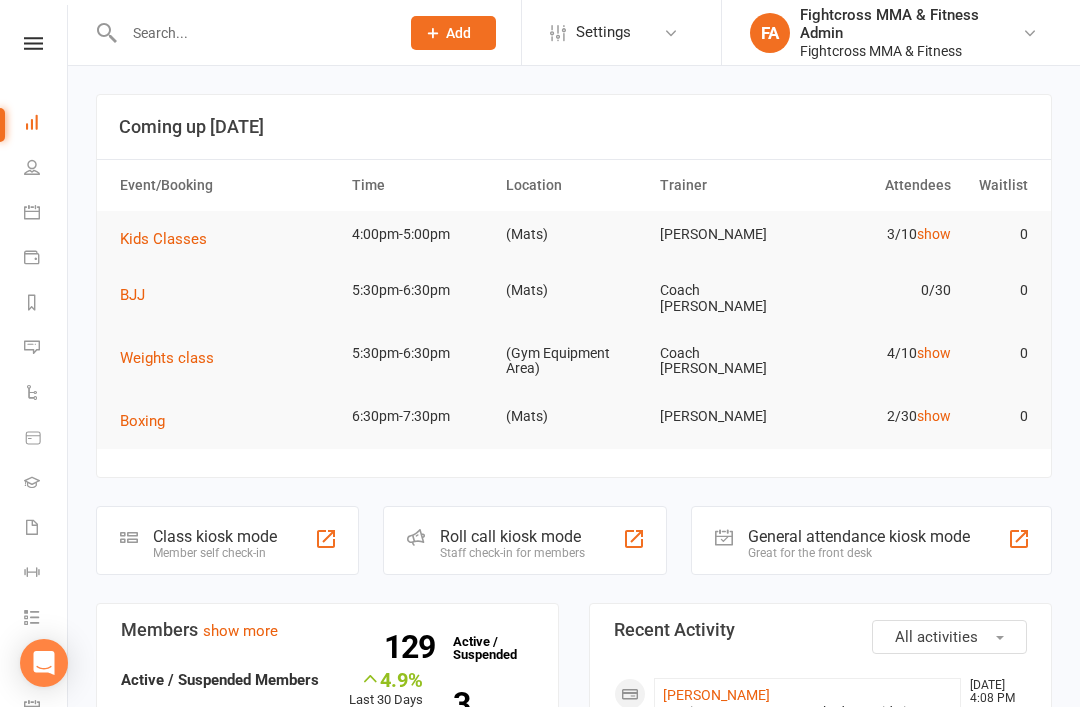 click on "Kids Classes" at bounding box center (163, 239) 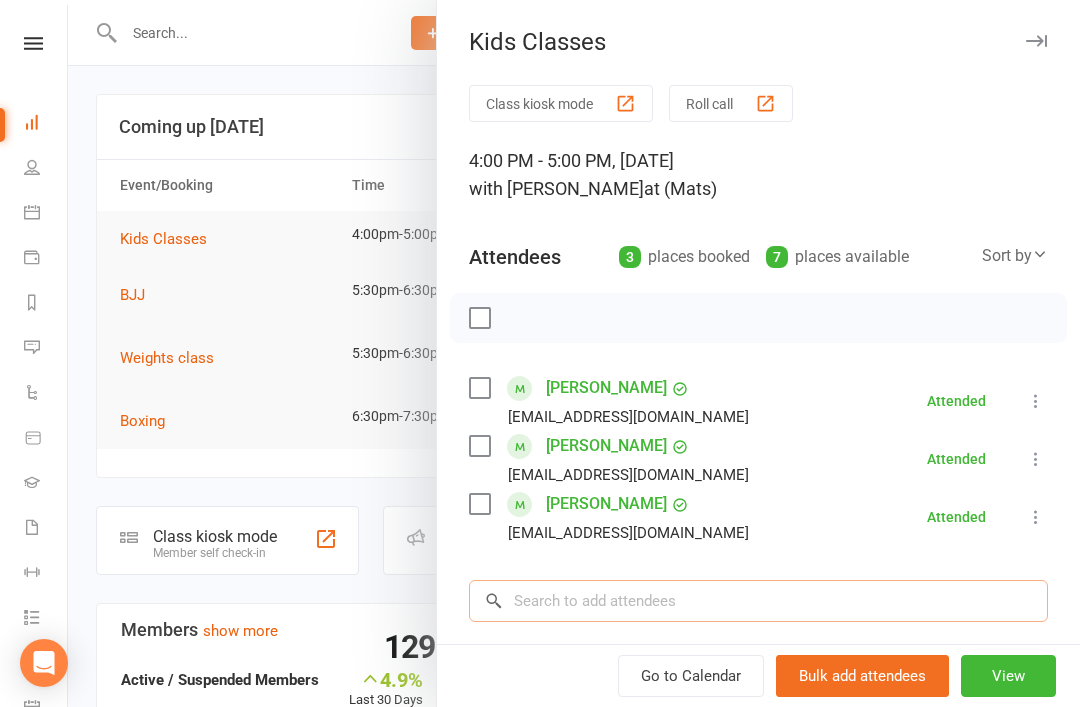 click at bounding box center (758, 601) 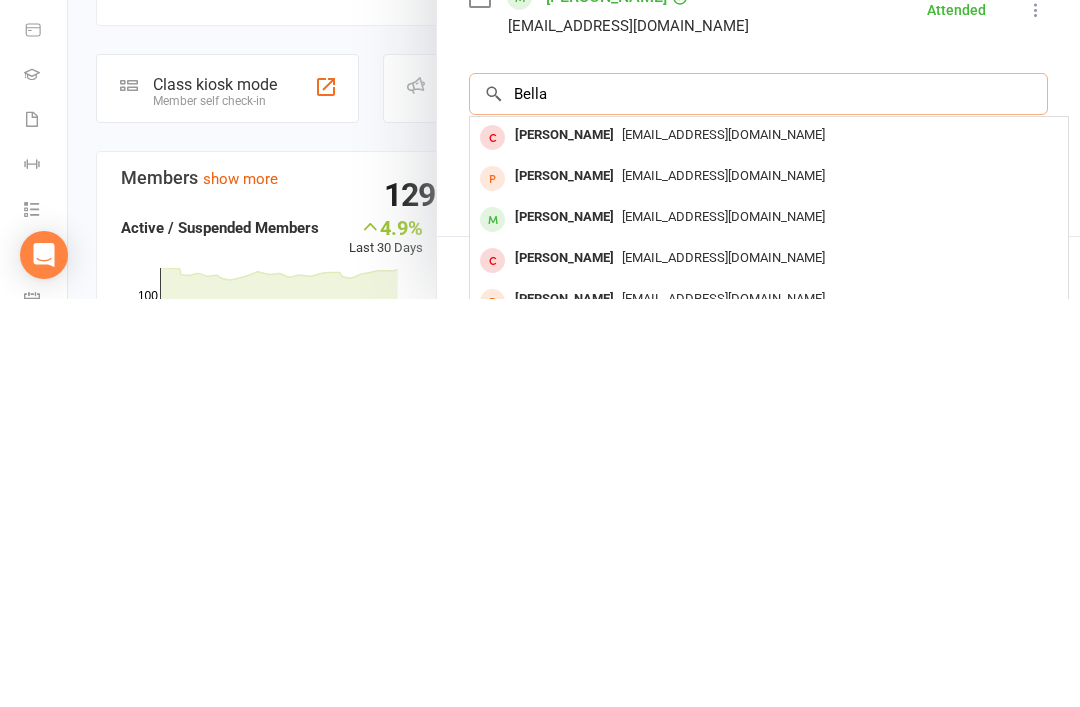 scroll, scrollTop: 138, scrollLeft: 0, axis: vertical 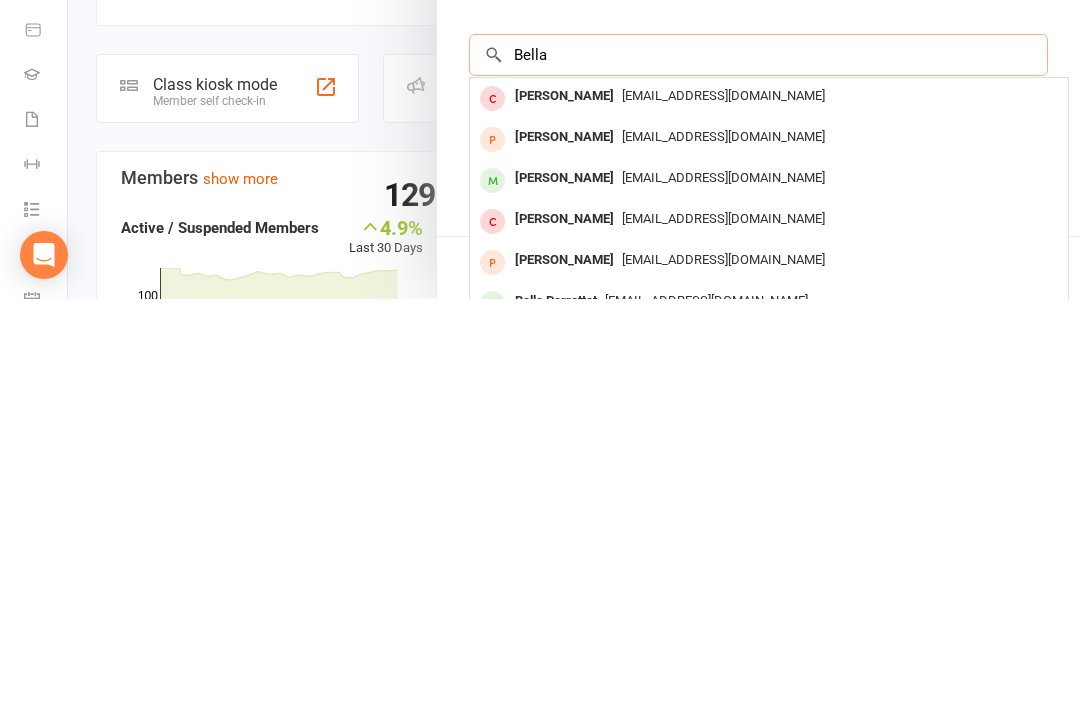 type on "Bella" 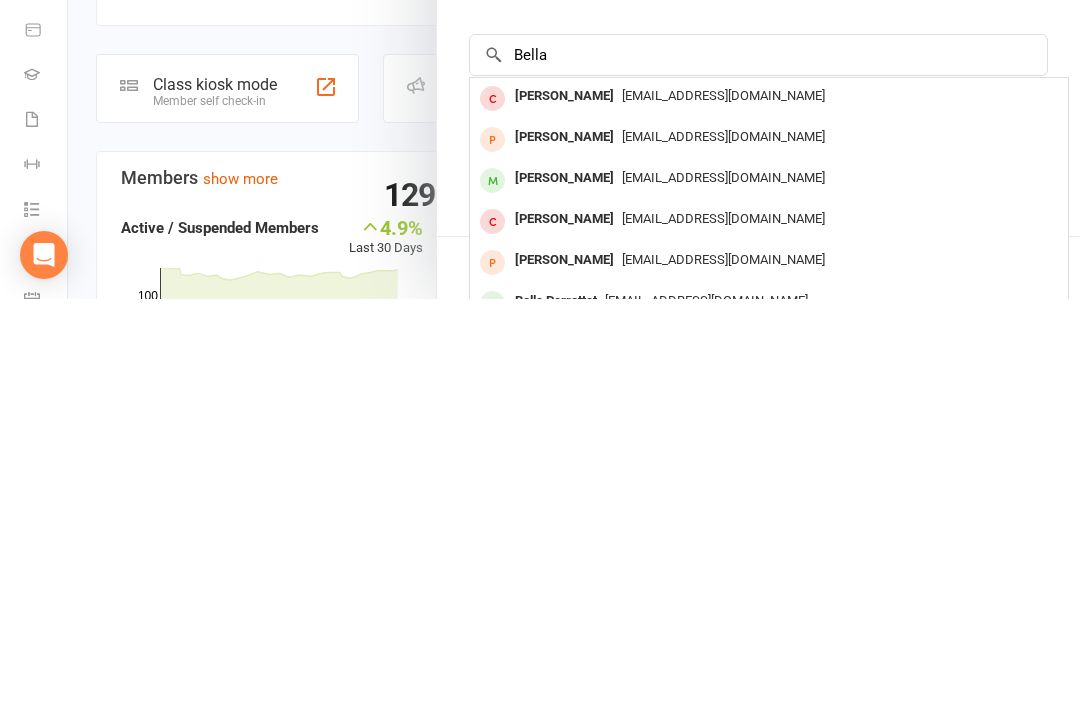 click on "[PERSON_NAME]" at bounding box center (564, 586) 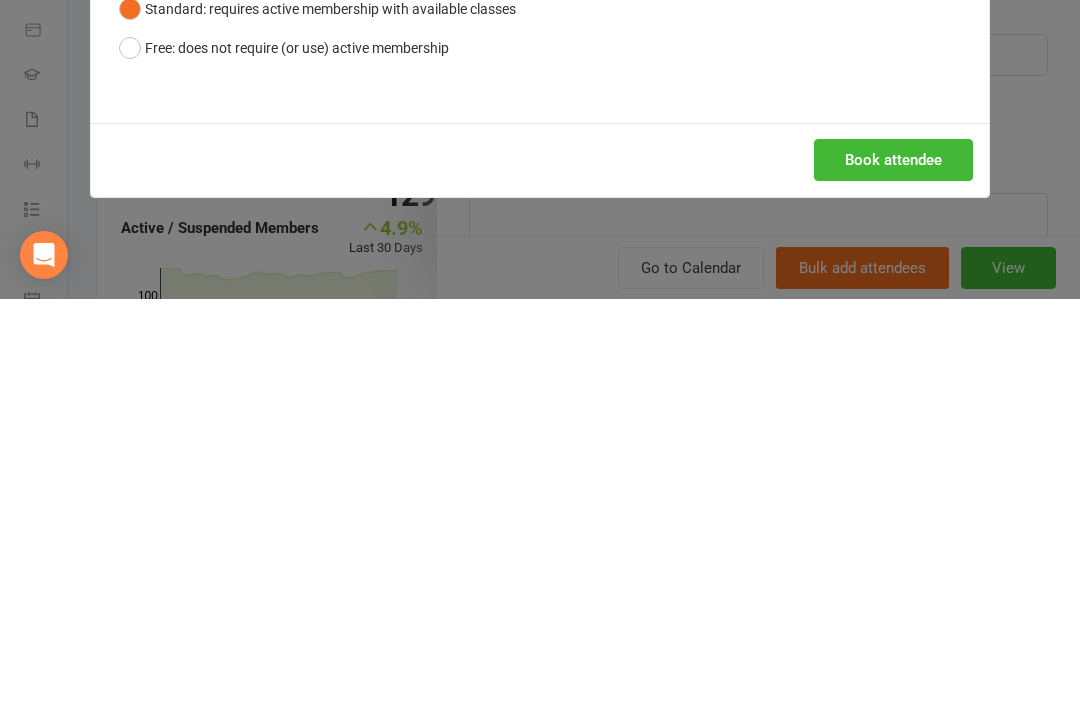 scroll, scrollTop: 452, scrollLeft: 0, axis: vertical 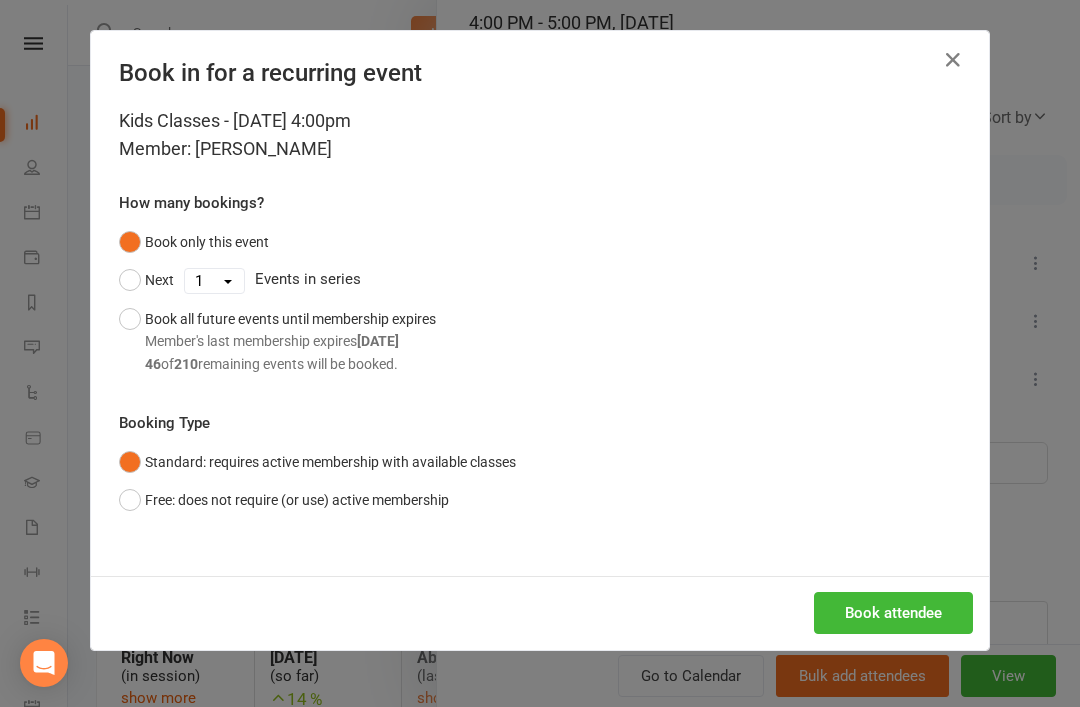 click on "Book attendee" at bounding box center [893, 613] 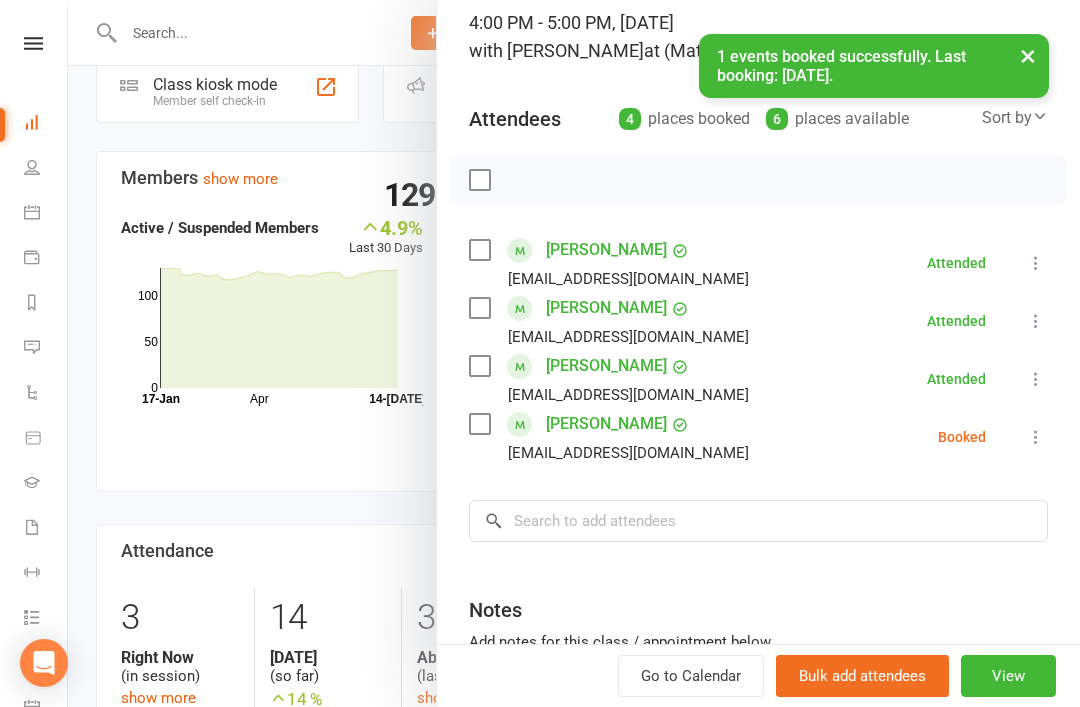 click at bounding box center (1036, 437) 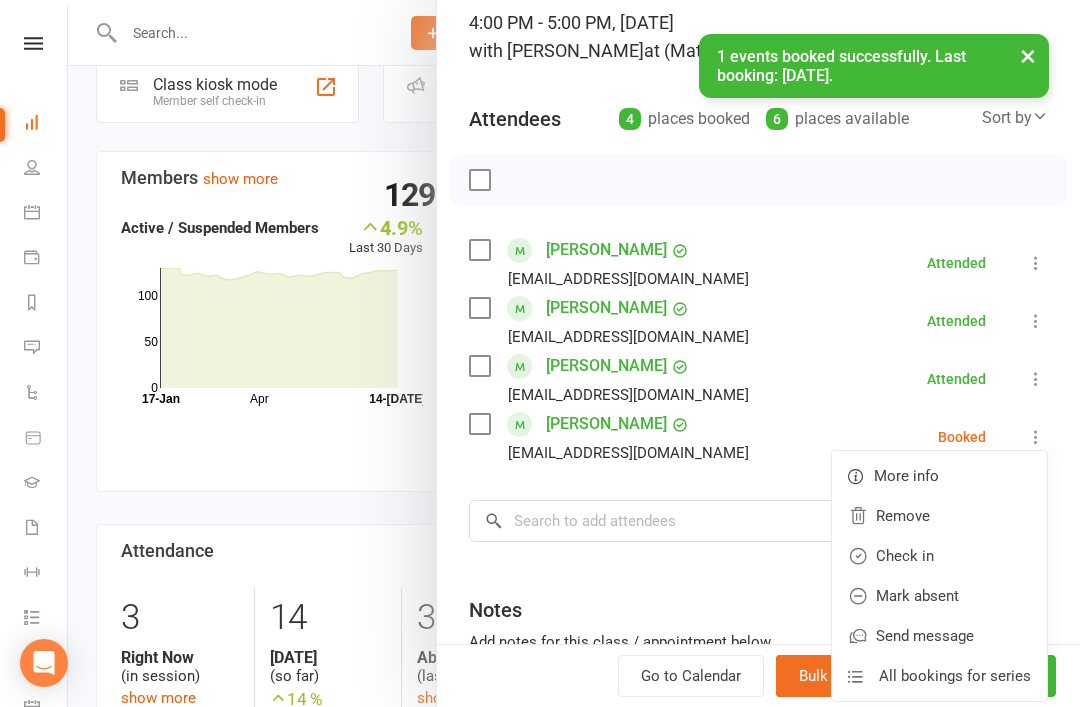 click on "Check in" at bounding box center (939, 556) 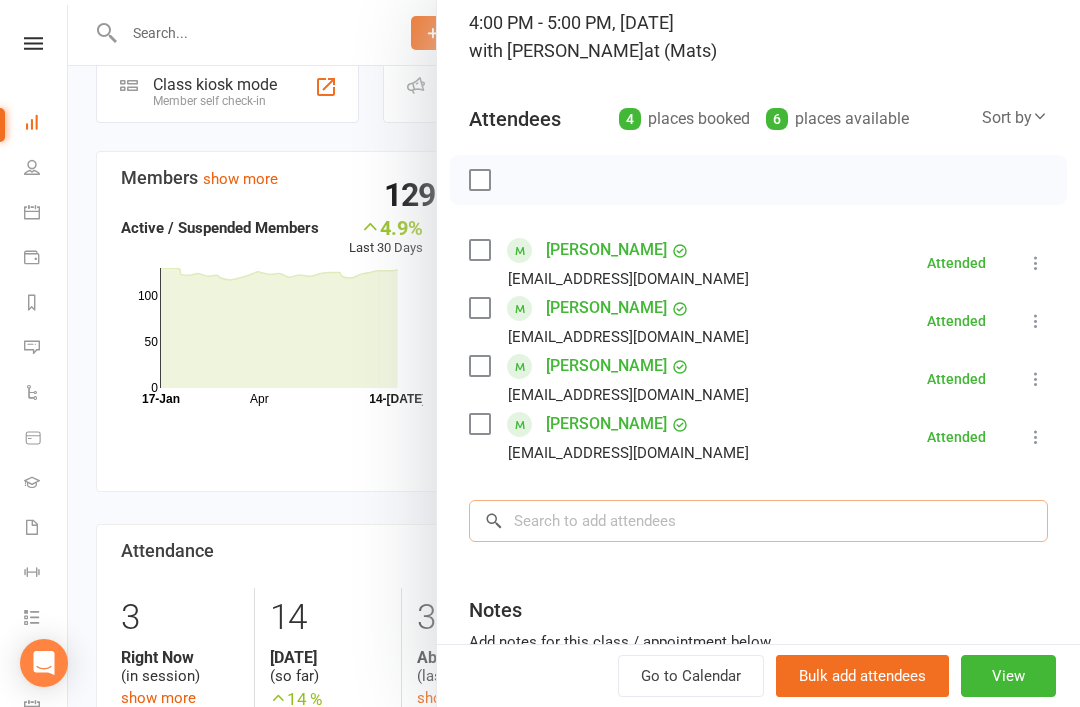 click at bounding box center (758, 521) 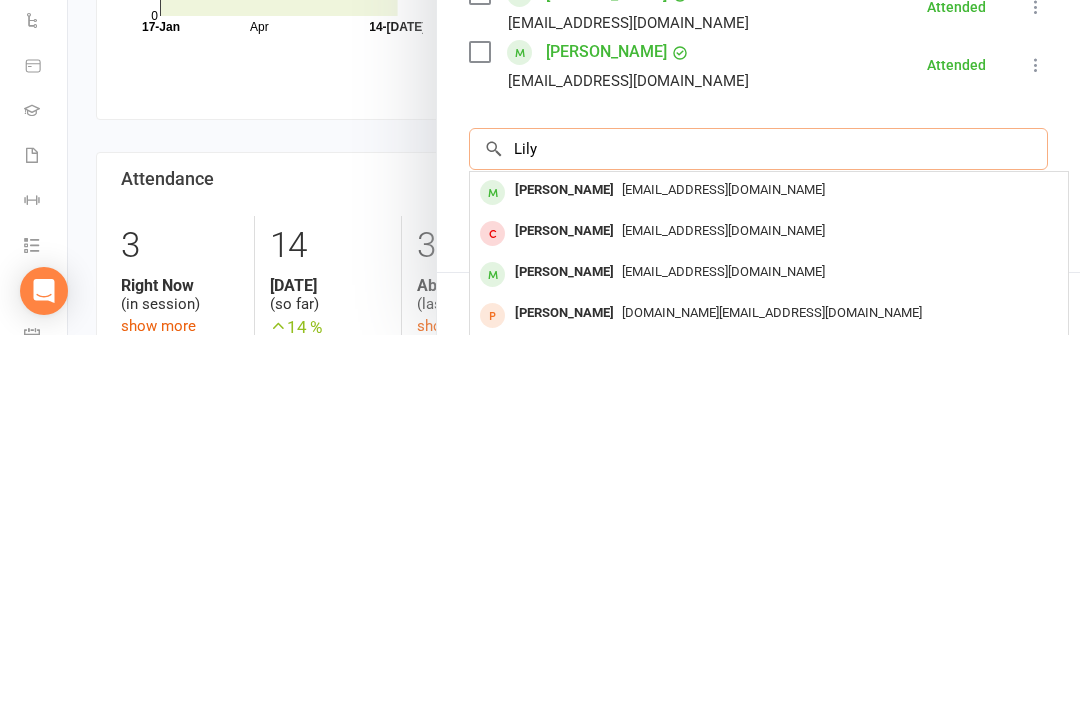 type on "Lily" 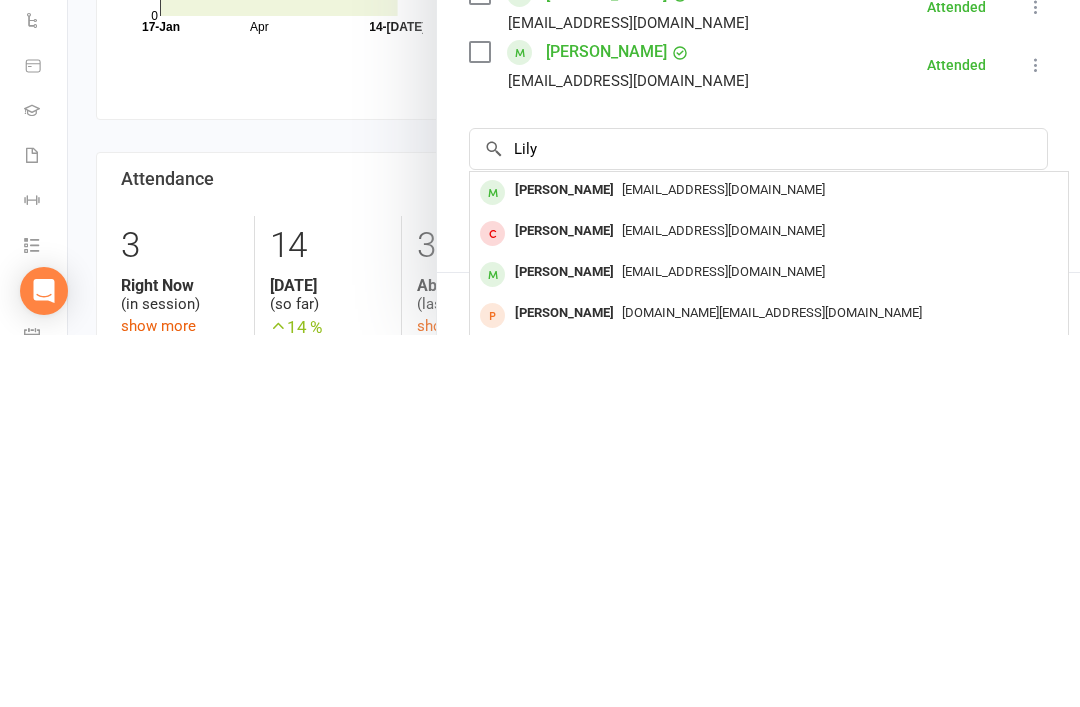 click on "[PERSON_NAME]" at bounding box center (564, 644) 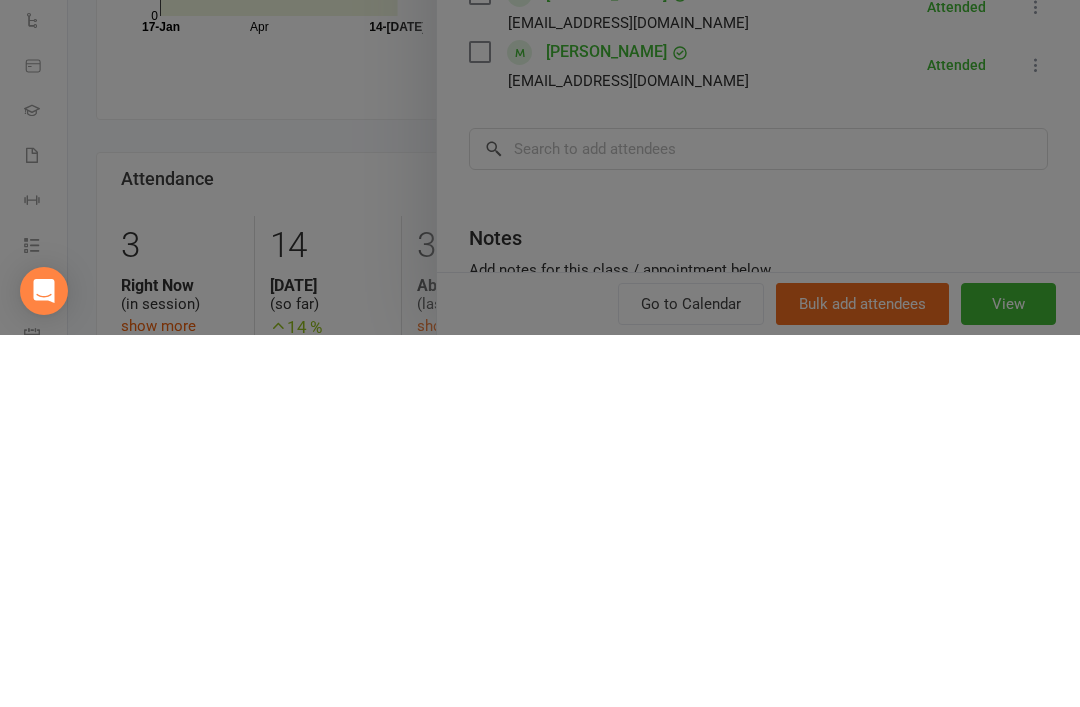scroll, scrollTop: 824, scrollLeft: 0, axis: vertical 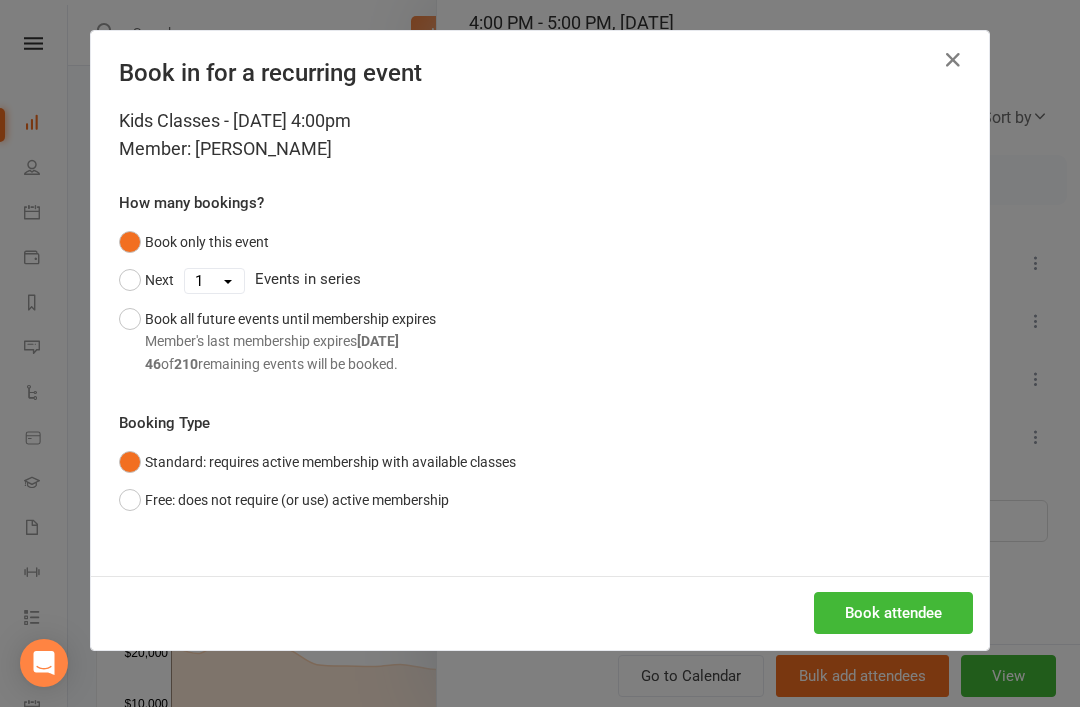 click on "Book attendee" at bounding box center [893, 613] 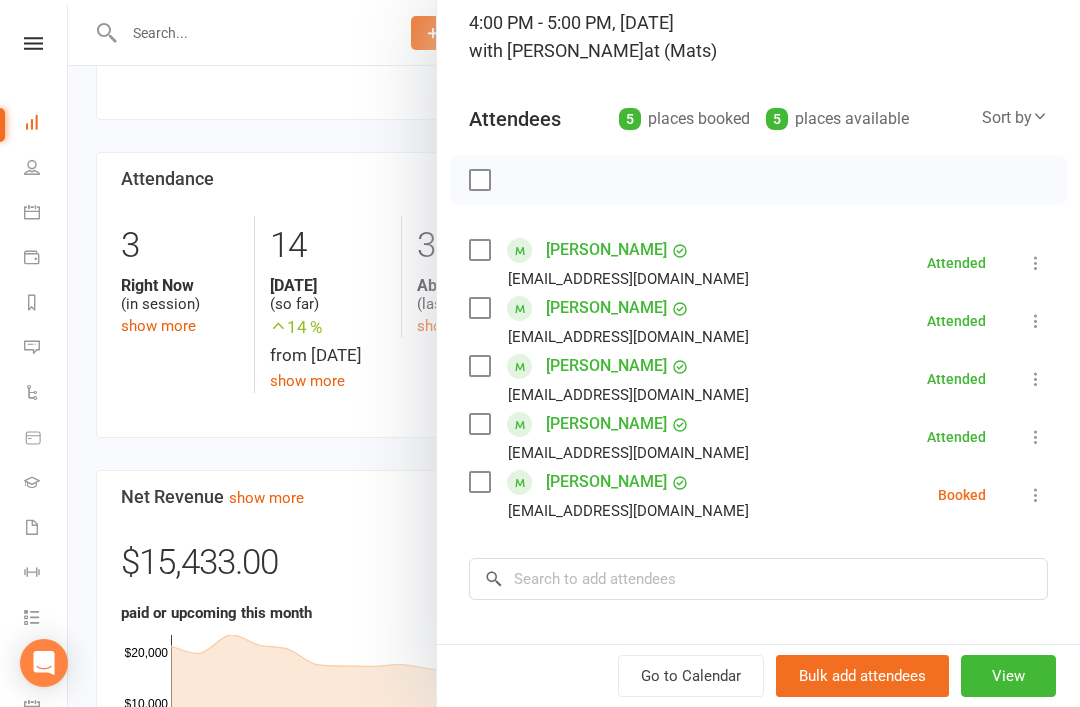 click at bounding box center (1036, 495) 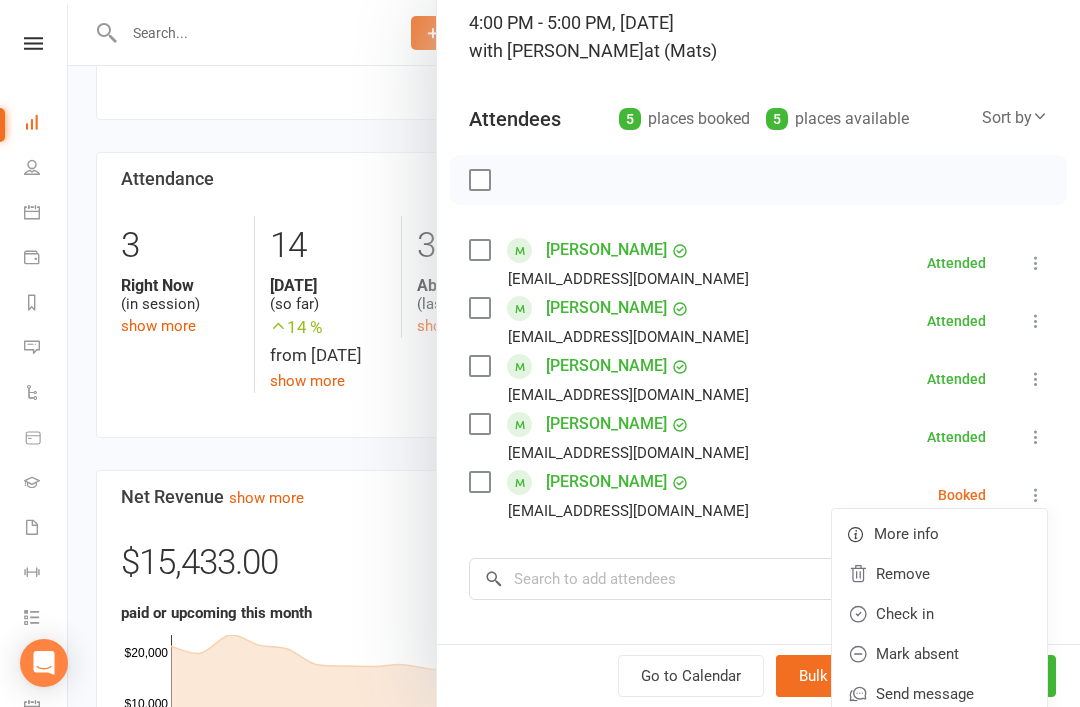 click on "Check in" at bounding box center [939, 614] 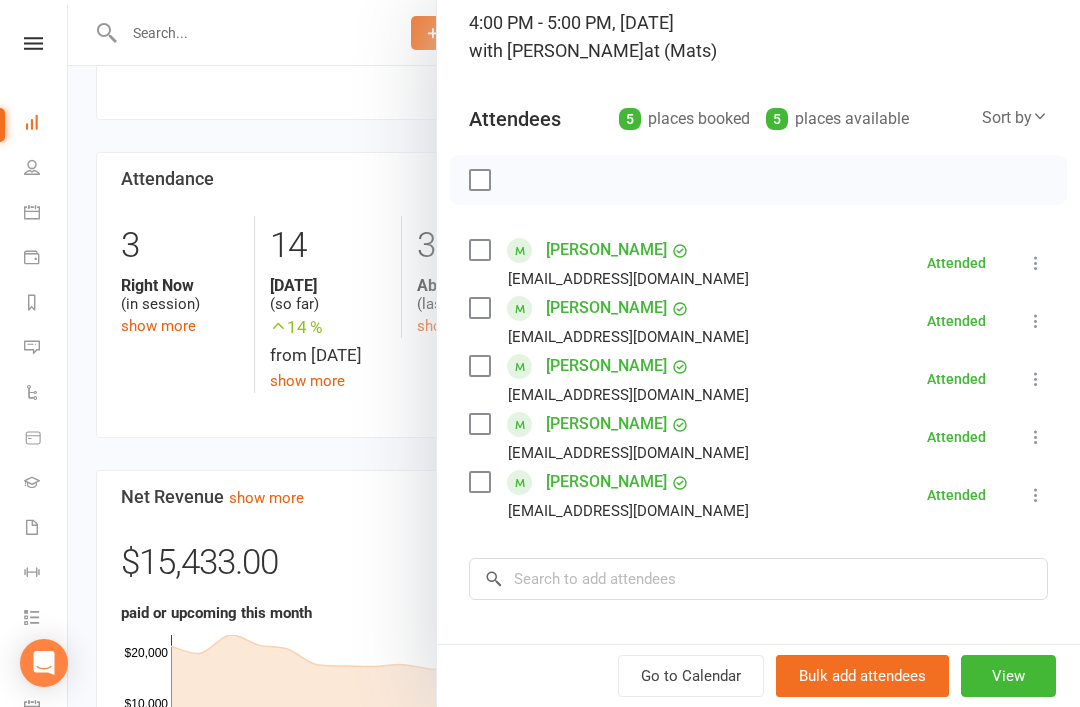 scroll, scrollTop: 211, scrollLeft: 0, axis: vertical 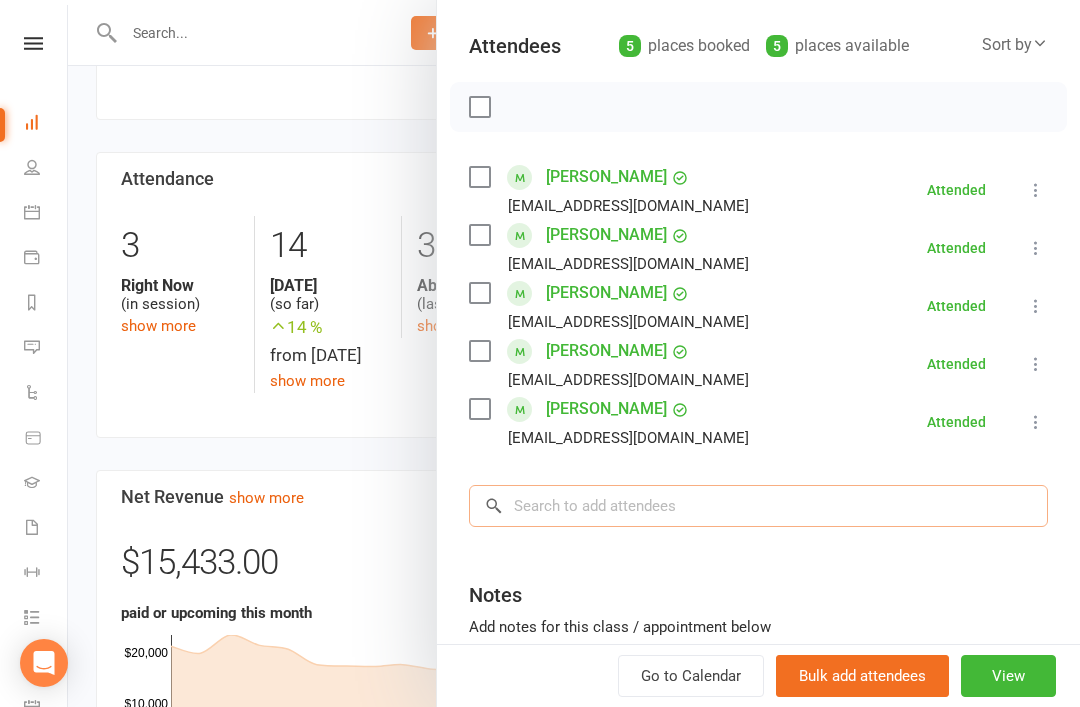click at bounding box center [758, 506] 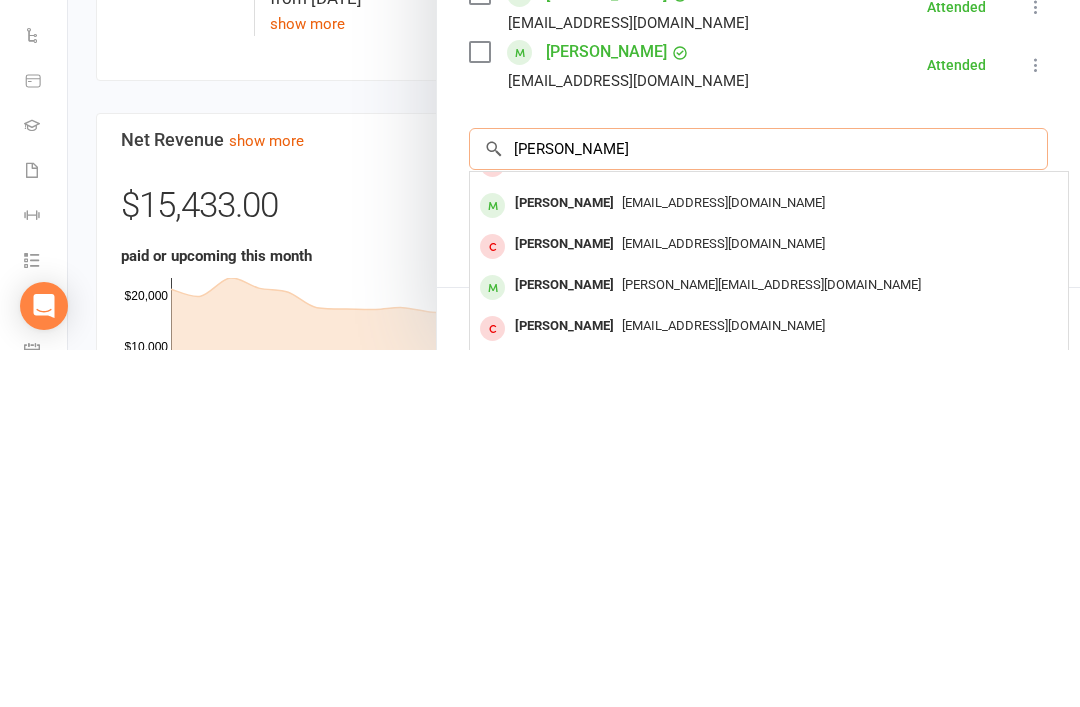 scroll, scrollTop: 69, scrollLeft: 0, axis: vertical 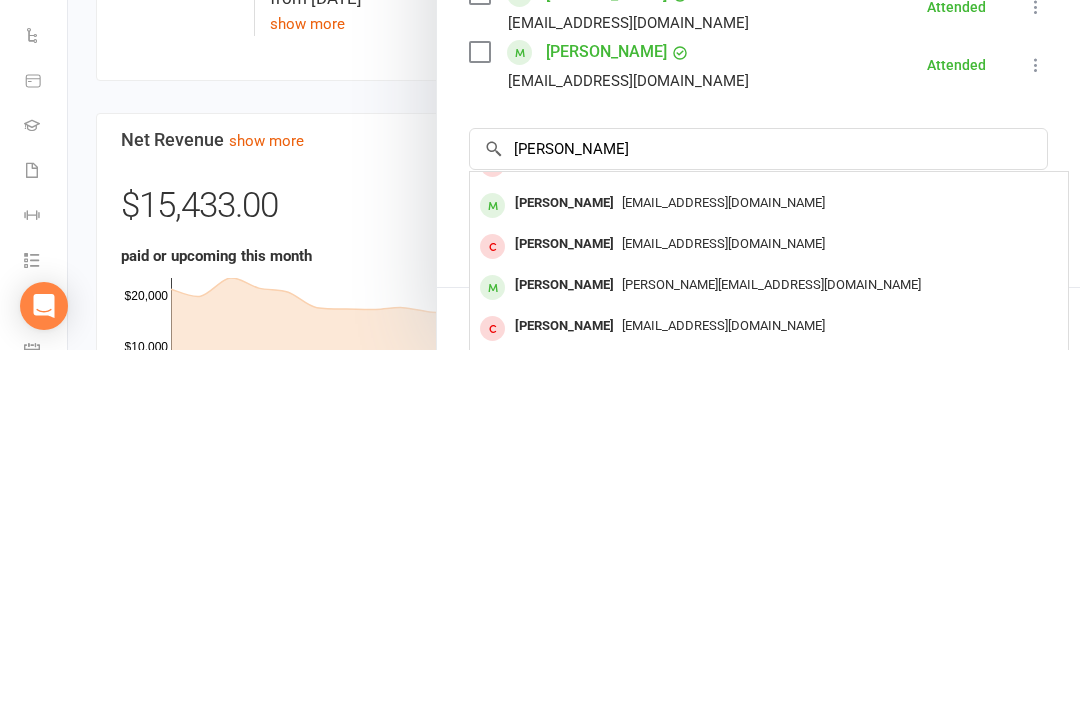 click on "[PERSON_NAME]" at bounding box center (564, 642) 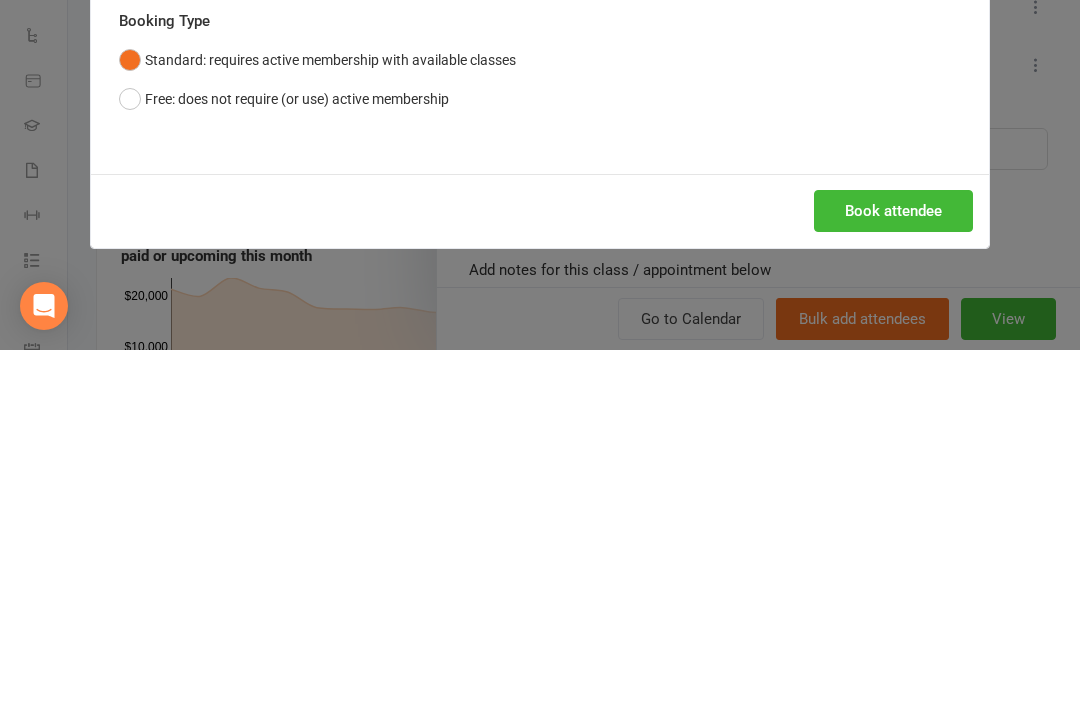 scroll, scrollTop: 1181, scrollLeft: 0, axis: vertical 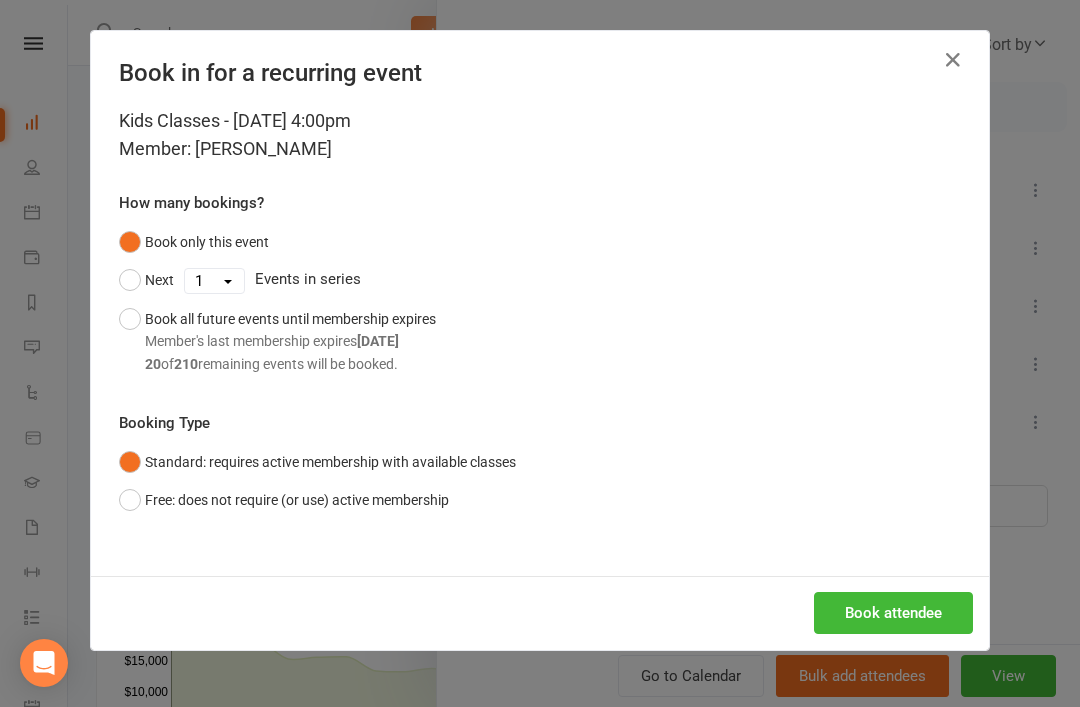 click on "Book attendee" at bounding box center [893, 613] 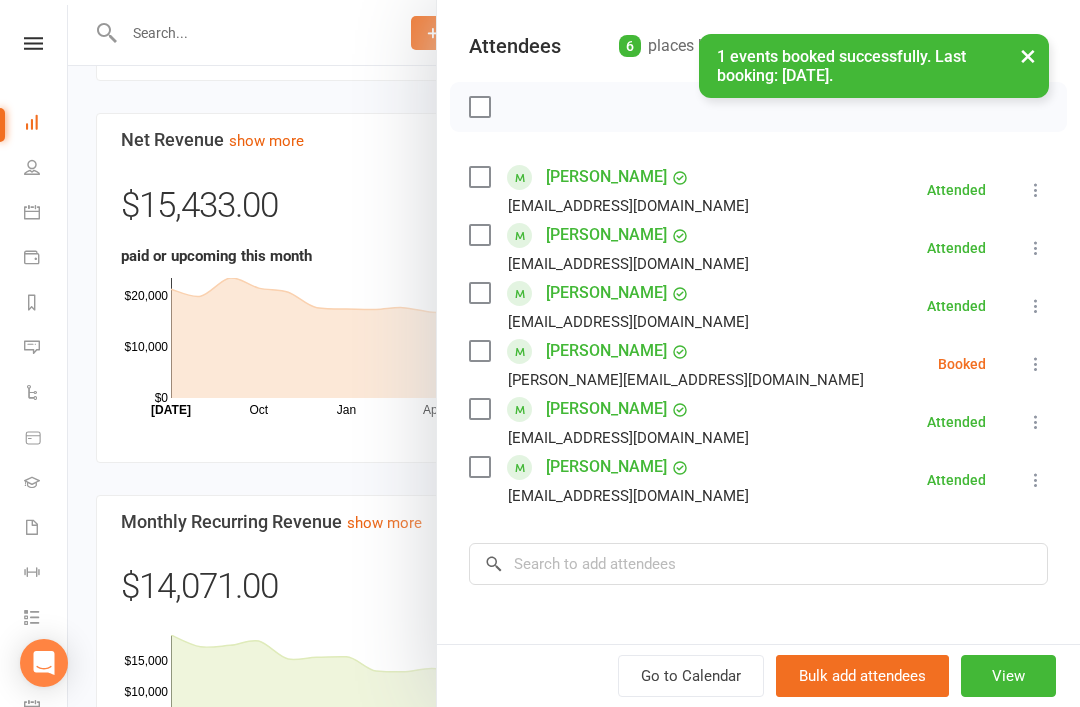 click at bounding box center [1036, 364] 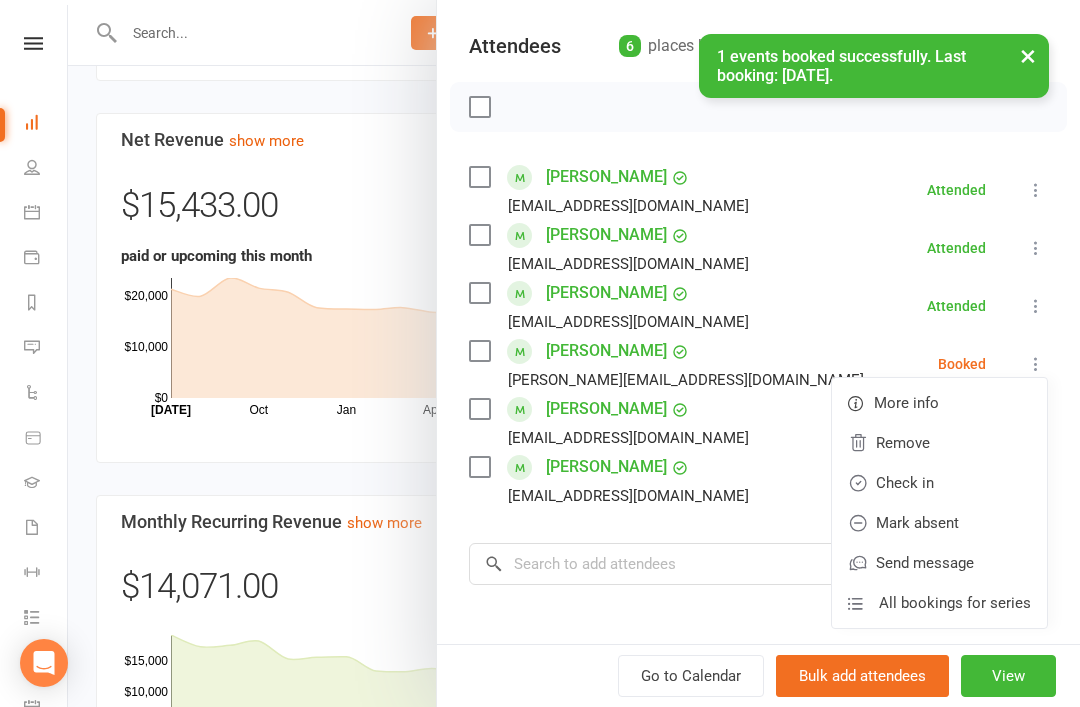 click on "Check in" at bounding box center (939, 483) 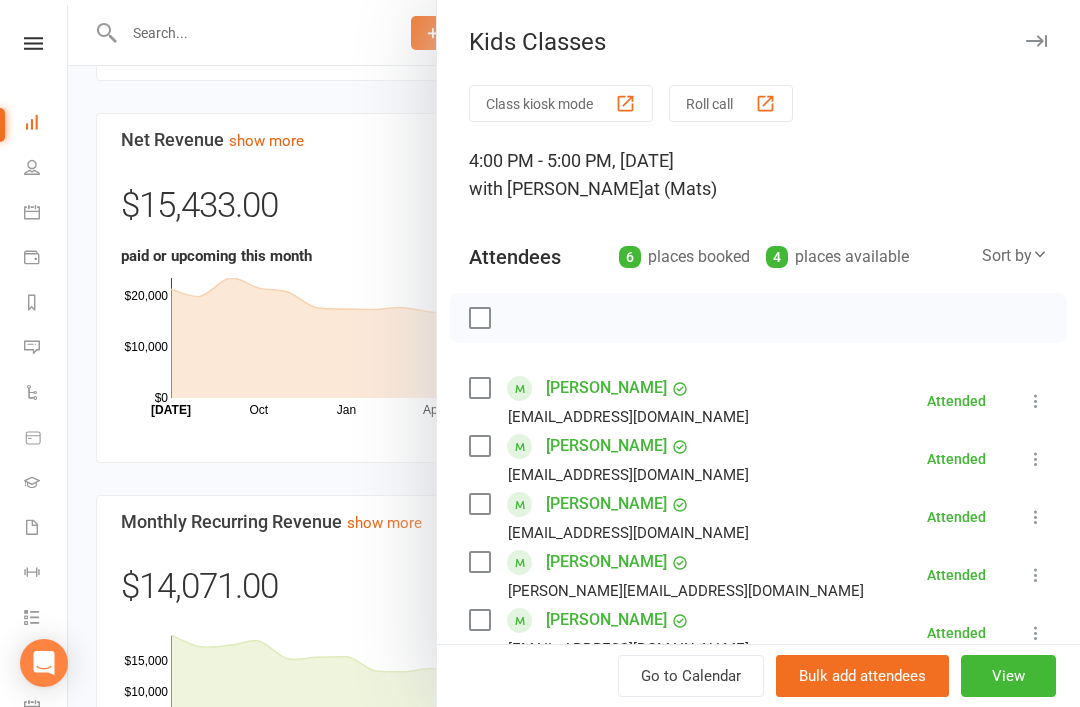 scroll, scrollTop: -2, scrollLeft: 0, axis: vertical 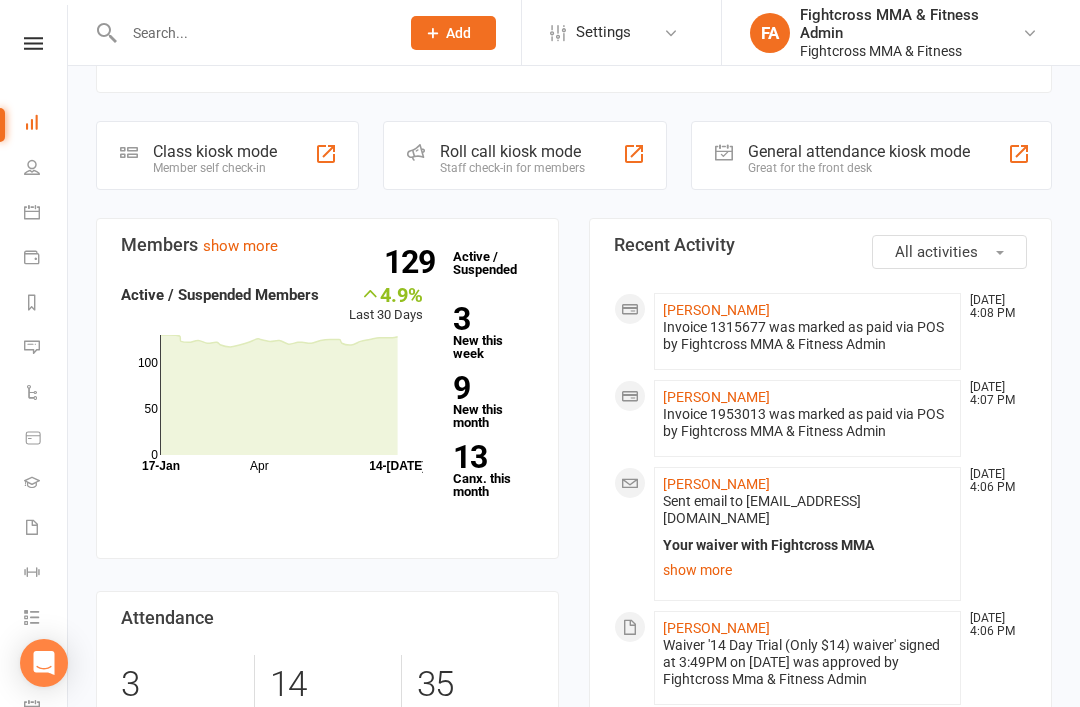 click on "[PERSON_NAME]" 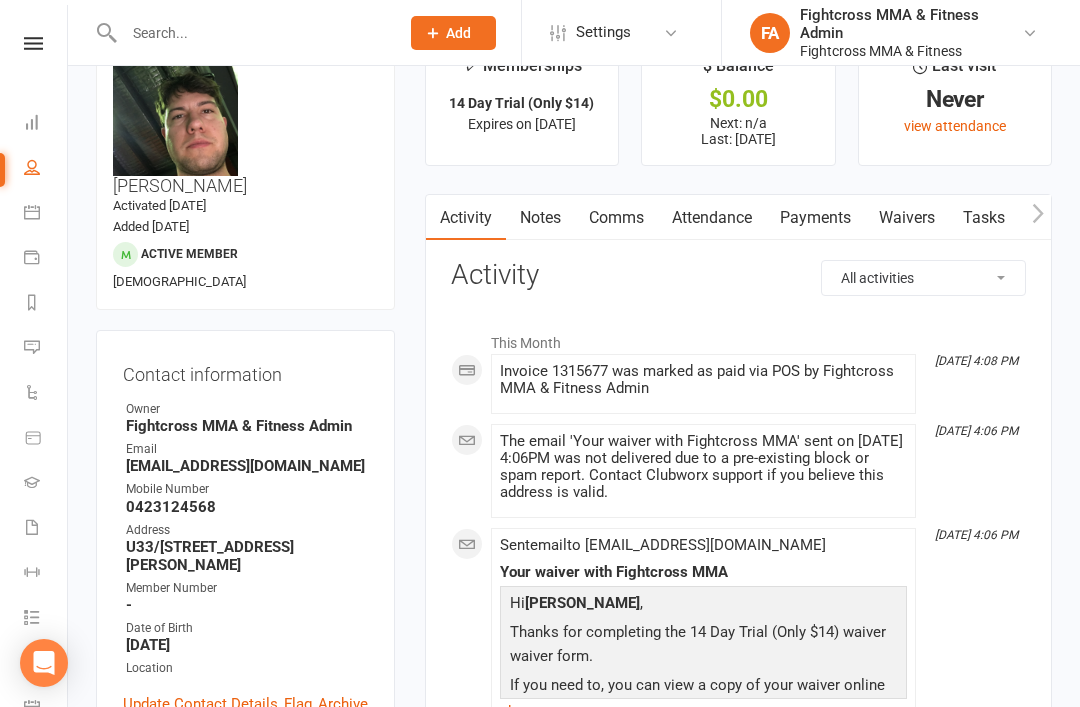 scroll, scrollTop: 0, scrollLeft: 0, axis: both 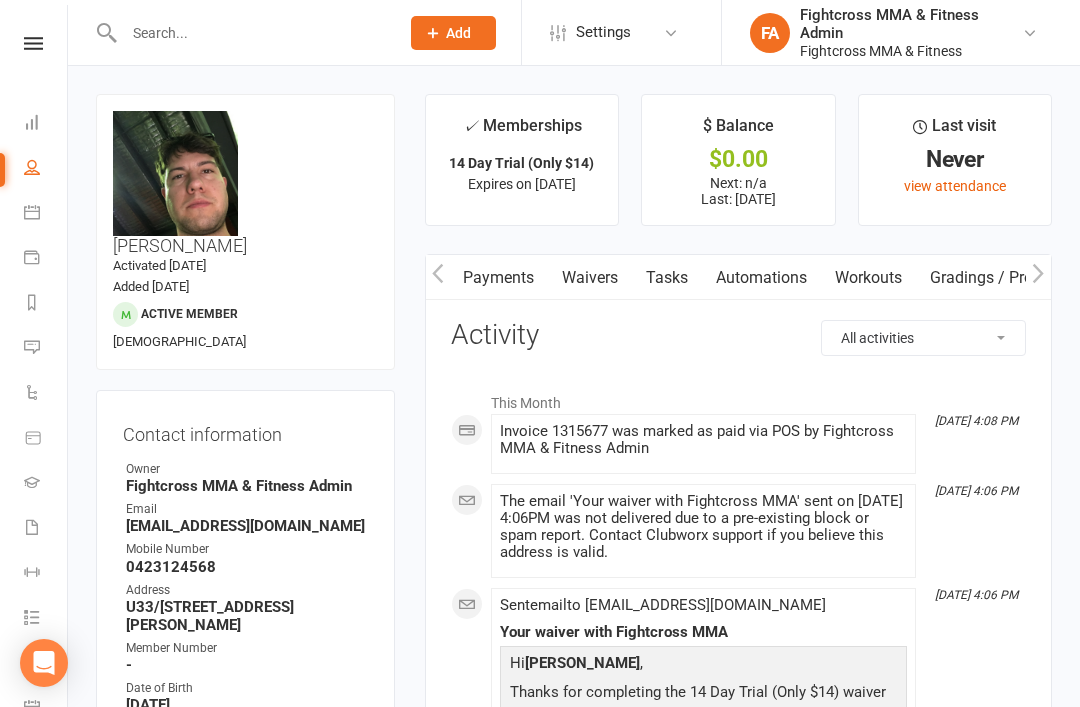 click on "Automations" at bounding box center [761, 278] 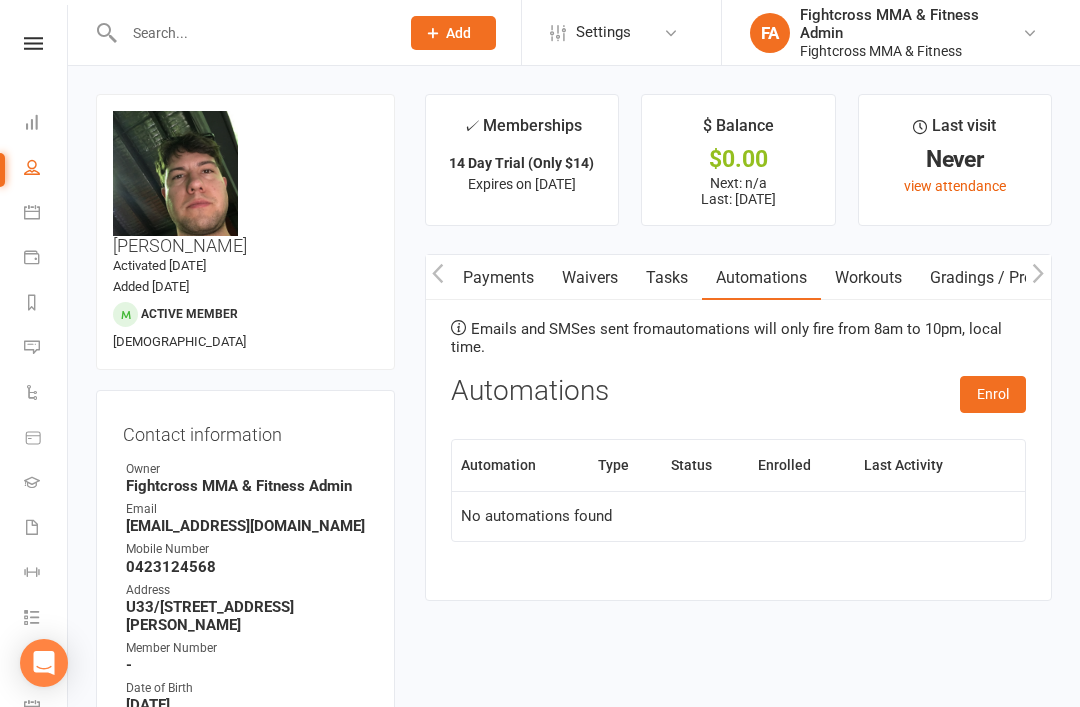 click on "Enrol" at bounding box center (993, 394) 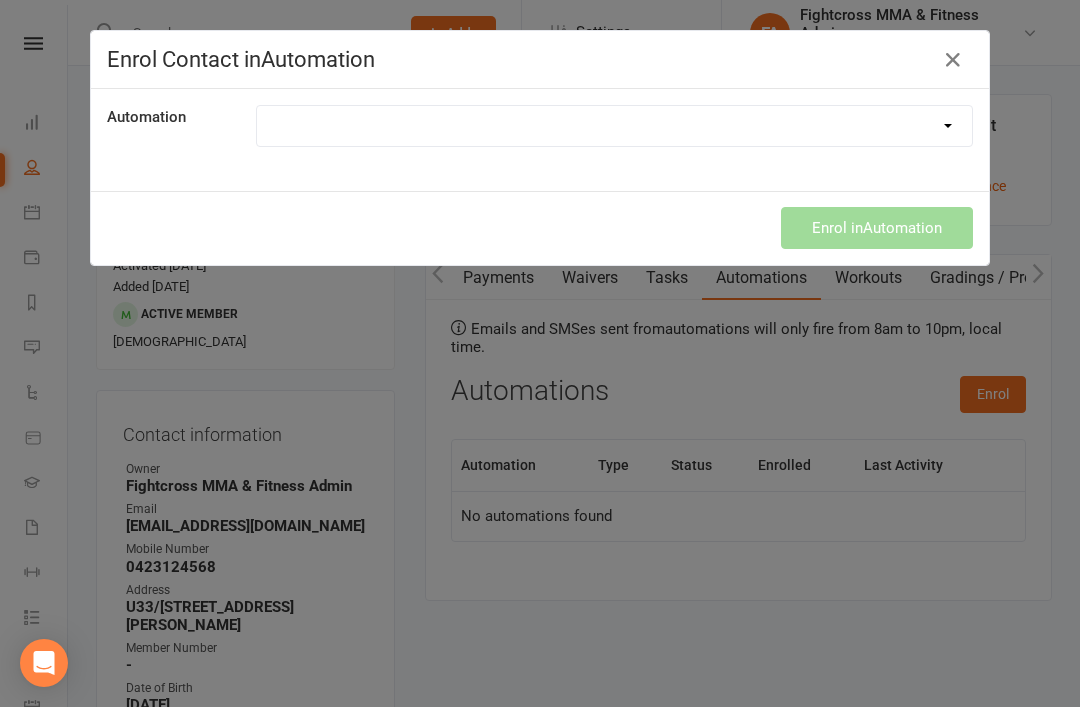 click on "14 day trial sequence (2.0) 2 weeks kids trial sequence 3 day pass  sequence absent from class Birthday wishes (current members) Failed Payment Sequence" at bounding box center (614, 126) 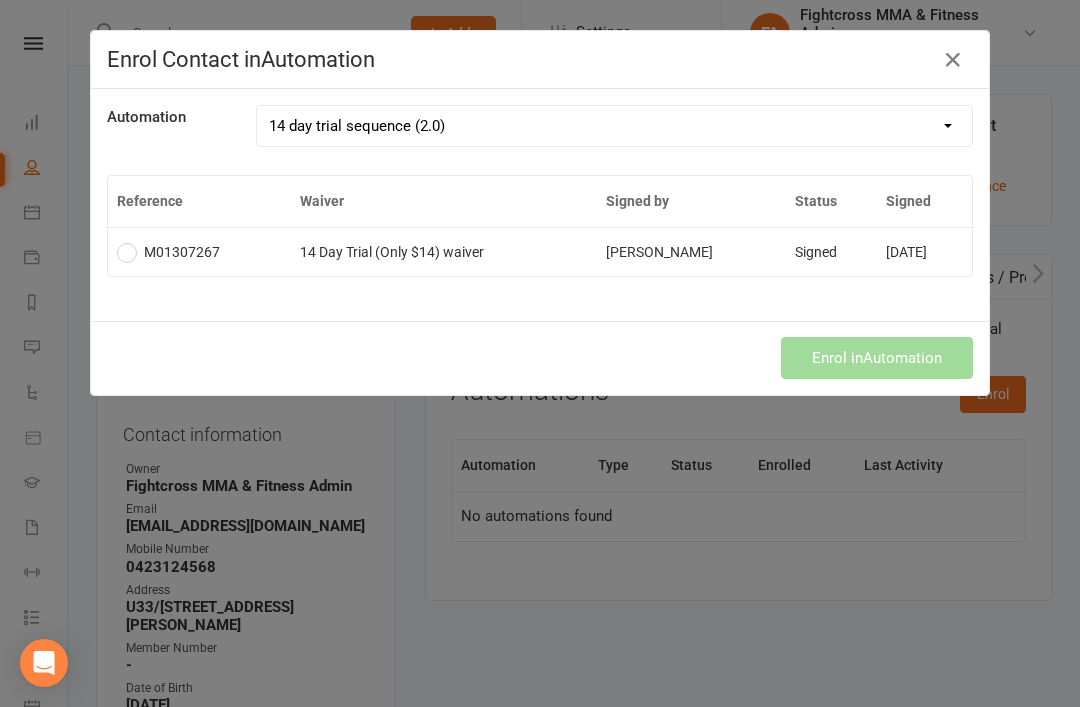 click on "M01307267" at bounding box center (168, 252) 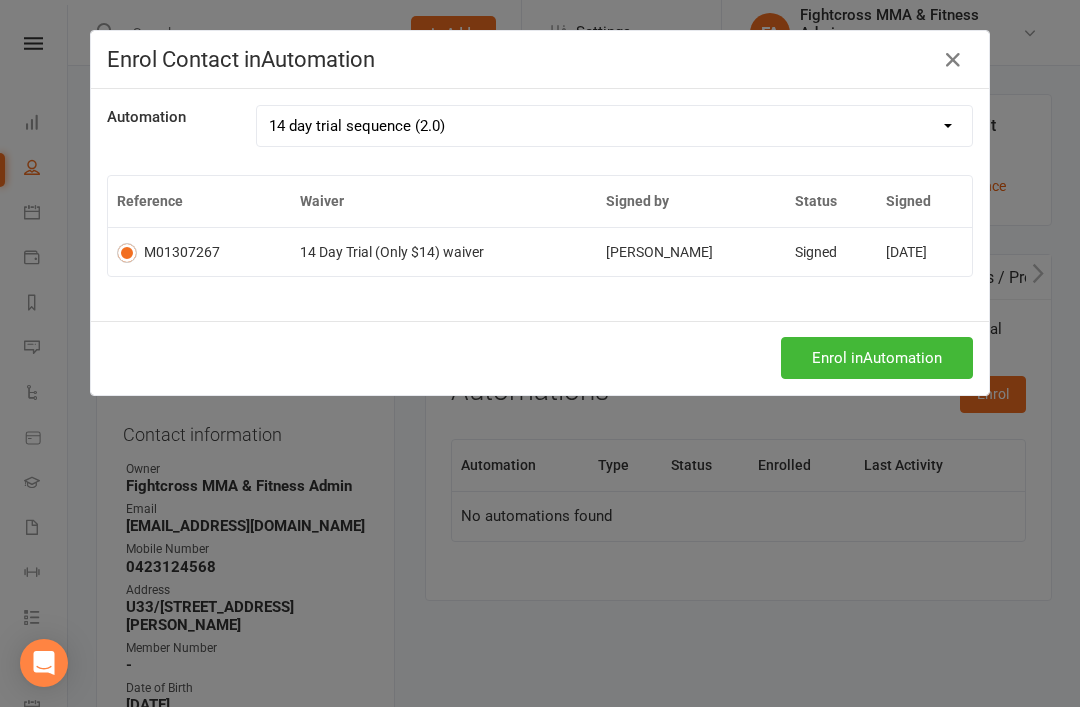 click on "Enrol in  Automation" at bounding box center (877, 358) 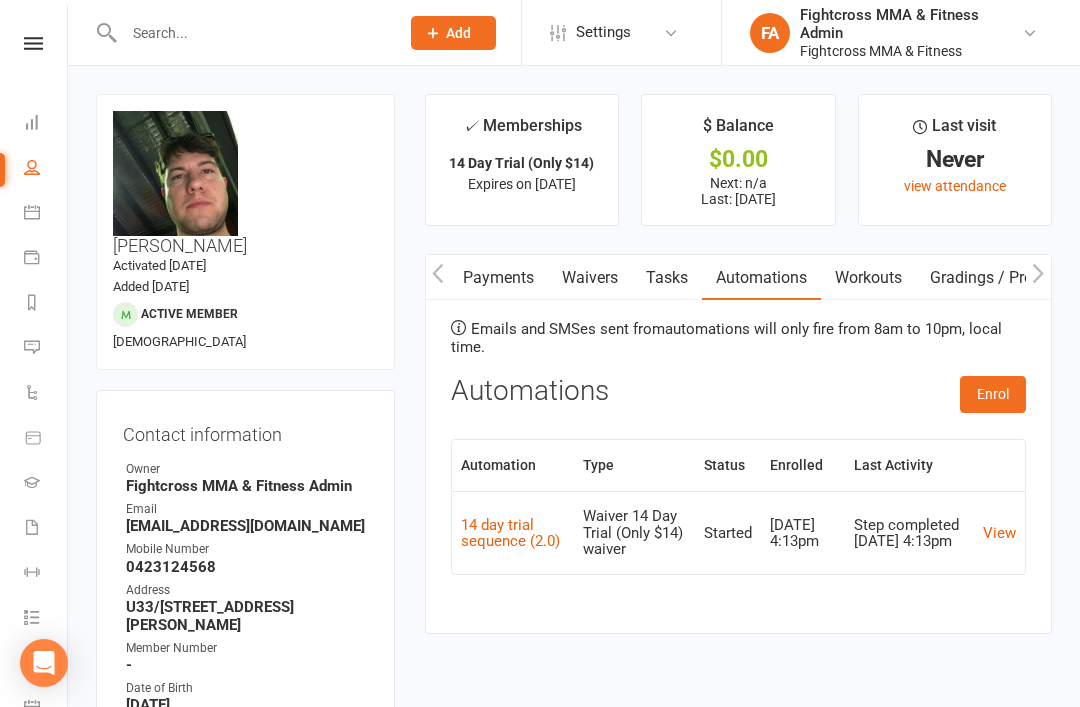 click at bounding box center [33, 43] 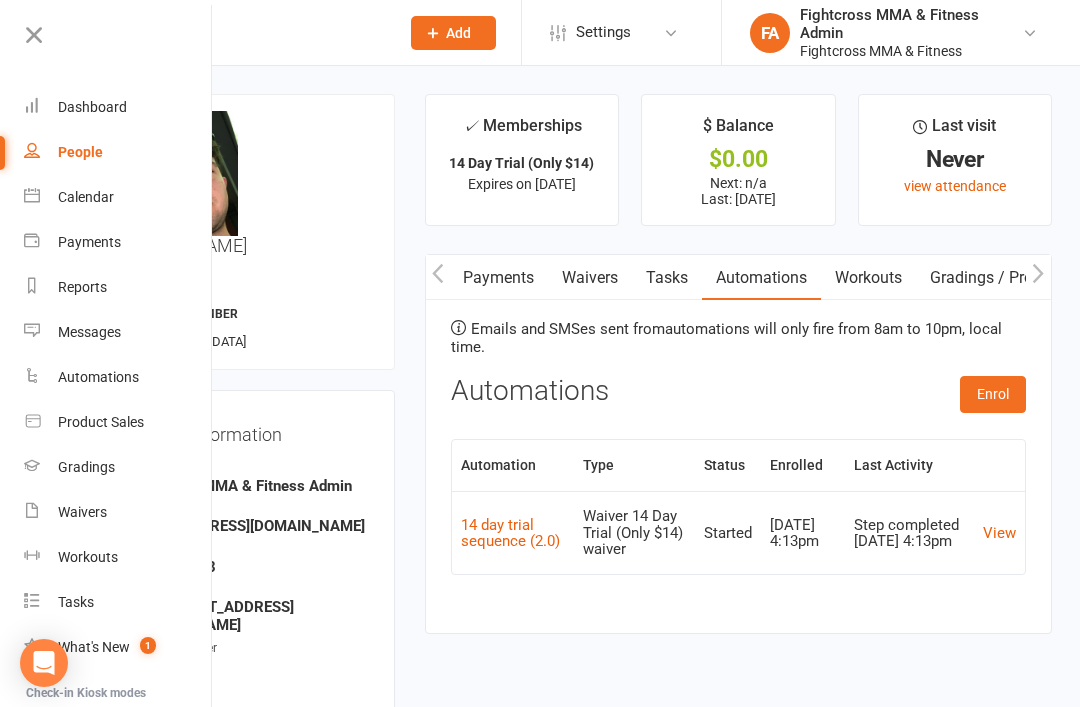 click on "Dashboard" at bounding box center [92, 107] 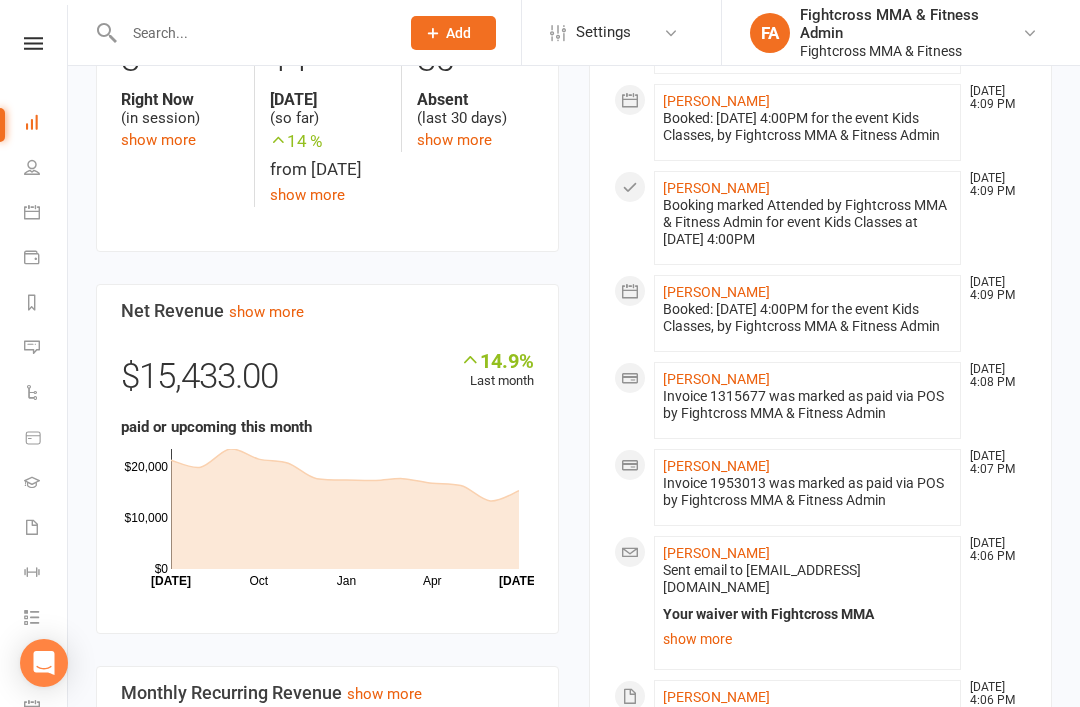 scroll, scrollTop: 1015, scrollLeft: 0, axis: vertical 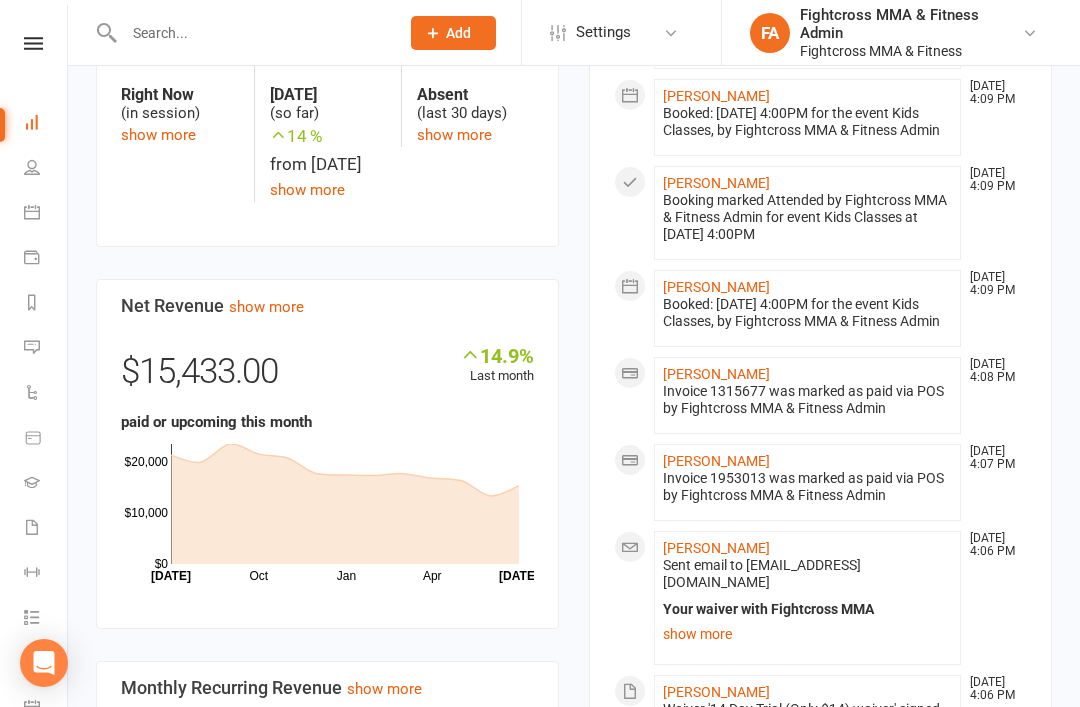 click on "[PERSON_NAME]" 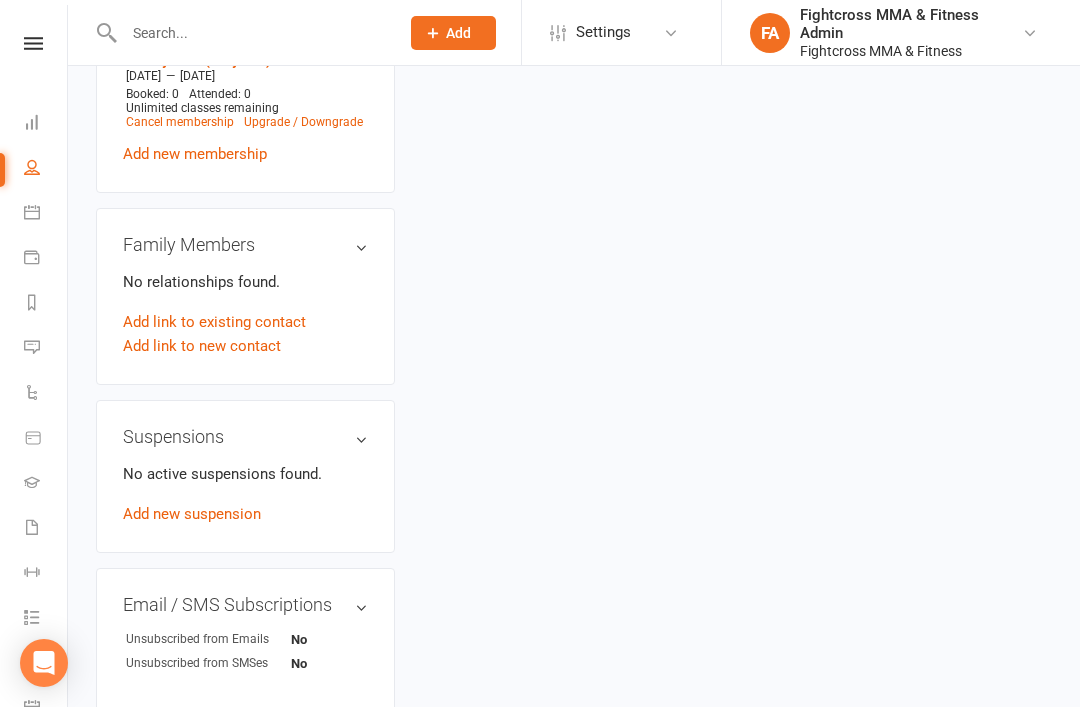 scroll, scrollTop: 0, scrollLeft: 0, axis: both 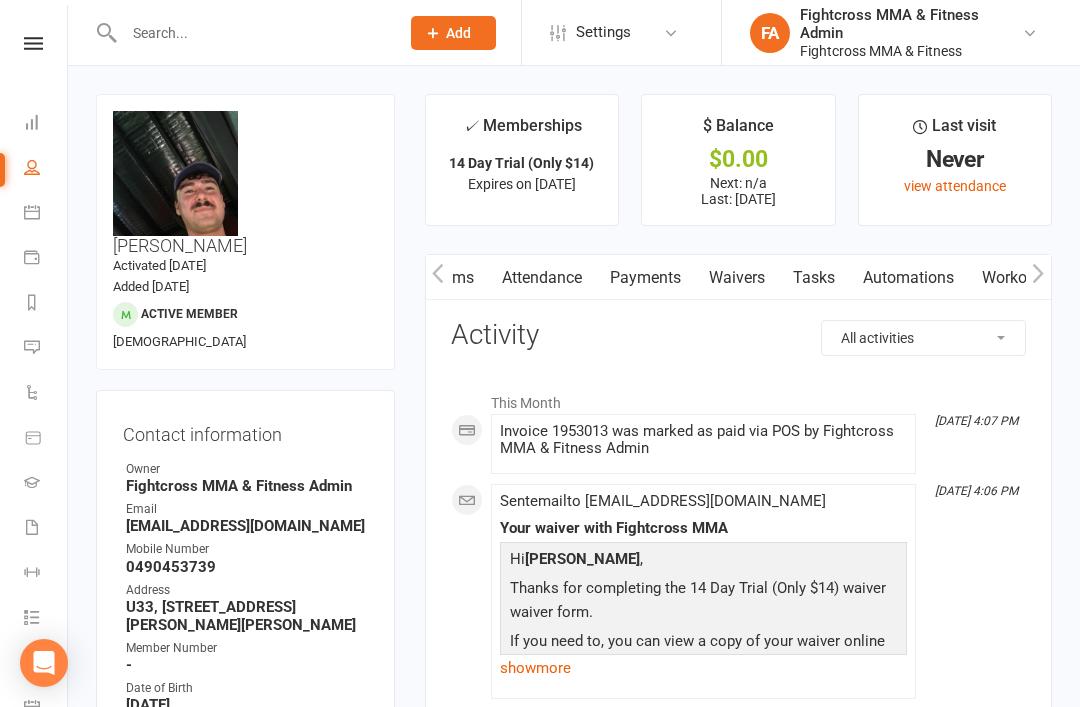 click on "Automations" at bounding box center [908, 278] 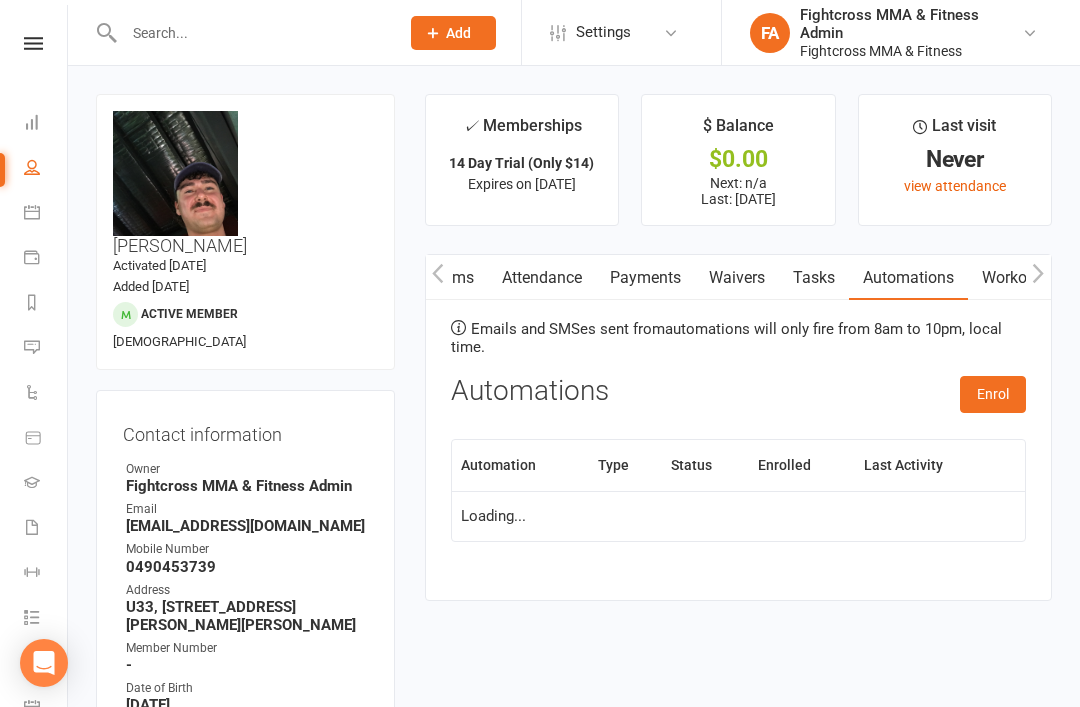 scroll, scrollTop: 64, scrollLeft: 0, axis: vertical 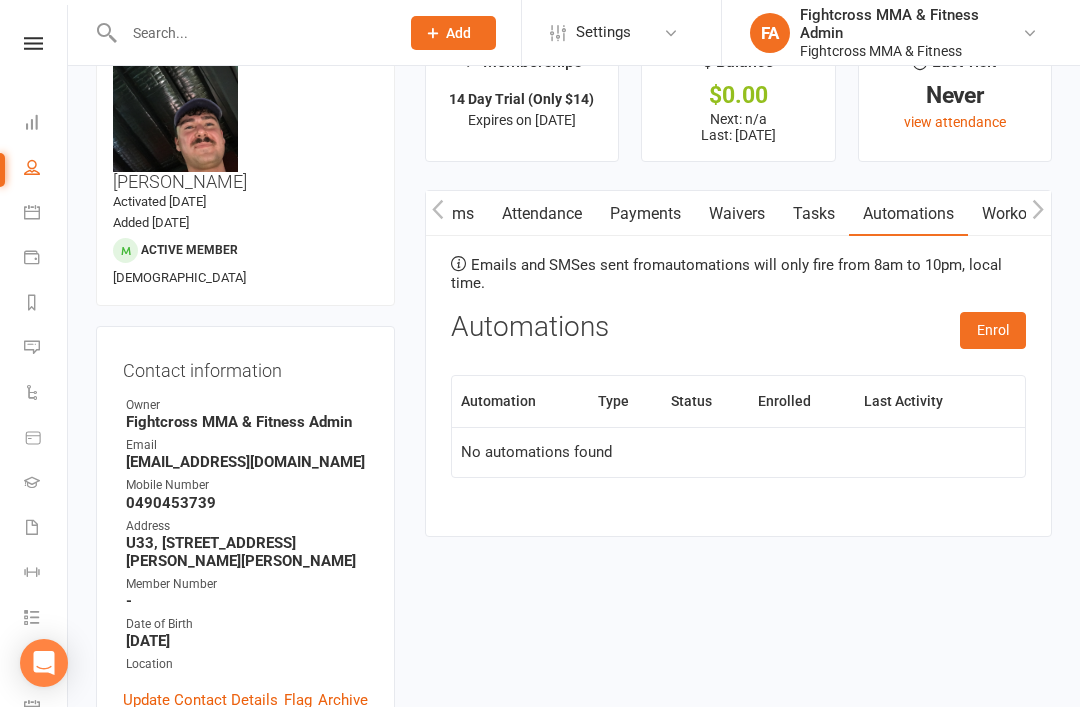 click on "Enrol" at bounding box center (993, 330) 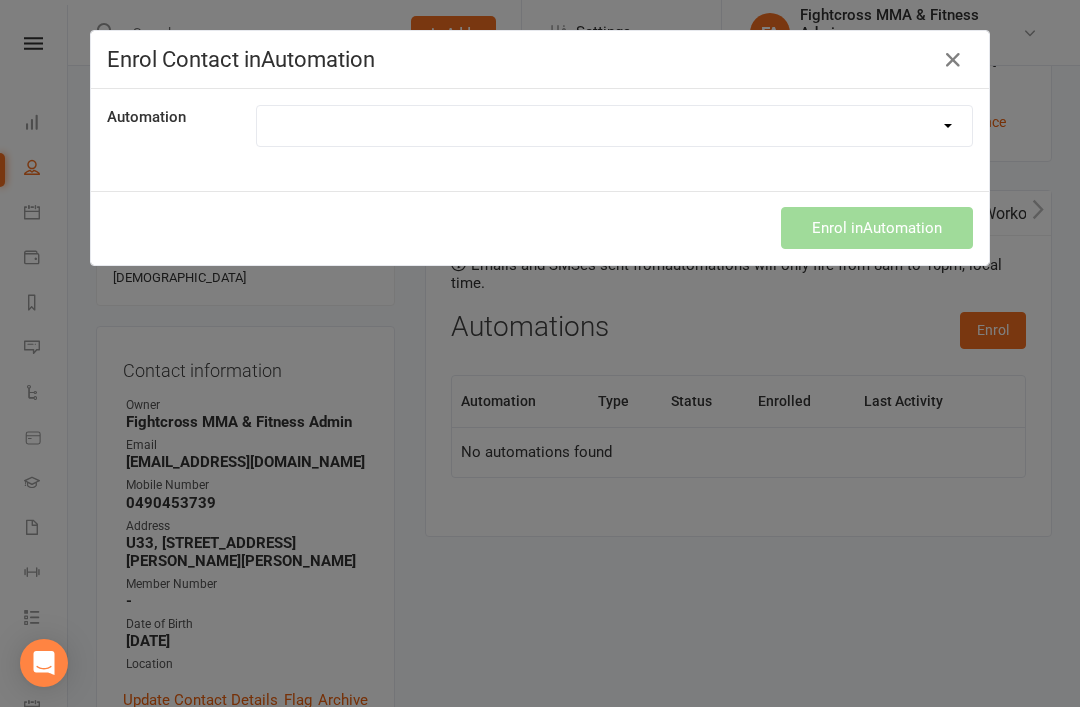 click on "14 day trial sequence (2.0) 2 weeks kids trial sequence 3 day pass  sequence absent from class Birthday wishes (current members) Failed Payment Sequence" at bounding box center [614, 126] 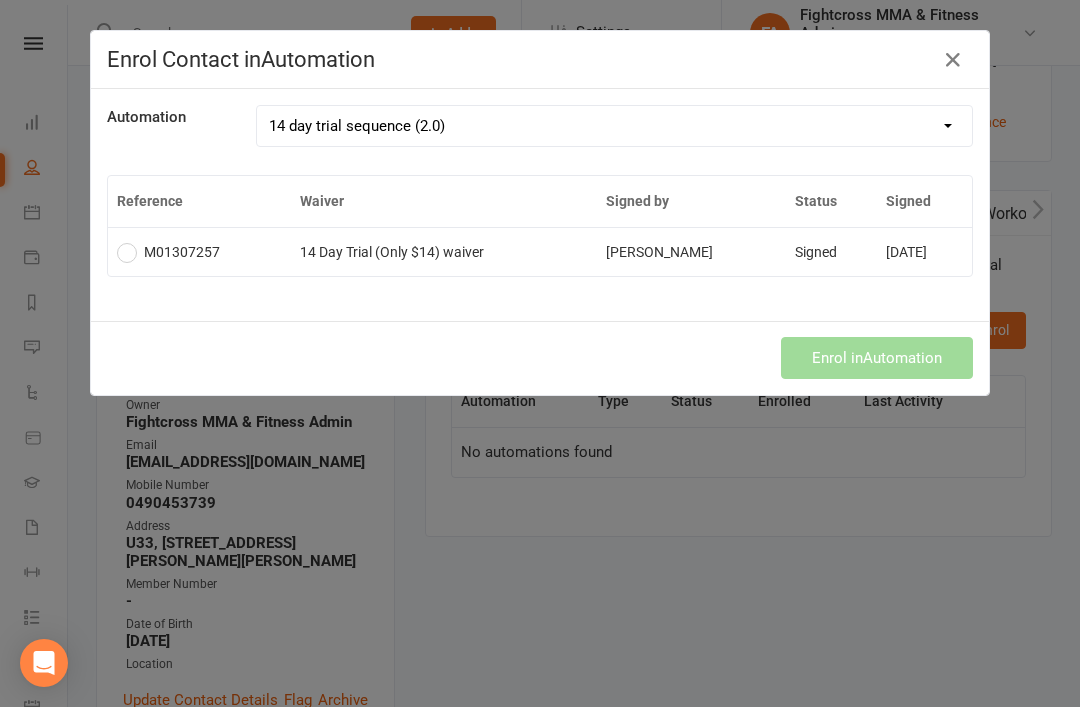 click on "M01307257" at bounding box center [168, 252] 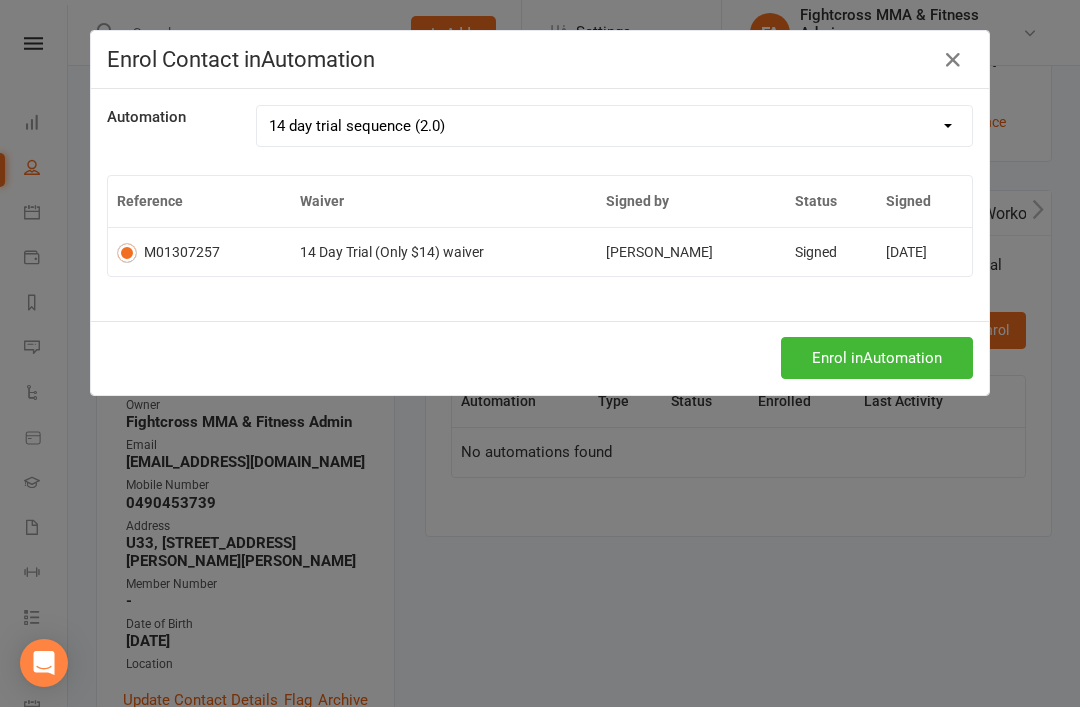 click on "Enrol in  Automation" at bounding box center [877, 358] 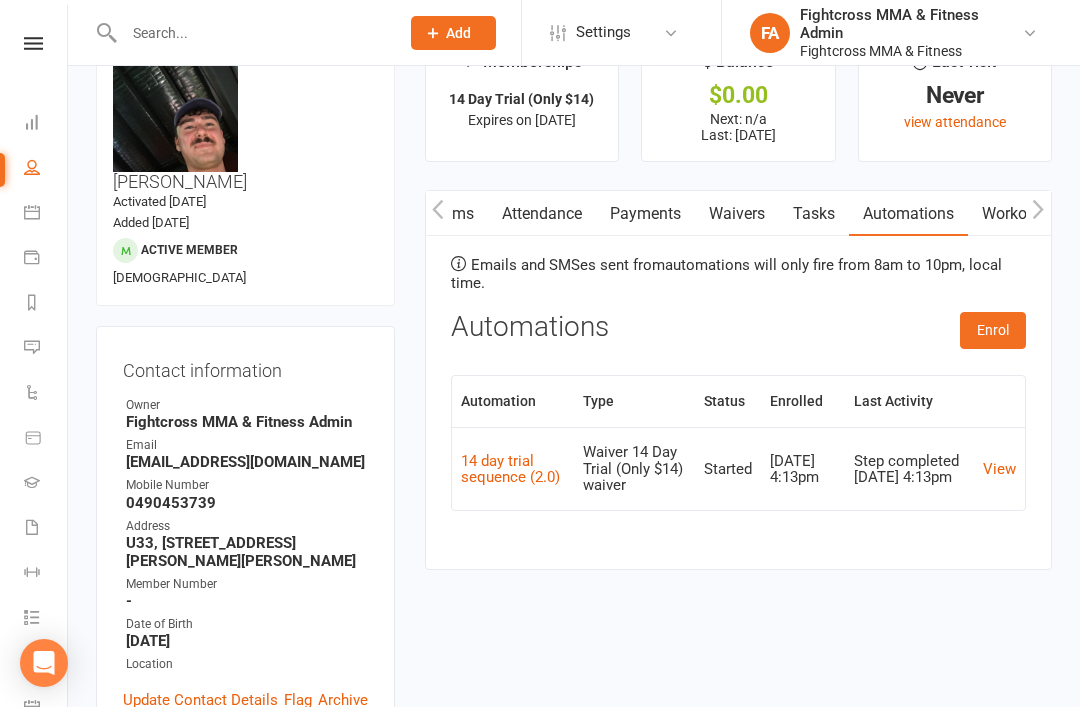 click on "14 day trial sequence (2.0)" at bounding box center (510, 469) 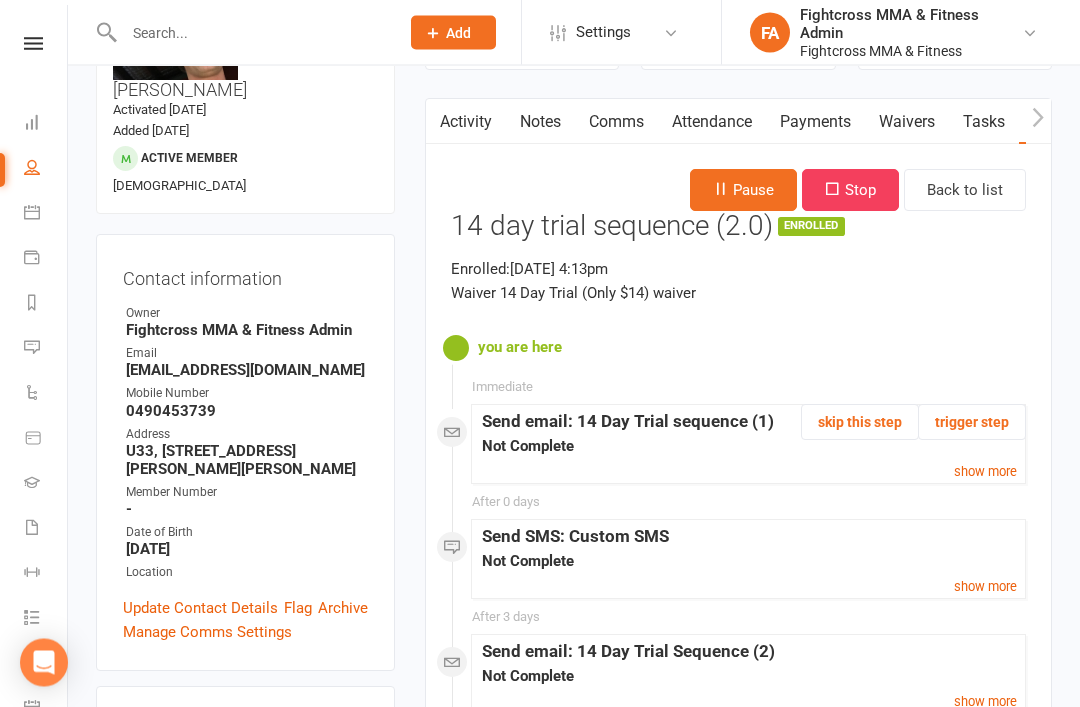 scroll, scrollTop: 156, scrollLeft: 0, axis: vertical 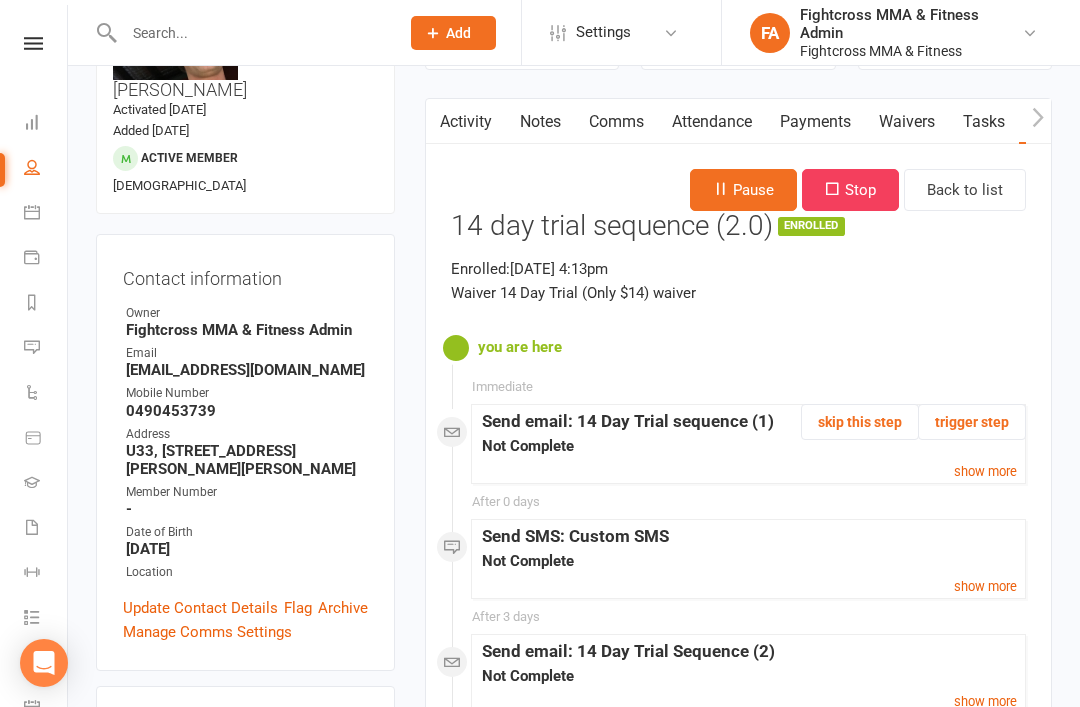 click on "show more" at bounding box center (985, 471) 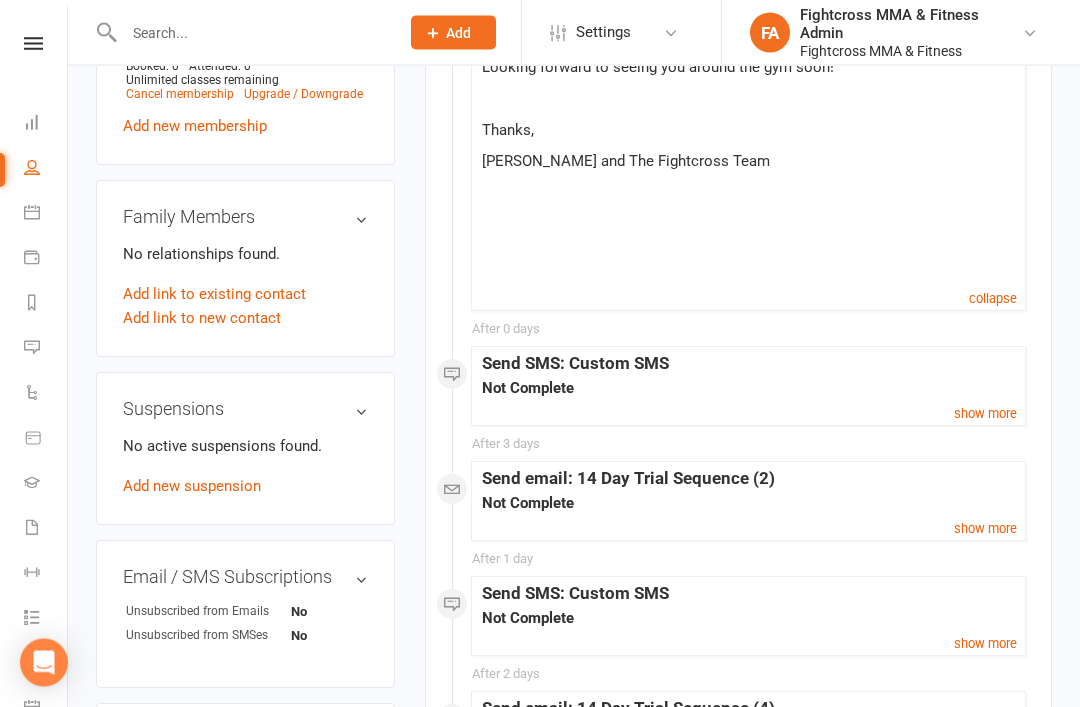 scroll, scrollTop: 1043, scrollLeft: 0, axis: vertical 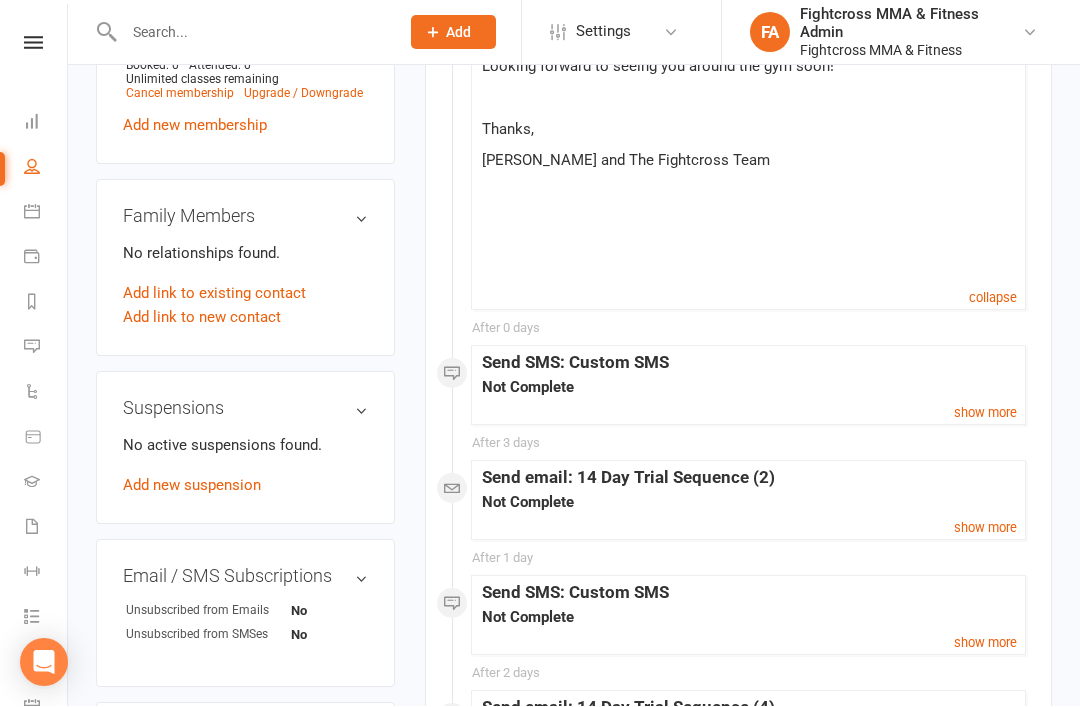 click on "show more" at bounding box center [985, 413] 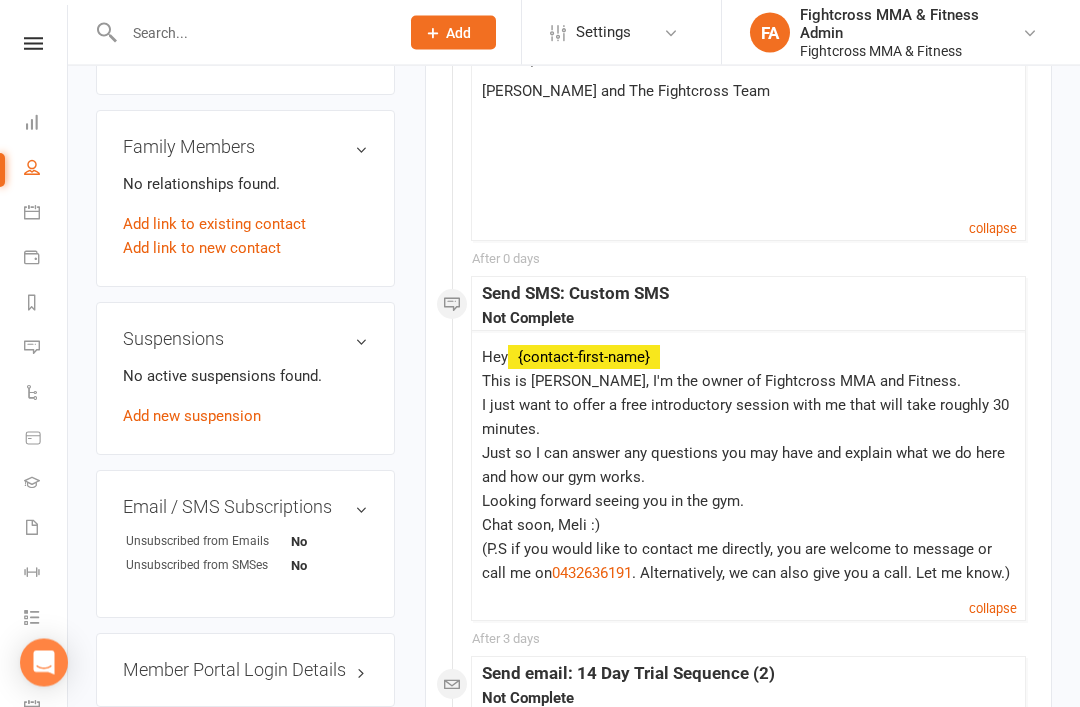 scroll, scrollTop: 1116, scrollLeft: 0, axis: vertical 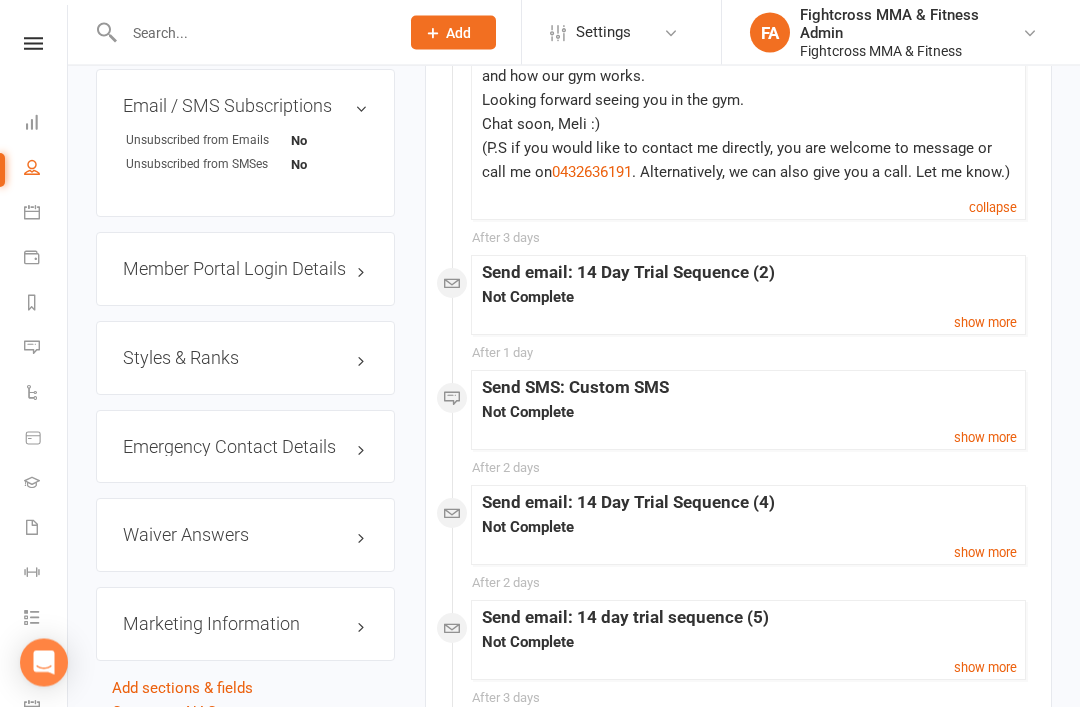 click on "show more" at bounding box center [985, 323] 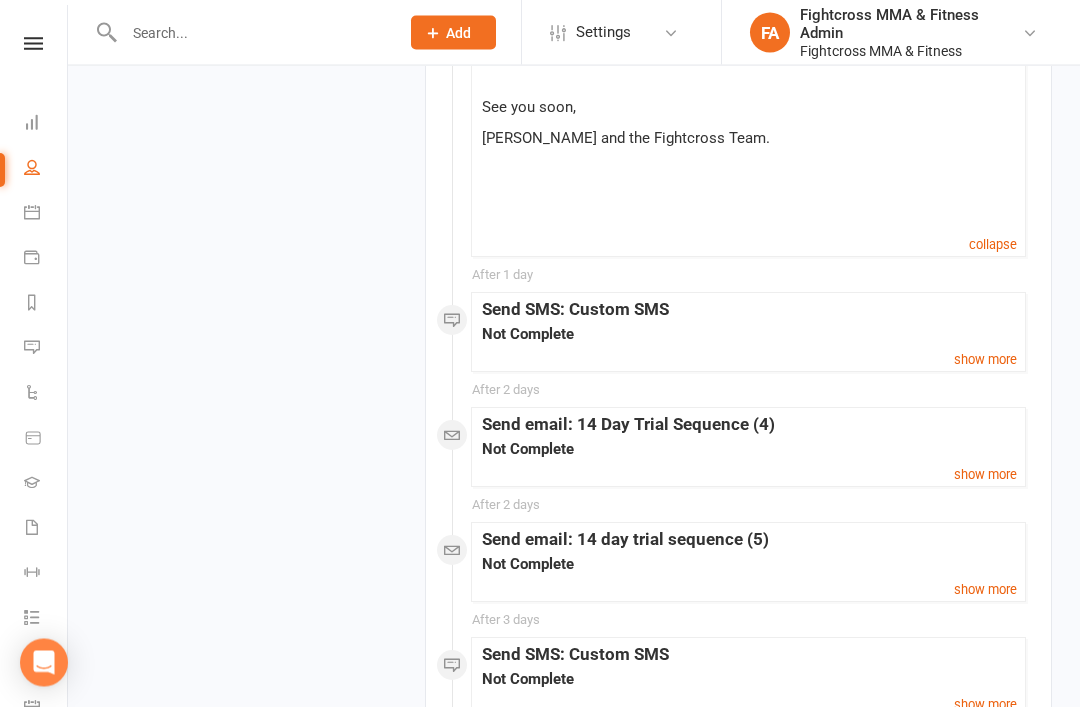 scroll, scrollTop: 2357, scrollLeft: 0, axis: vertical 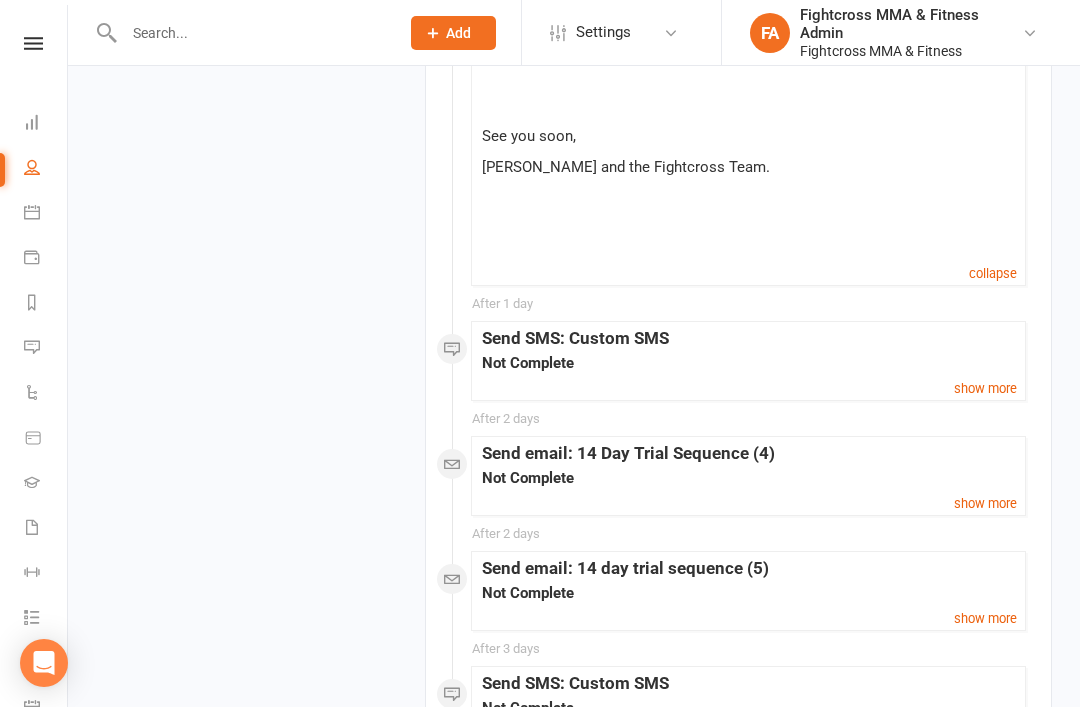 click on "show more" at bounding box center (985, 388) 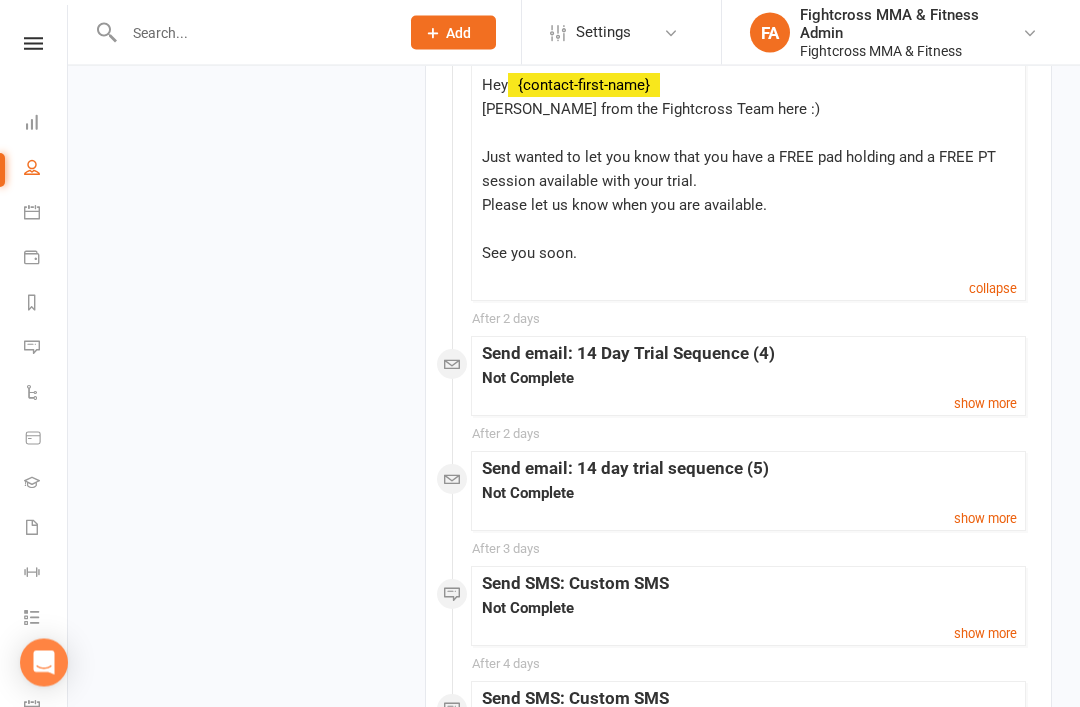 scroll, scrollTop: 2674, scrollLeft: 0, axis: vertical 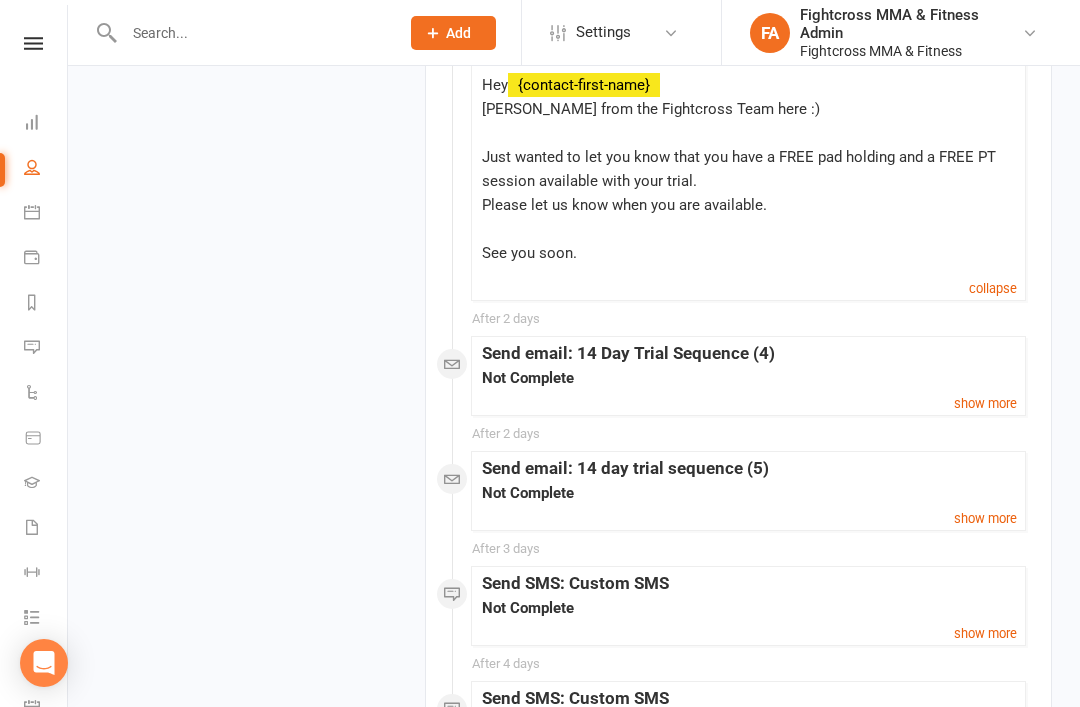 click on "show more" at bounding box center (985, 403) 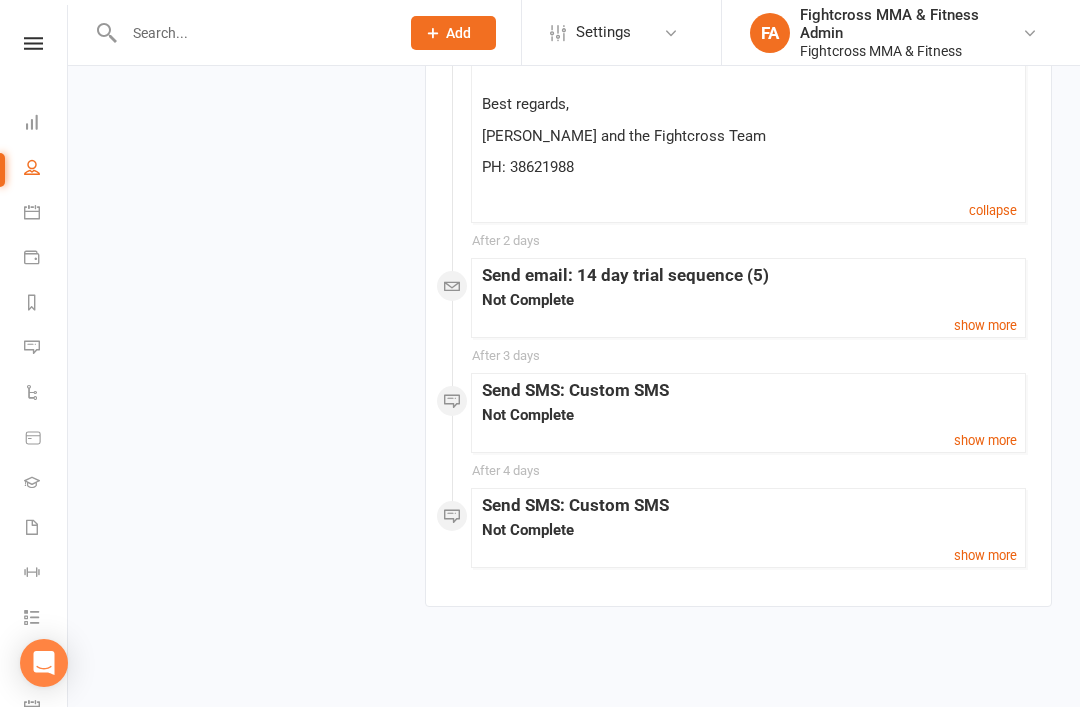 scroll, scrollTop: 3554, scrollLeft: 0, axis: vertical 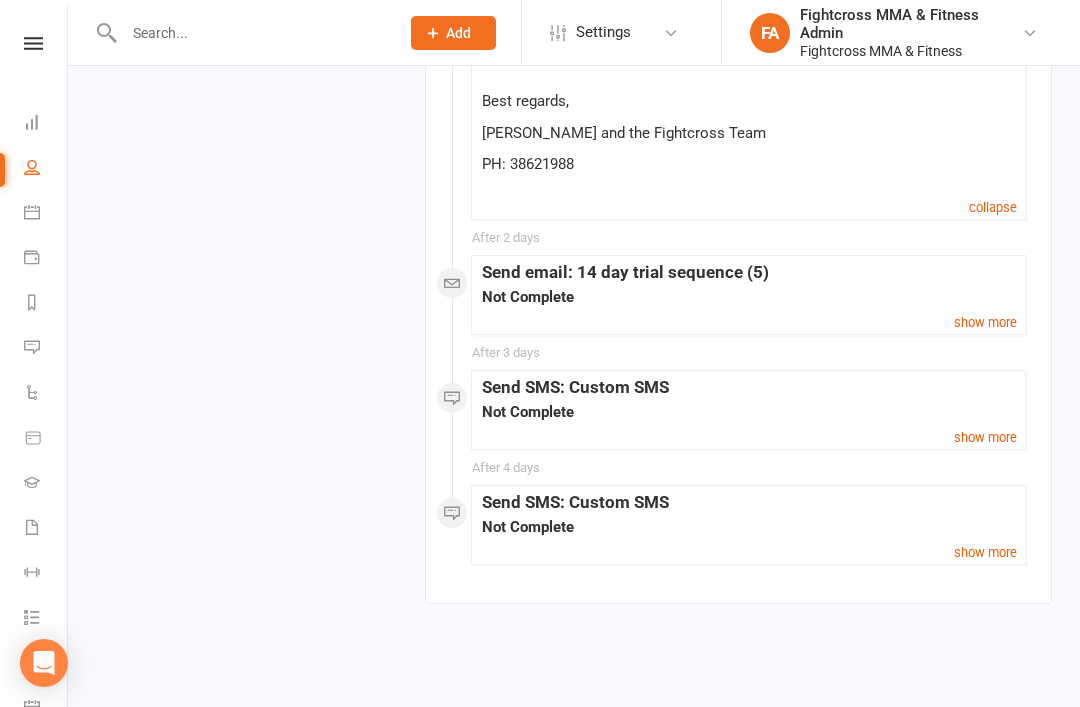 click on "show more" at bounding box center (985, 322) 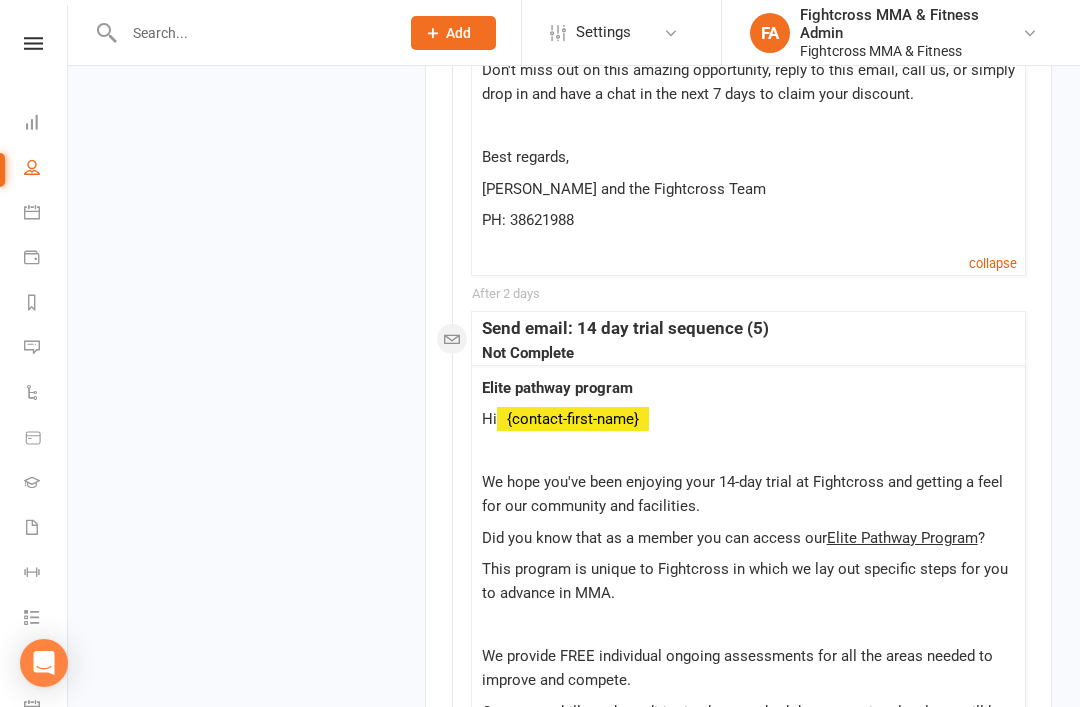scroll, scrollTop: 3496, scrollLeft: 0, axis: vertical 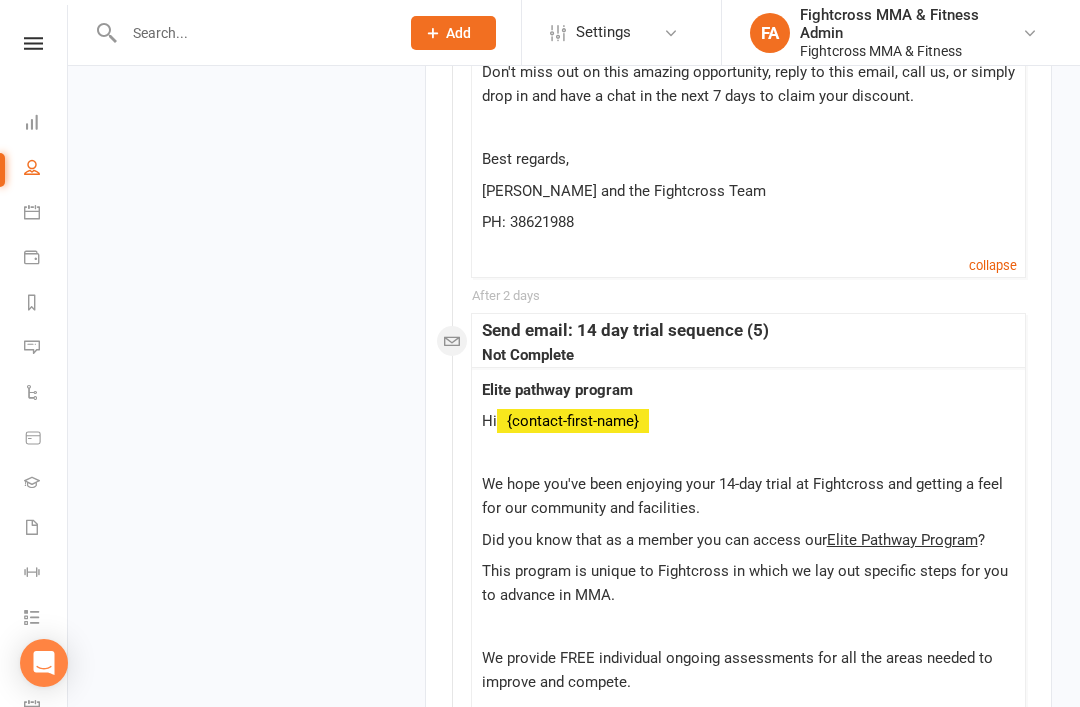 click at bounding box center (32, 392) 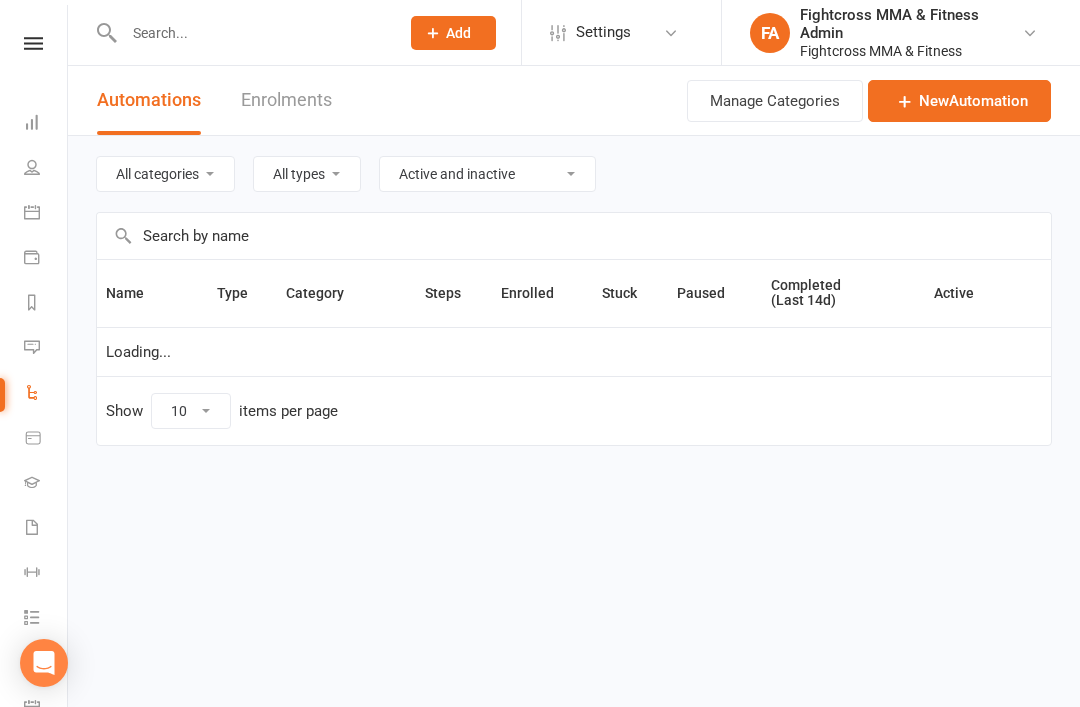 select on "25" 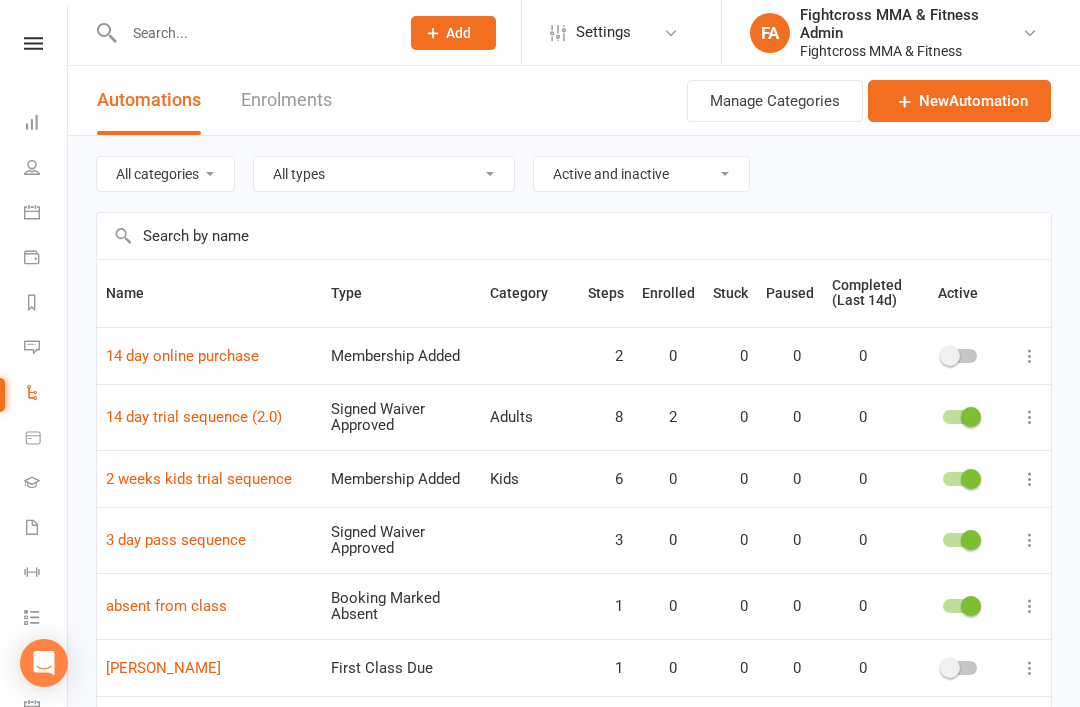 click at bounding box center (1030, 417) 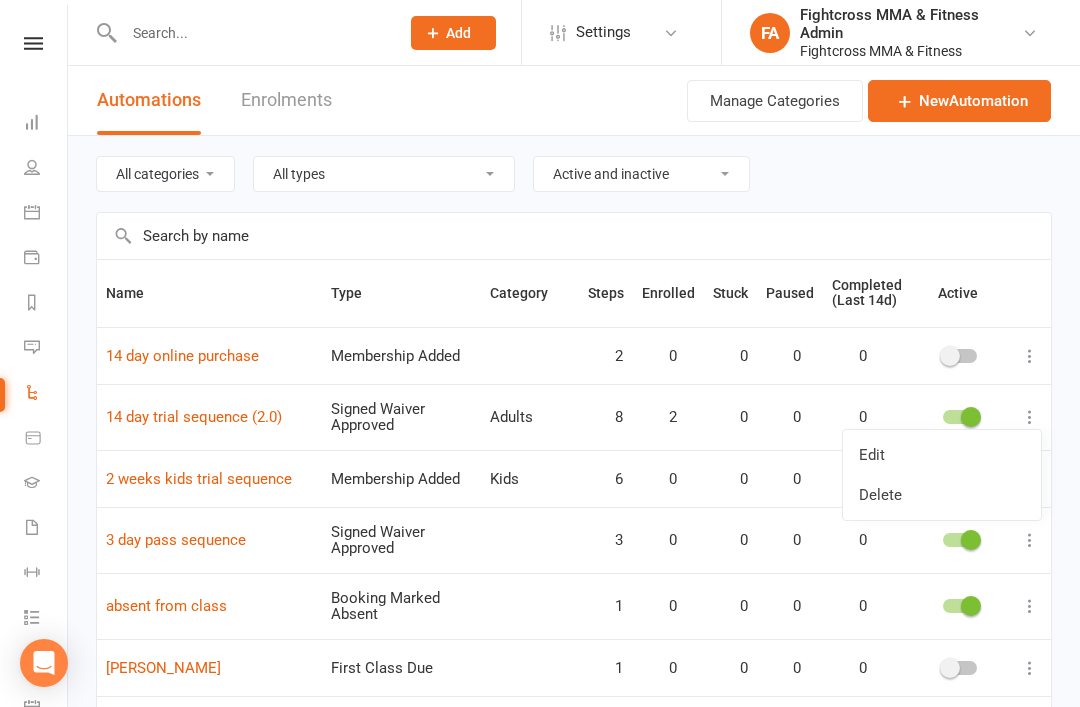 click on "Edit" at bounding box center (942, 455) 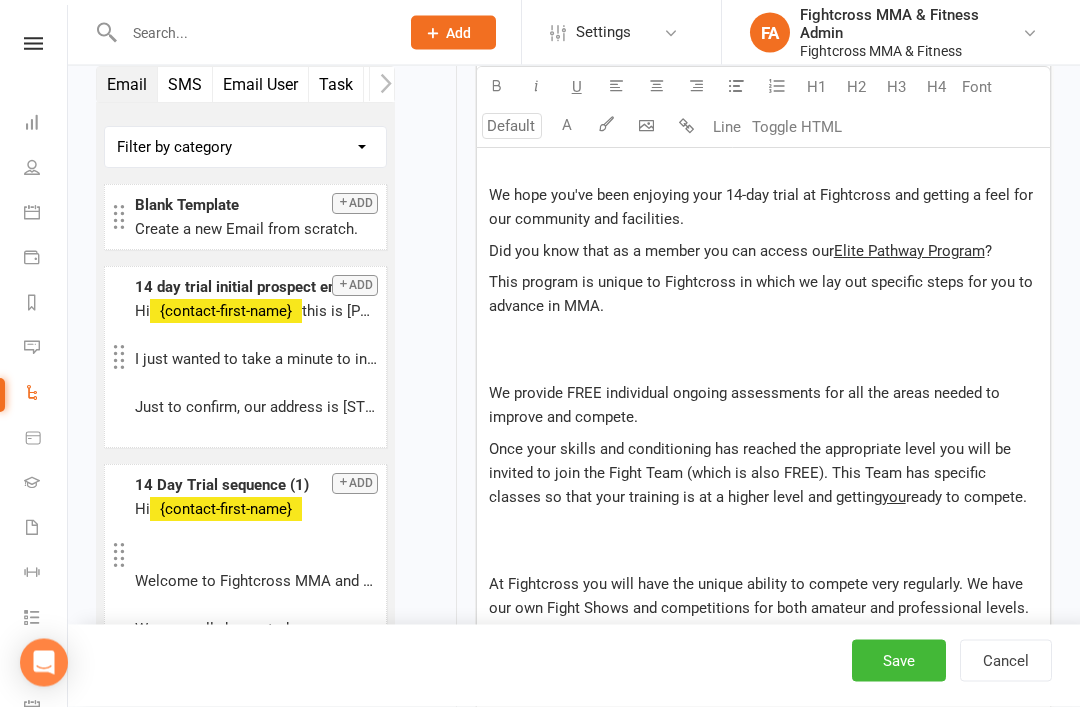scroll, scrollTop: 5769, scrollLeft: 0, axis: vertical 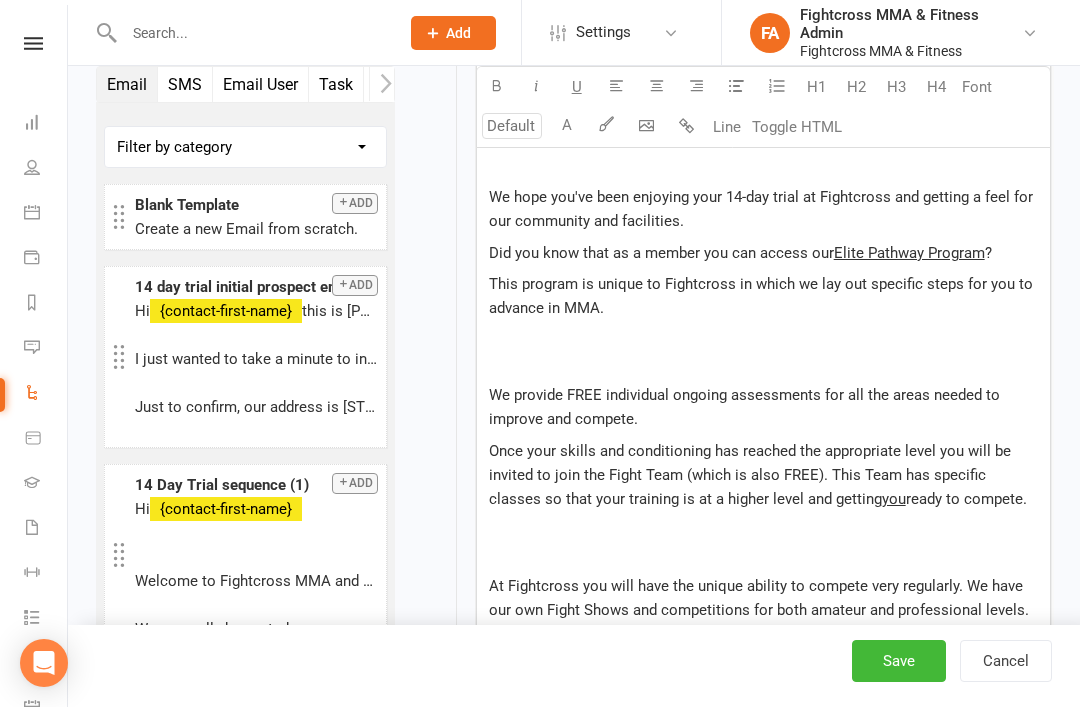 click on "Once your skills and conditioning has reached the appropriate level you will be invited to join the Fight Team (which is also FREE). This Team has specific classes so that your training is at a higher level and getting  you  ready to compete." at bounding box center [763, 475] 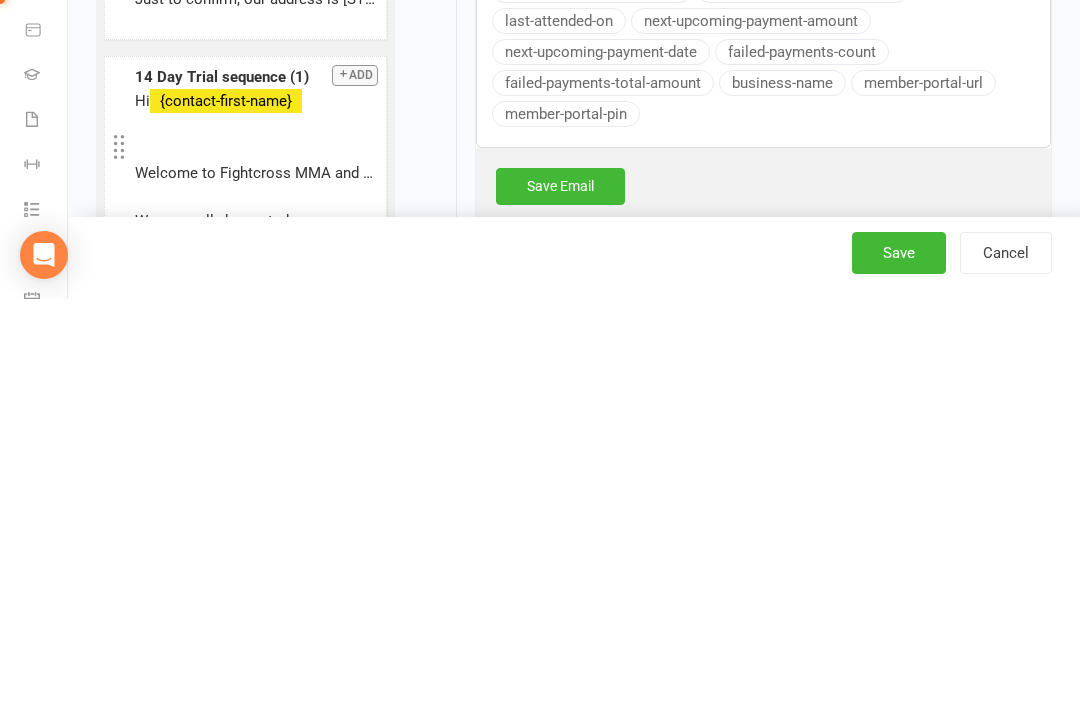 scroll, scrollTop: 6549, scrollLeft: 0, axis: vertical 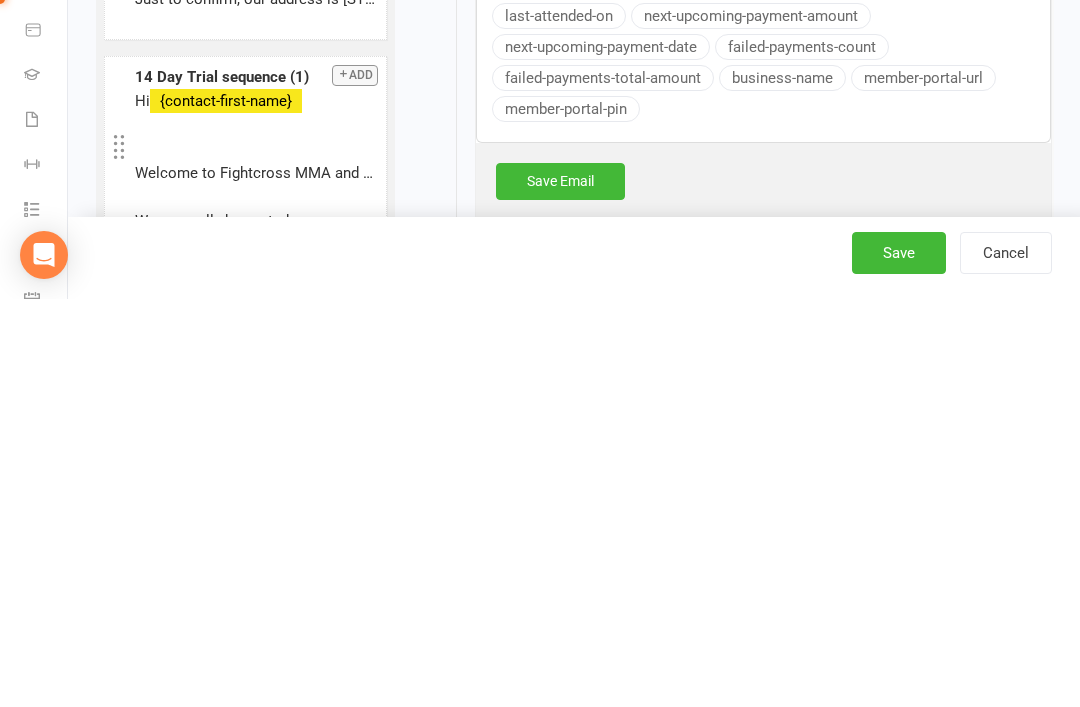 click on "Save Email" at bounding box center [560, 589] 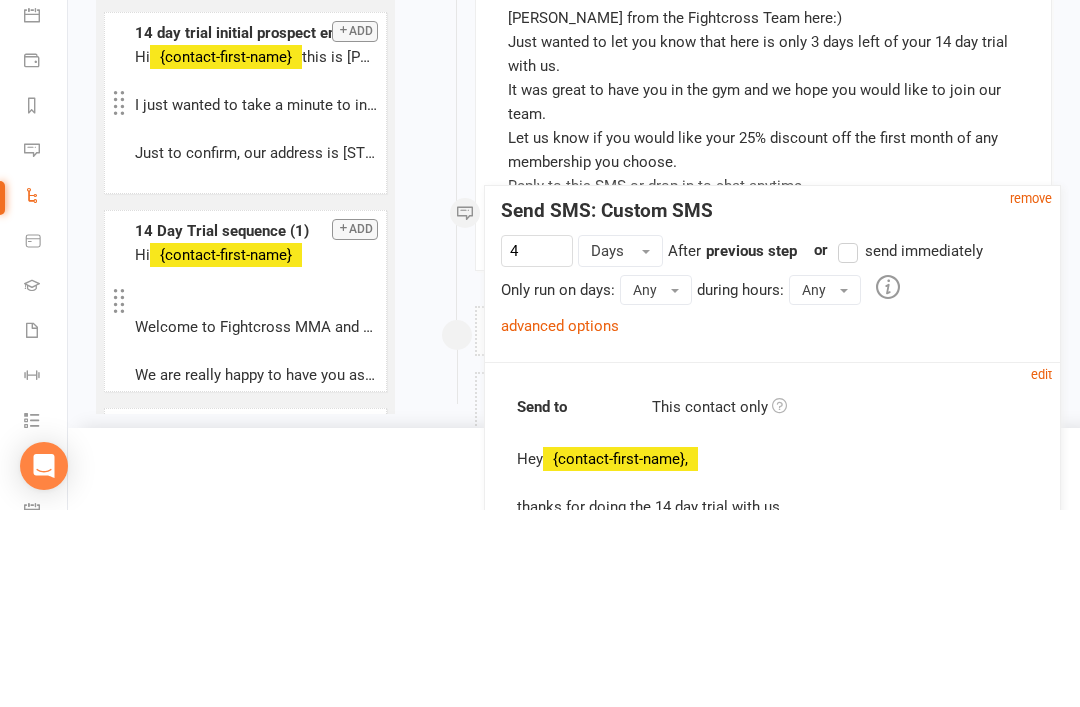 scroll, scrollTop: 6539, scrollLeft: 0, axis: vertical 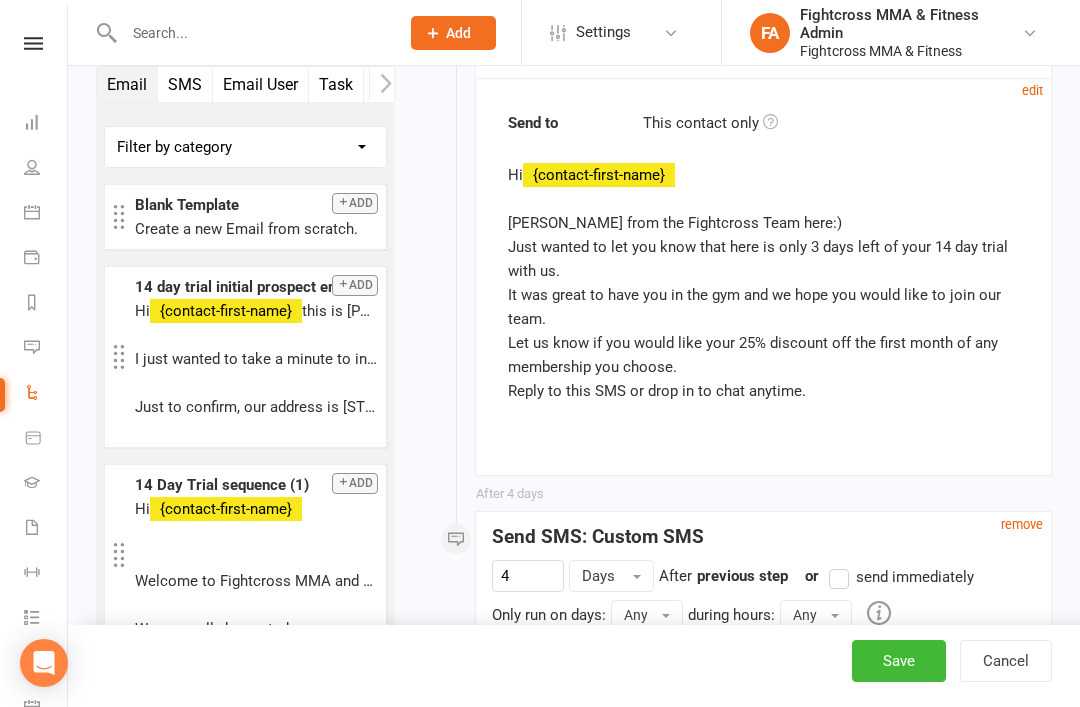 click on "Save" at bounding box center (899, 661) 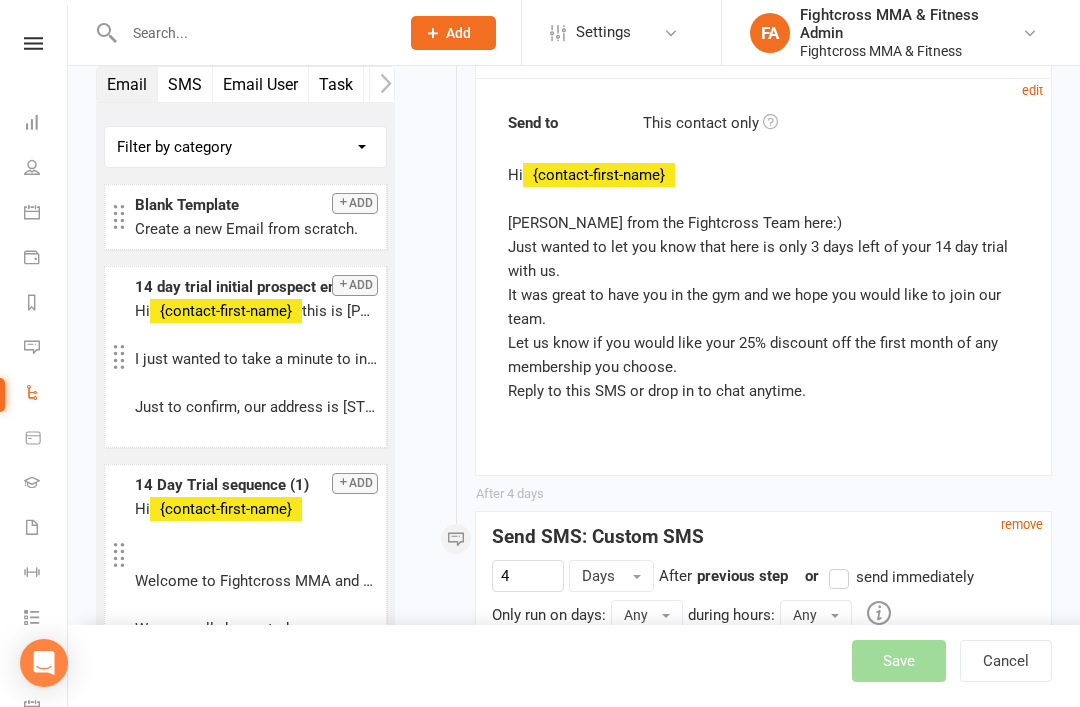 scroll, scrollTop: 0, scrollLeft: 0, axis: both 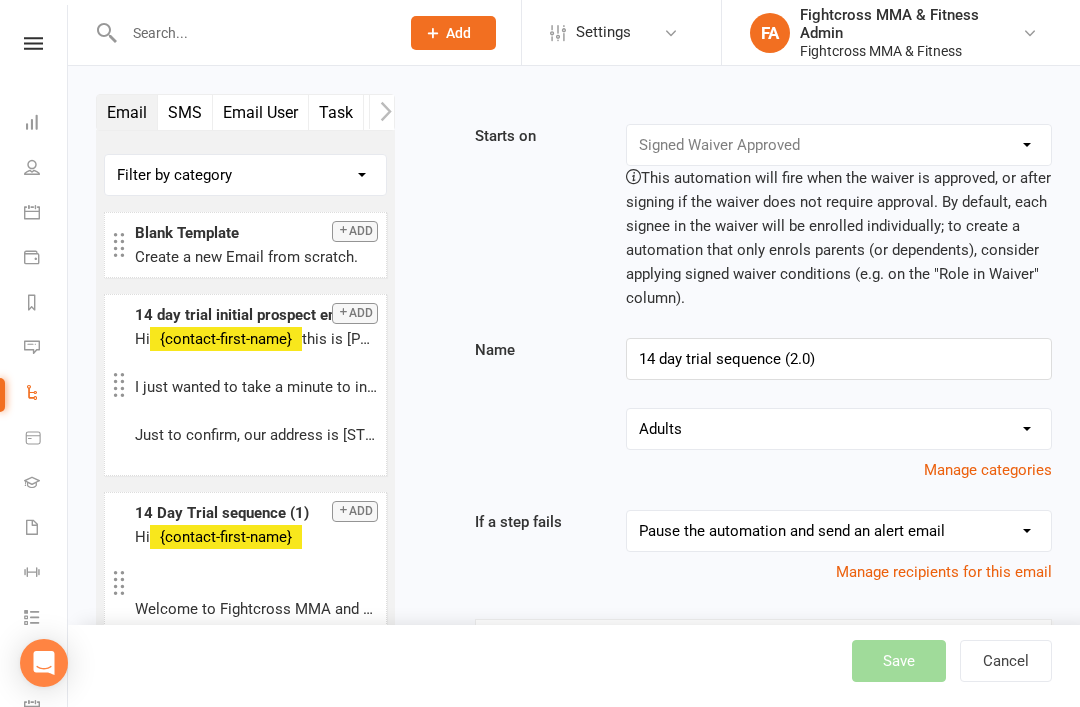 select on "25" 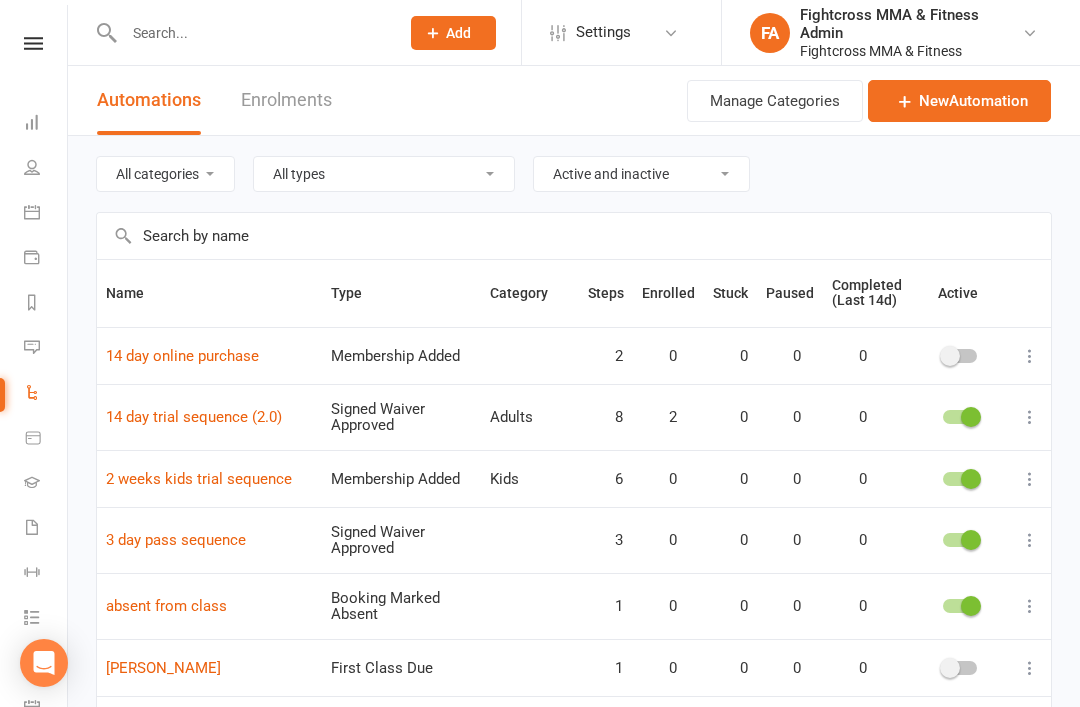 click on "3 day pass  sequence" at bounding box center (176, 540) 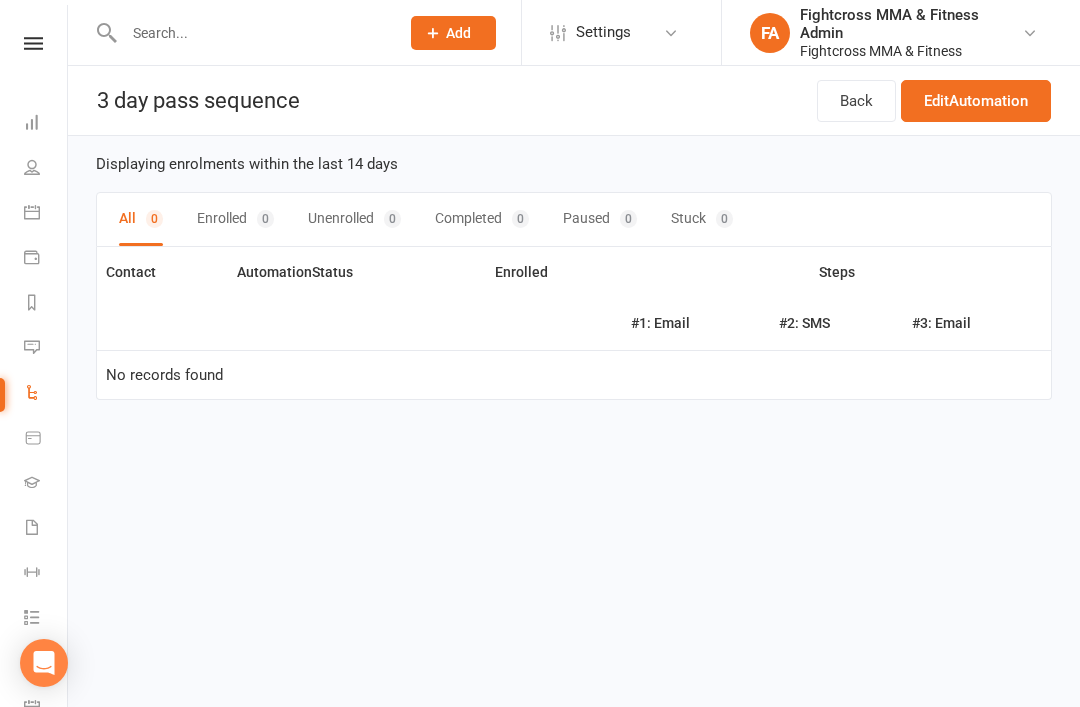 click on "Edit  Automation" at bounding box center [976, 101] 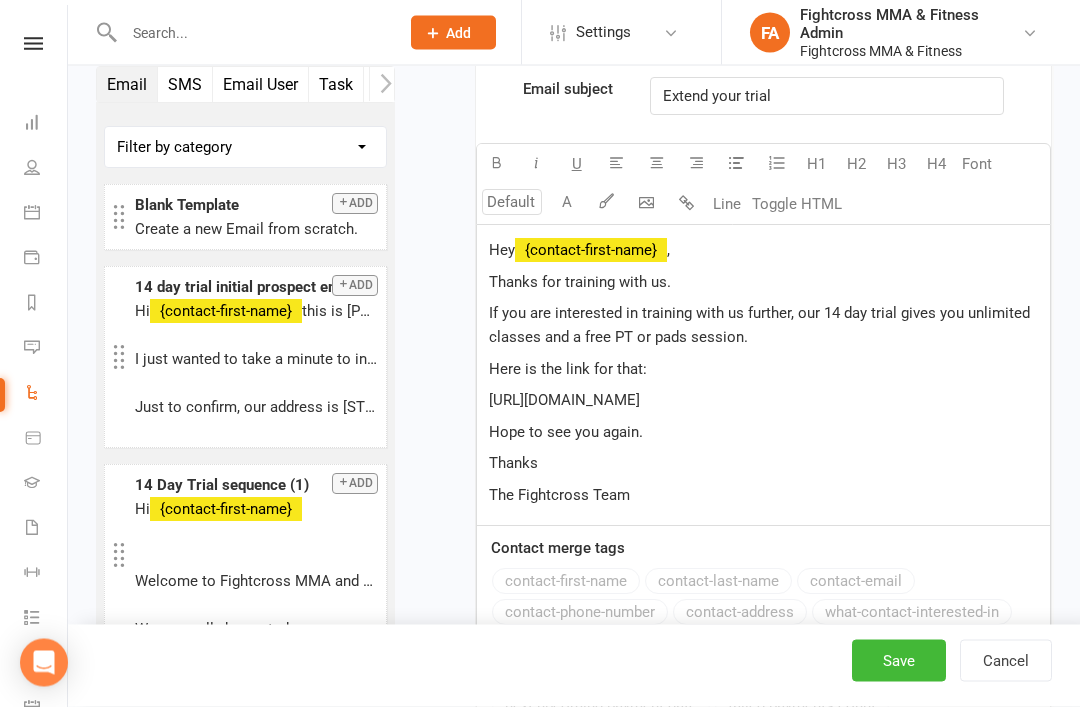 scroll, scrollTop: 2340, scrollLeft: 0, axis: vertical 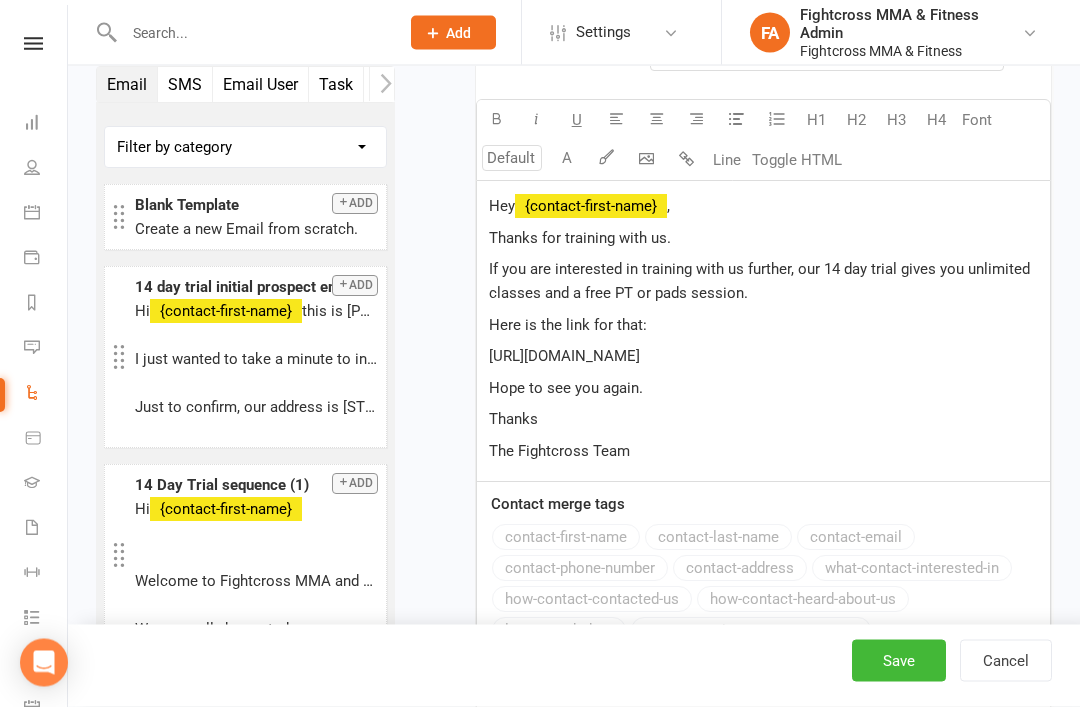 click on "[URL][DOMAIN_NAME]" at bounding box center [763, 357] 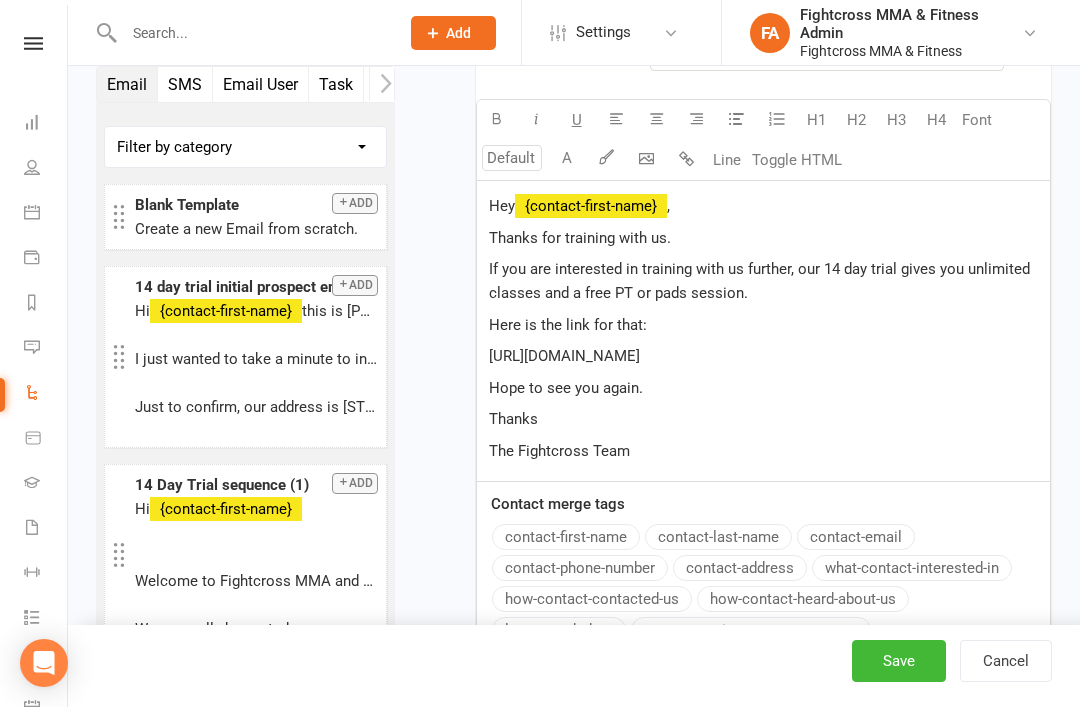 scroll, scrollTop: 2340, scrollLeft: 0, axis: vertical 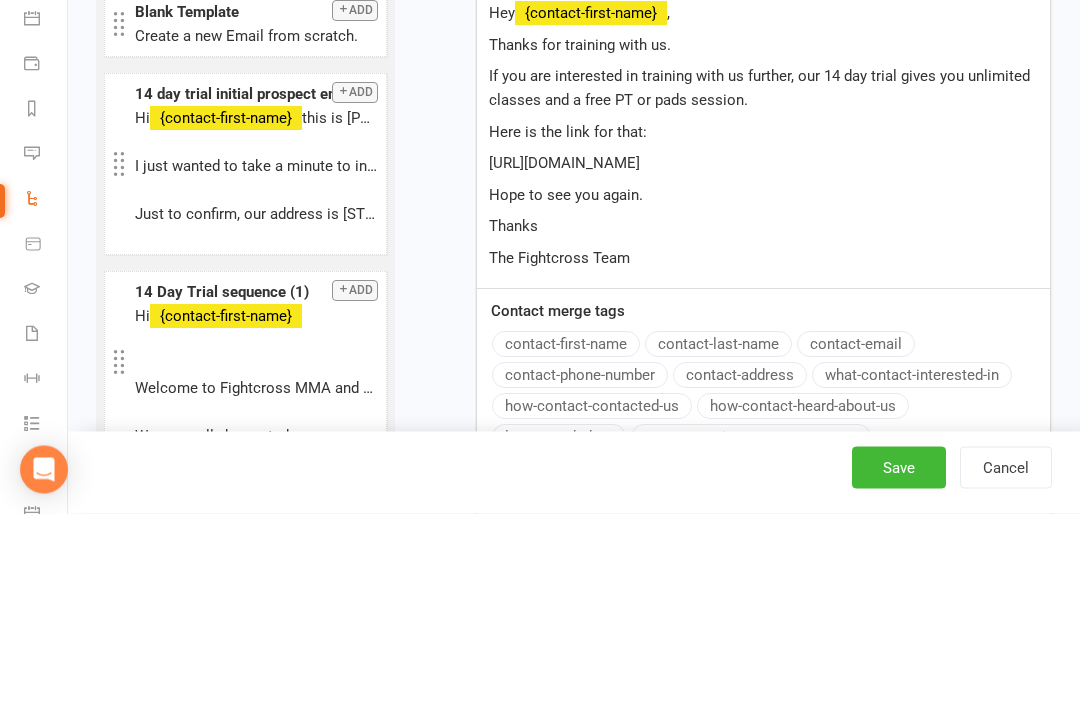 click on "If you are interested in training with us further, our 14 day trial gives you unlimited classes and a free PT or pads session." at bounding box center [763, 282] 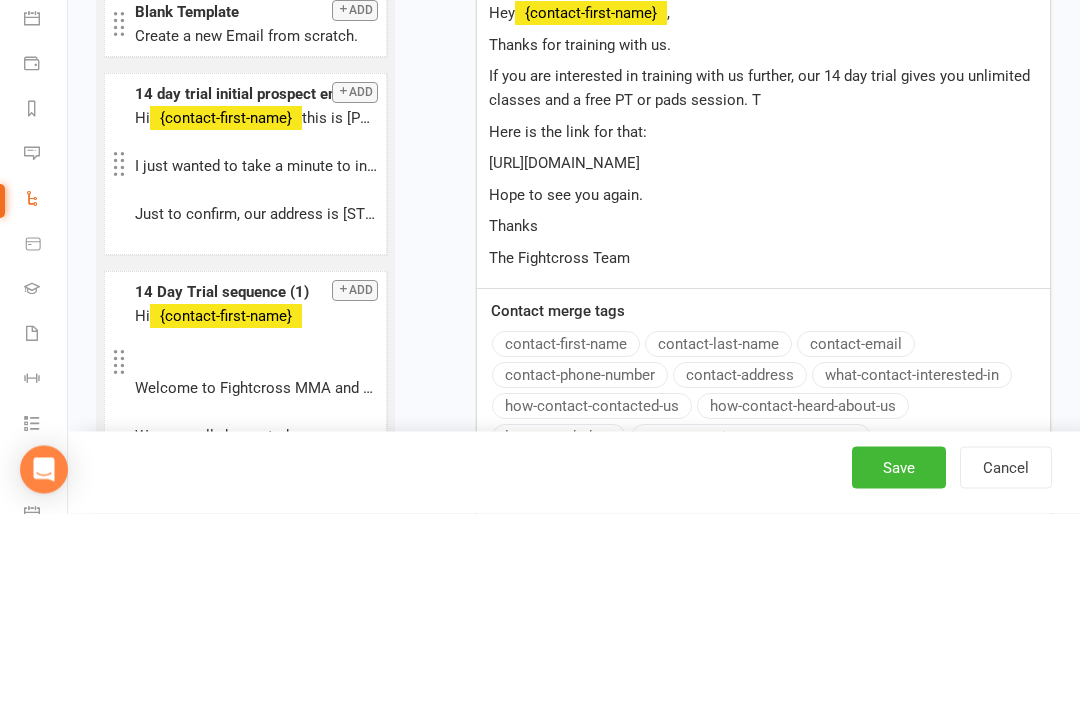 type 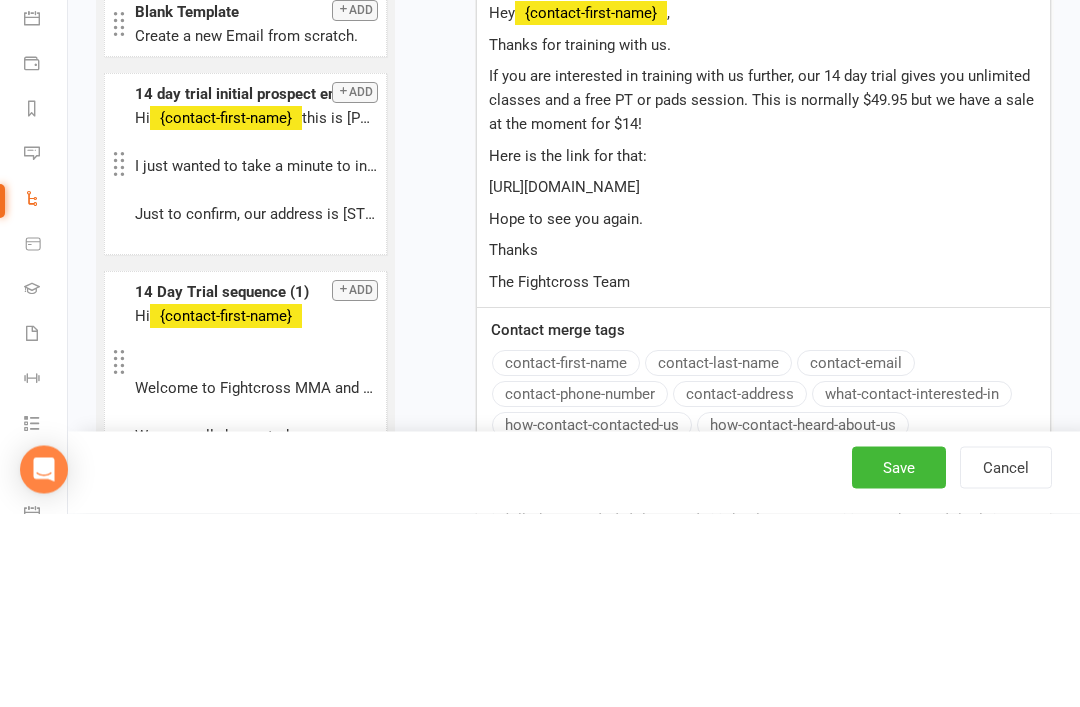 click on "[URL][DOMAIN_NAME]" at bounding box center [763, 381] 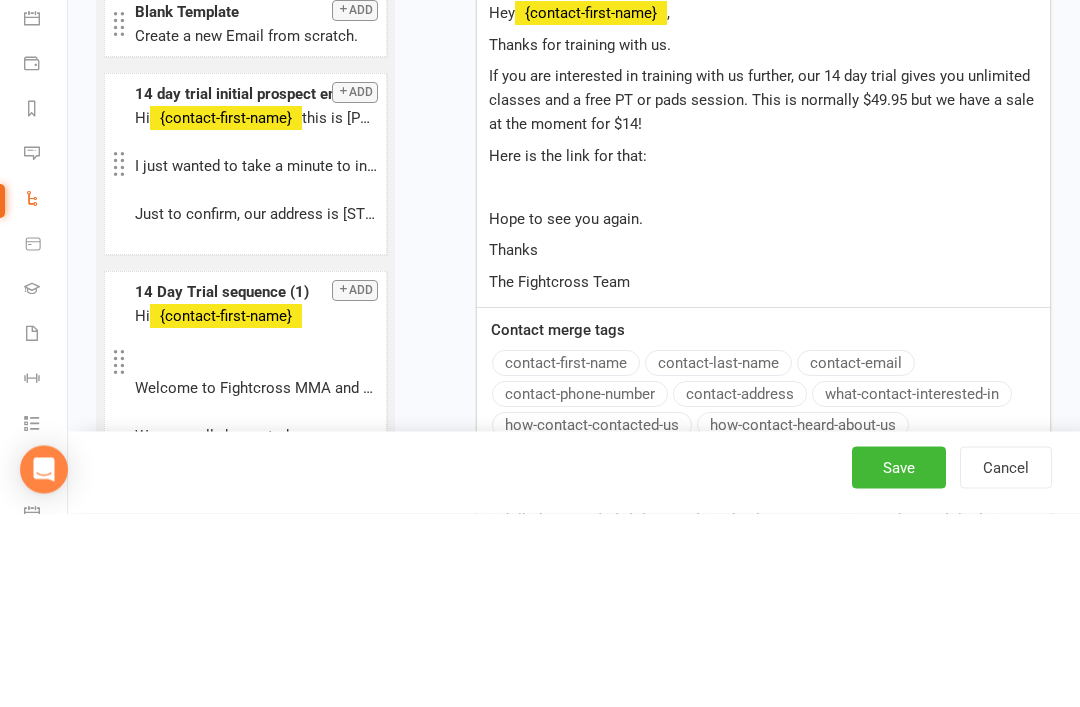 scroll, scrollTop: 2534, scrollLeft: 0, axis: vertical 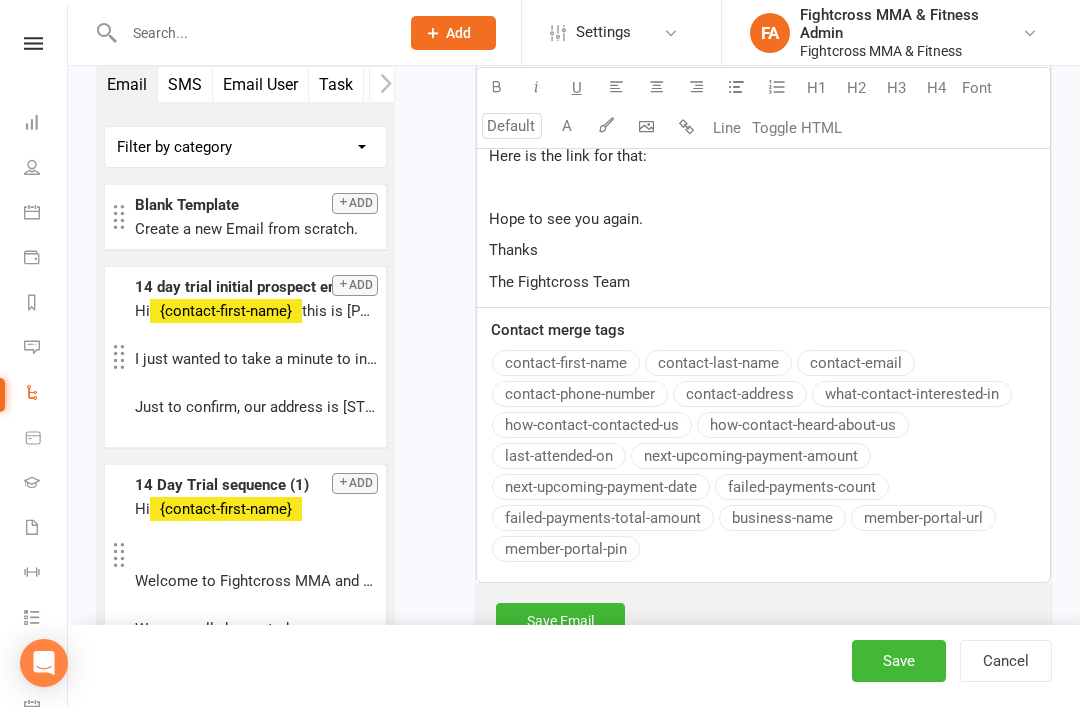 click on "﻿" at bounding box center [763, 187] 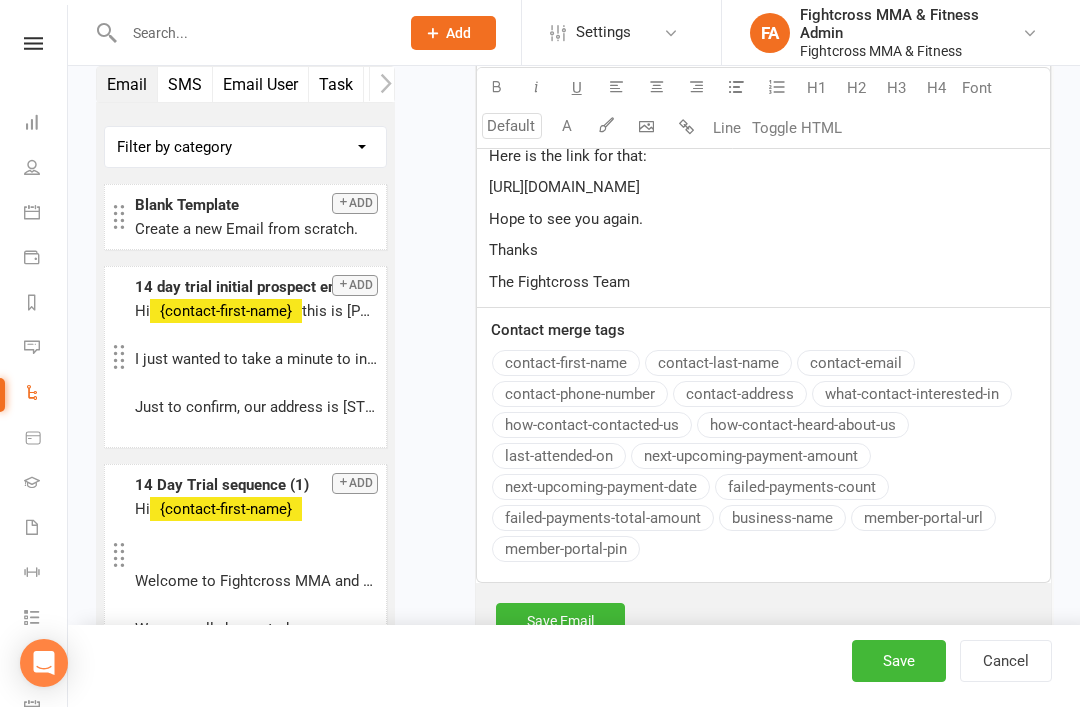 click on "Thanks" at bounding box center [763, 250] 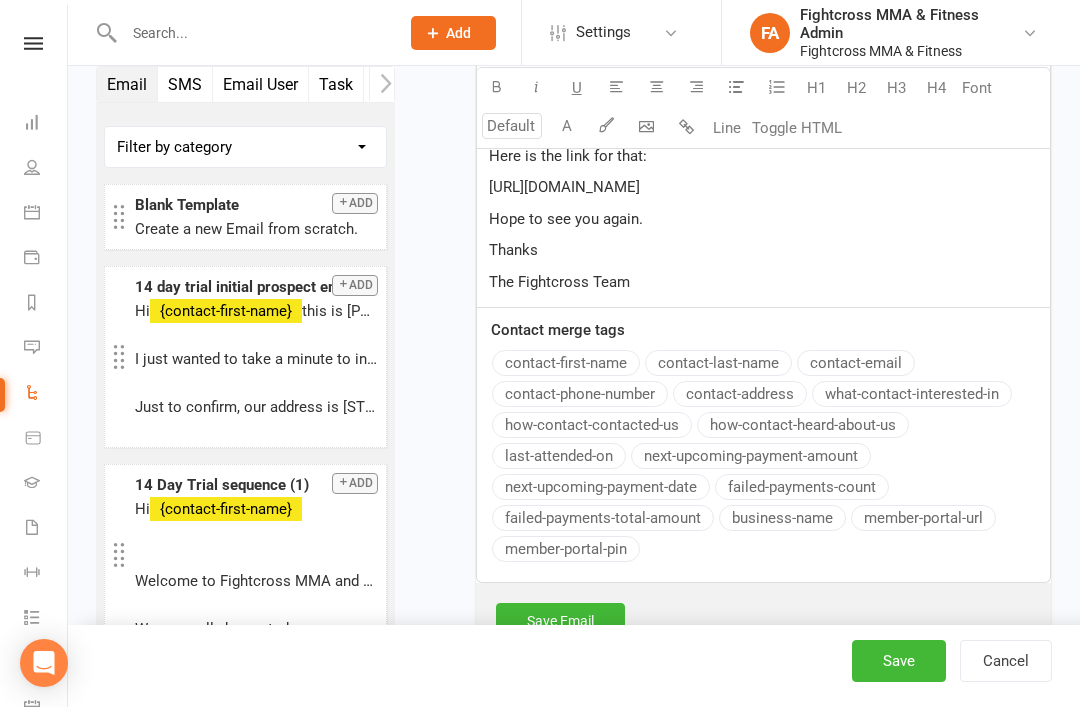 click on "Thanks" at bounding box center [763, 250] 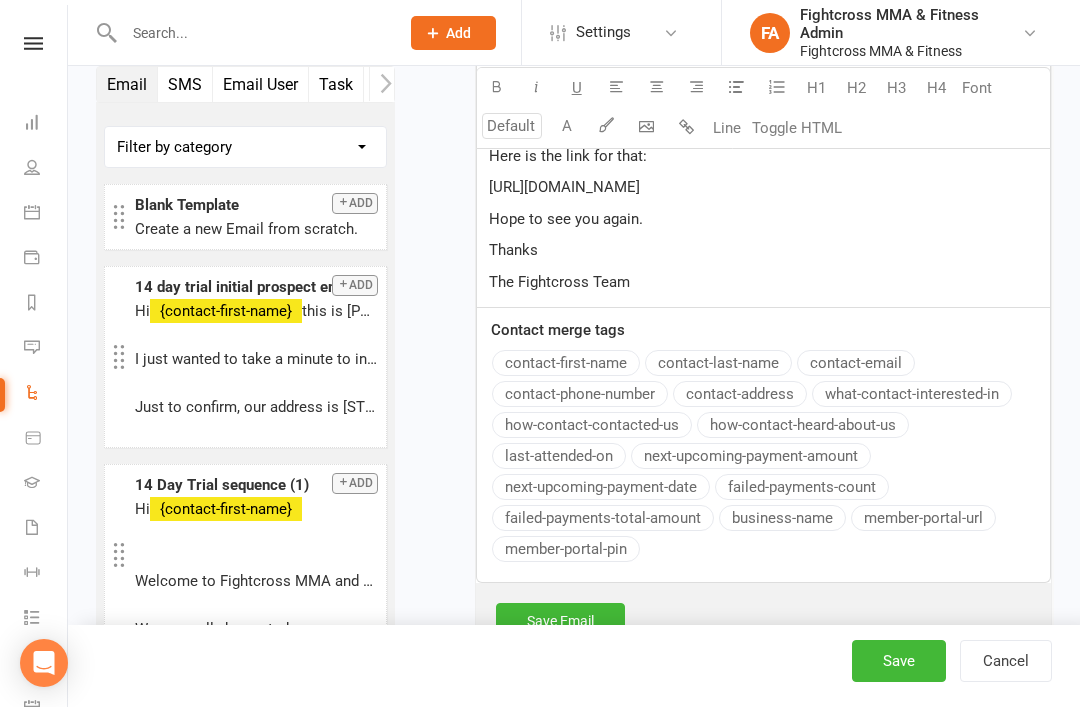 scroll, scrollTop: 2340, scrollLeft: 0, axis: vertical 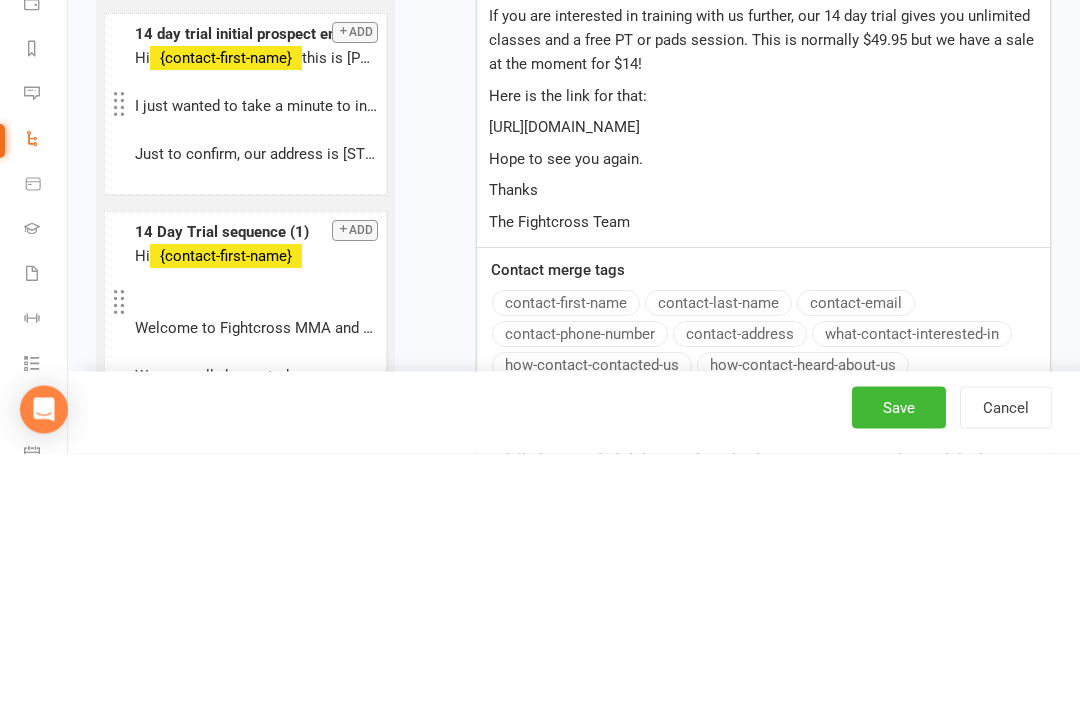 click on "If you are interested in training with us further, our 14 day trial gives you unlimited classes and a free PT or pads session. This is normally $49.95 but we have a sale at the moment for $14!" at bounding box center (763, 294) 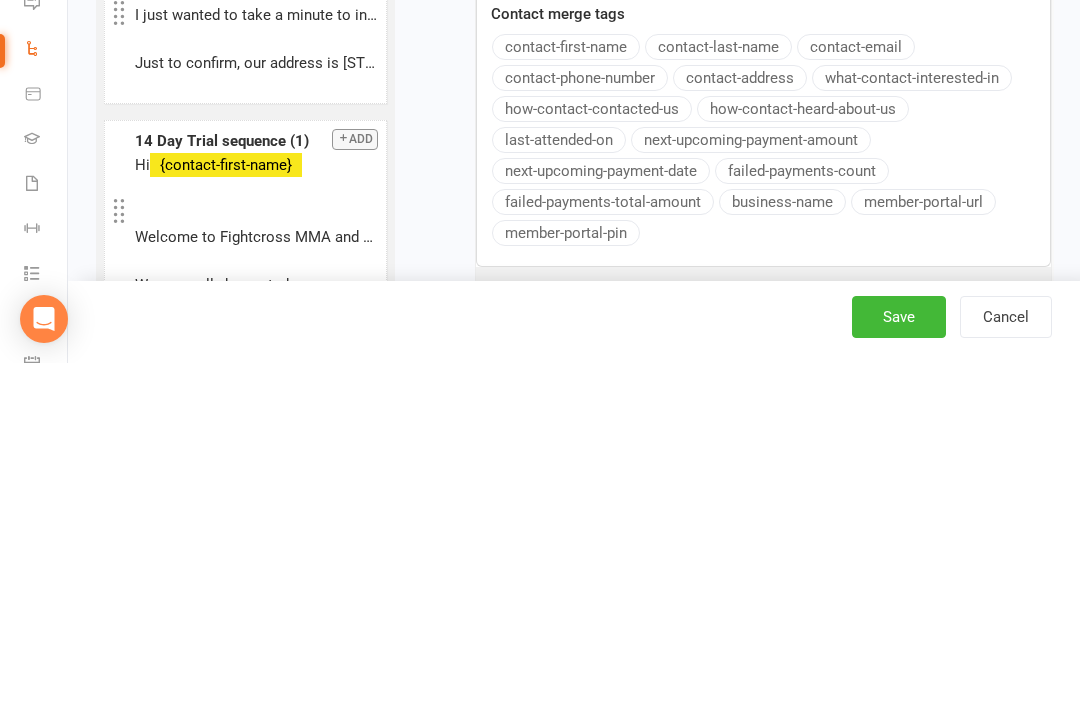 click on "Save" at bounding box center (899, 661) 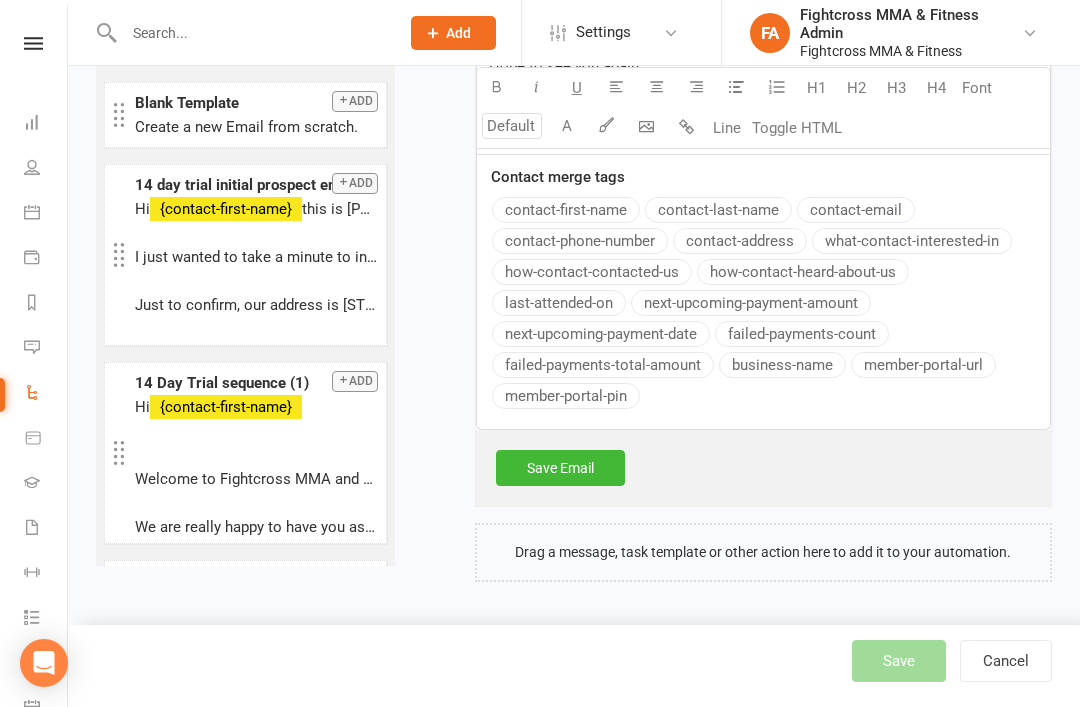 click on "Save Email" at bounding box center [560, 468] 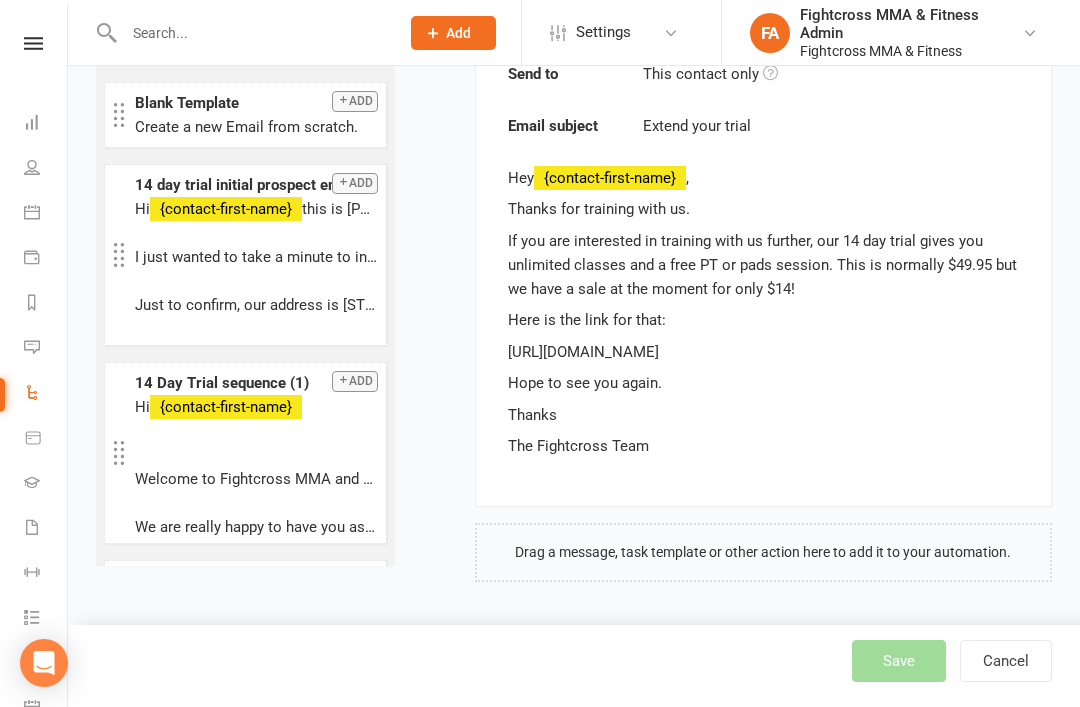 scroll, scrollTop: 2080, scrollLeft: 0, axis: vertical 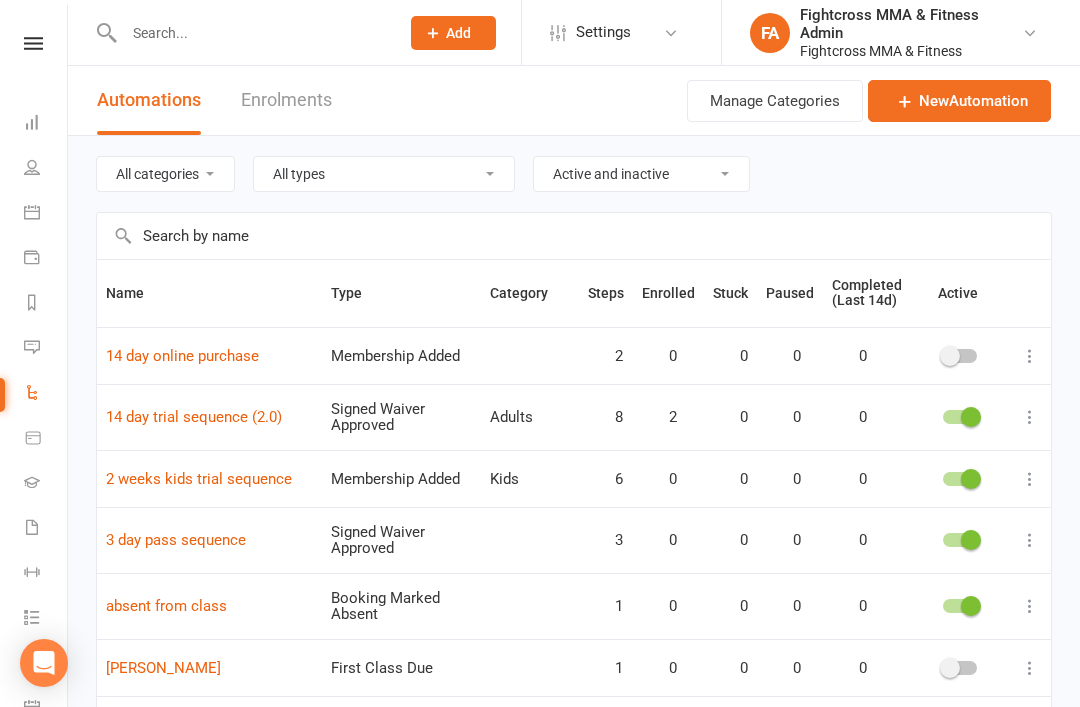click at bounding box center [1030, 417] 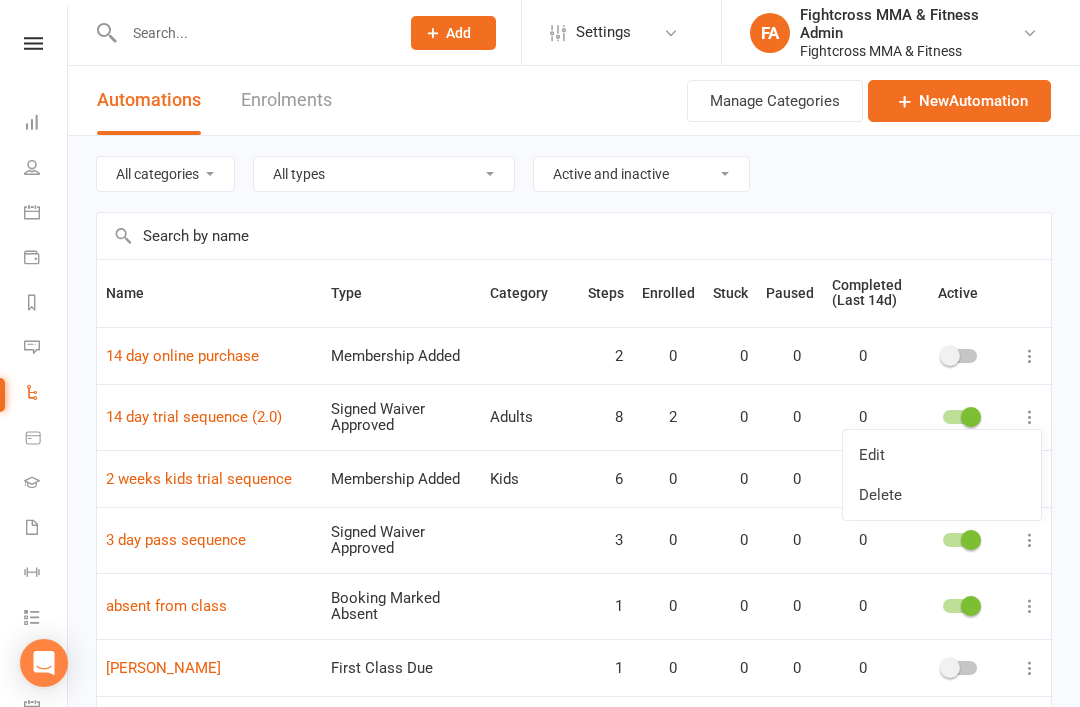 click on "Edit" at bounding box center [942, 455] 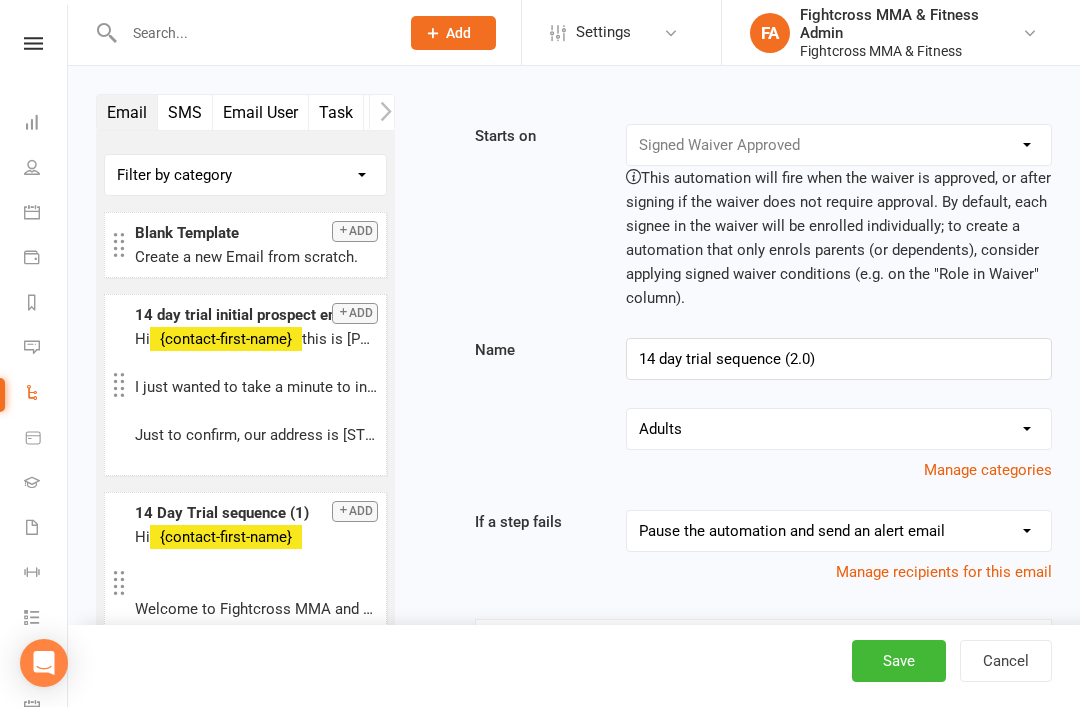 click at bounding box center (33, 43) 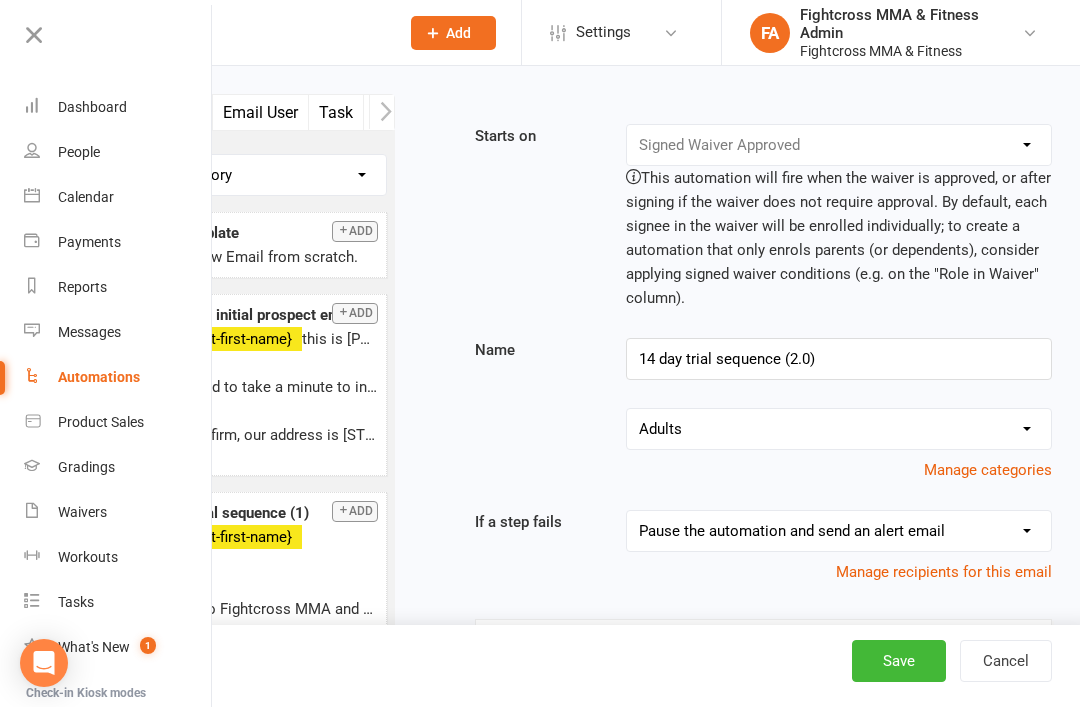 click on "Automations" at bounding box center (99, 377) 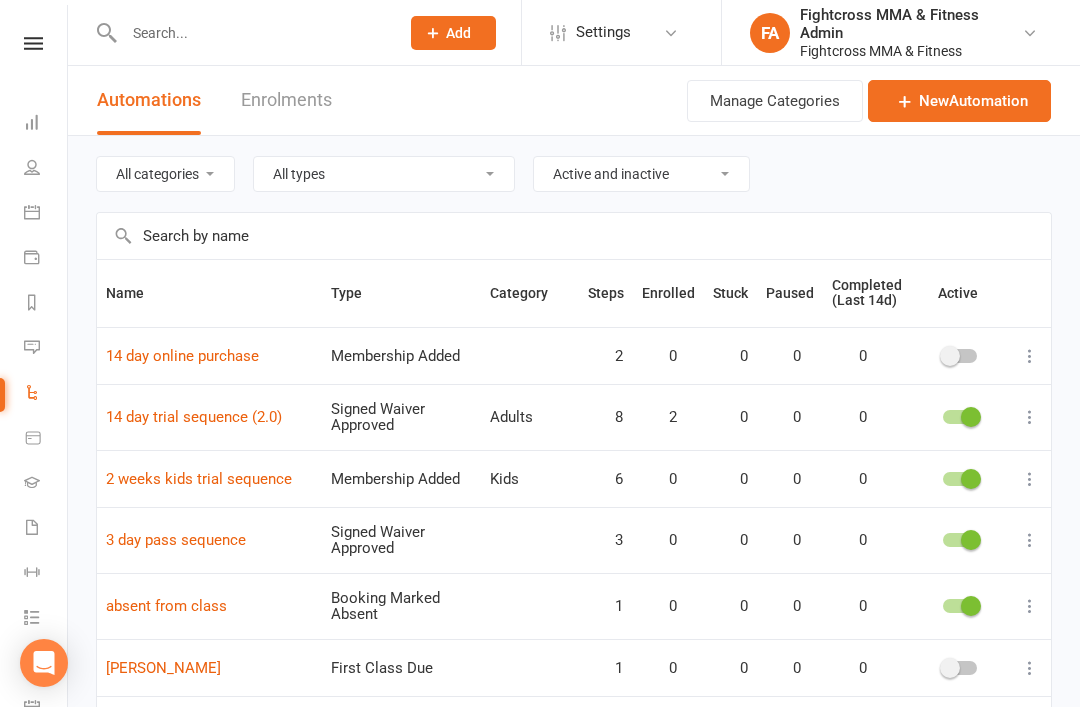click at bounding box center [1030, 540] 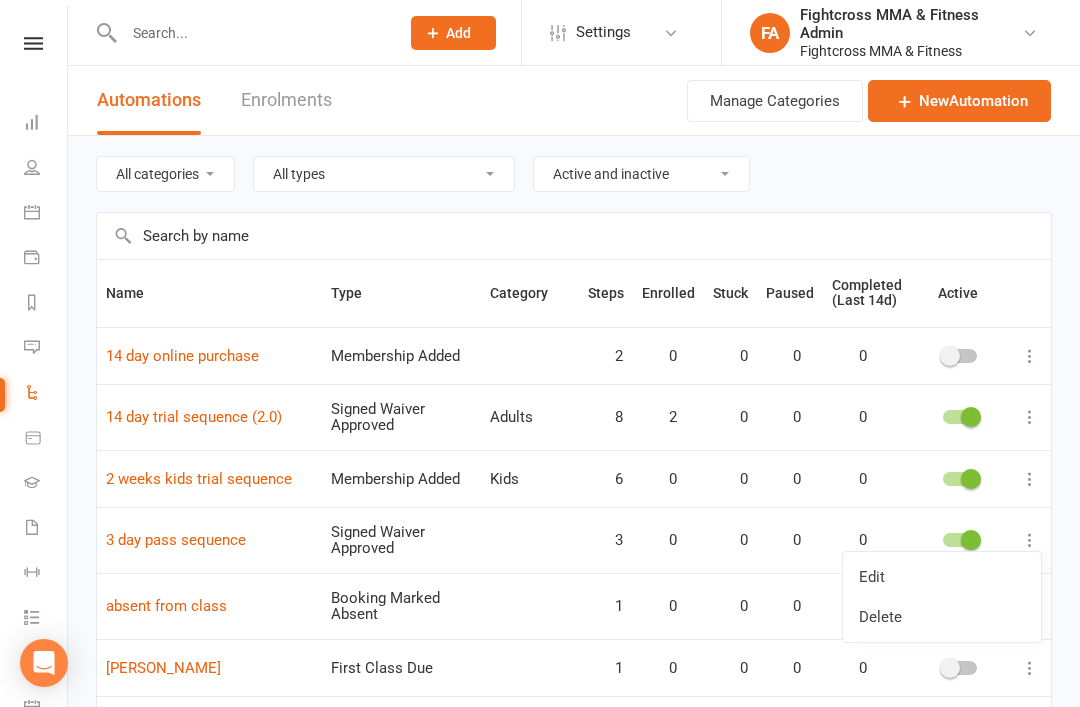 click on "Edit" at bounding box center (942, 577) 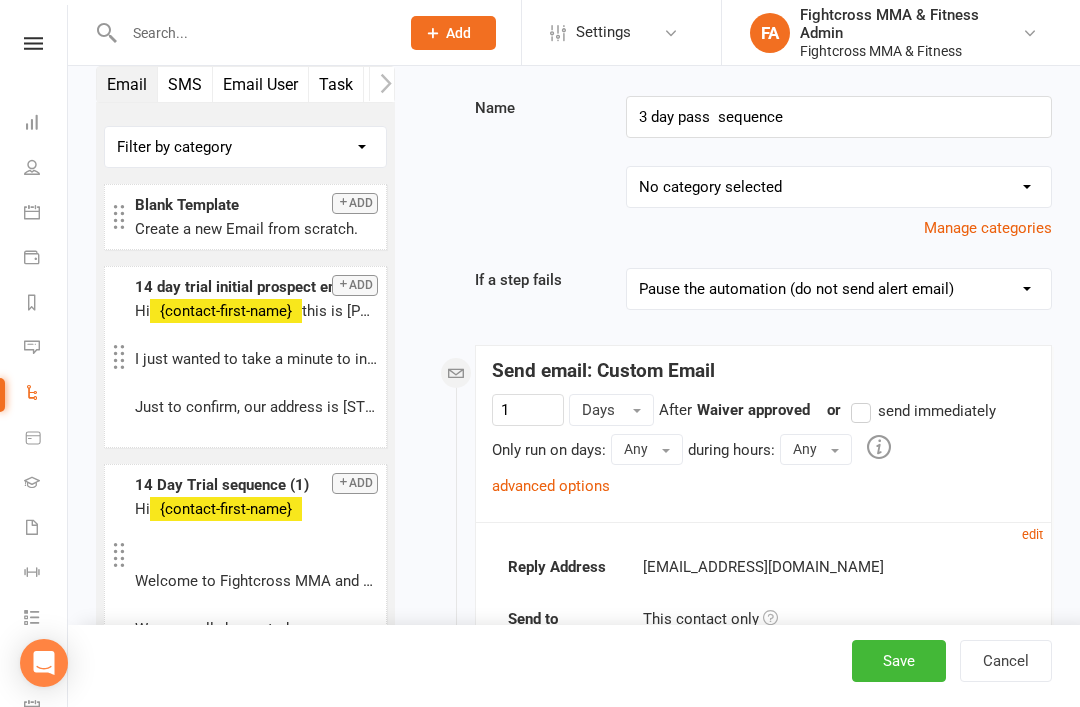 scroll, scrollTop: 236, scrollLeft: 0, axis: vertical 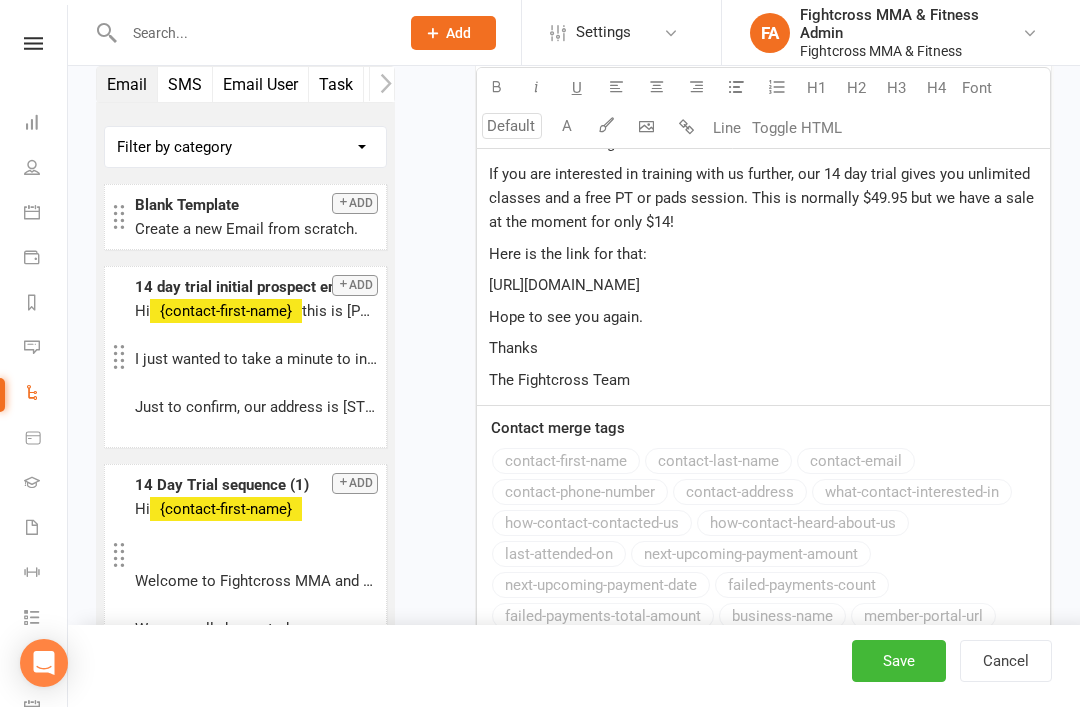click at bounding box center (686, 125) 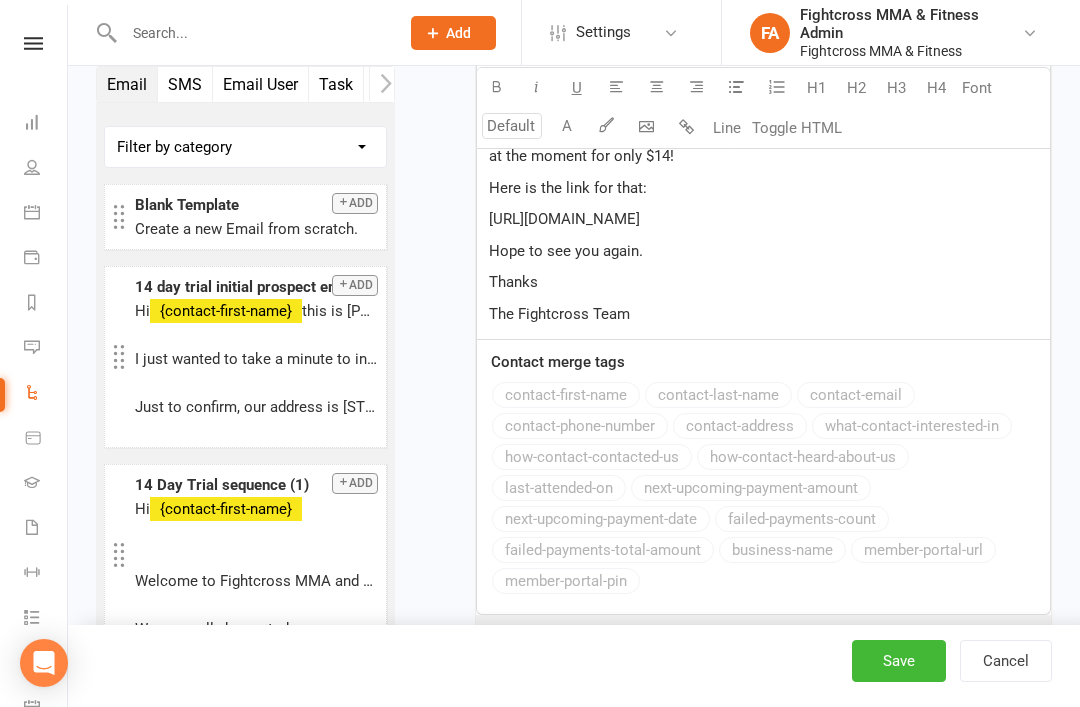 scroll, scrollTop: 2466, scrollLeft: 0, axis: vertical 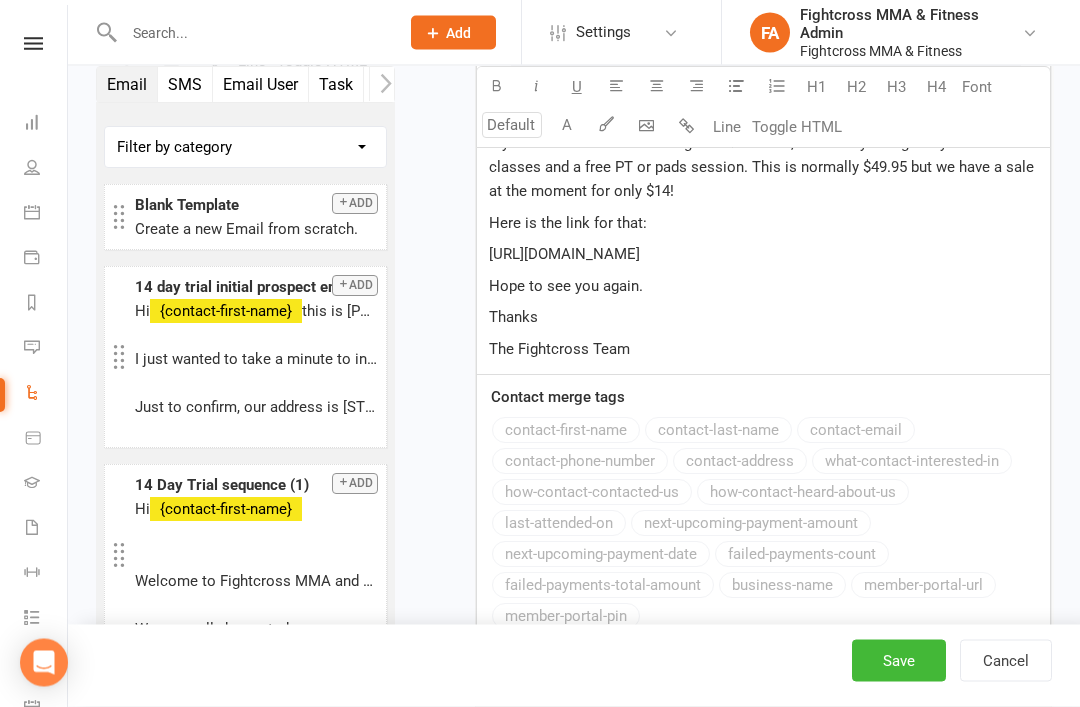click on "Save" at bounding box center [899, 661] 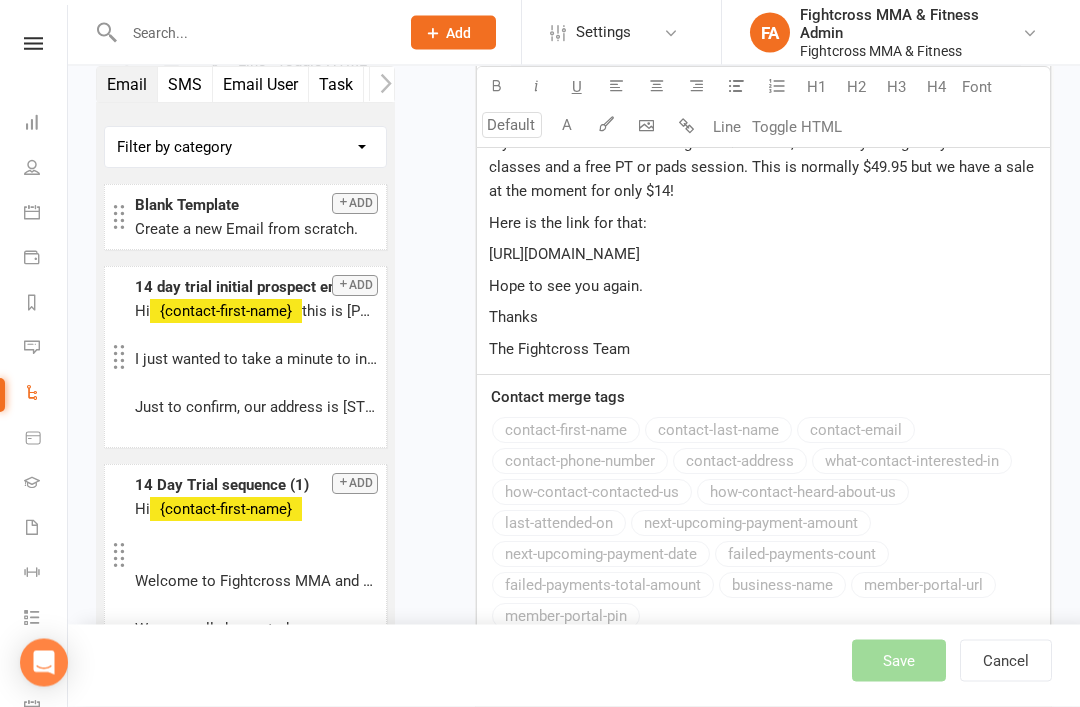 scroll, scrollTop: 2467, scrollLeft: 0, axis: vertical 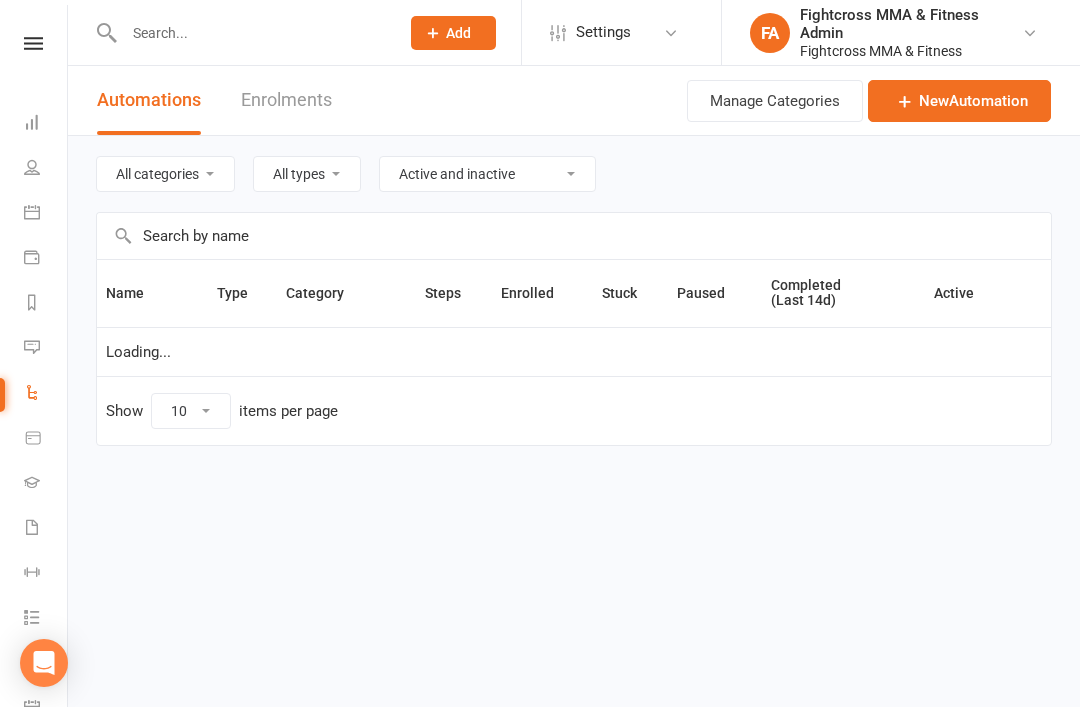 select on "25" 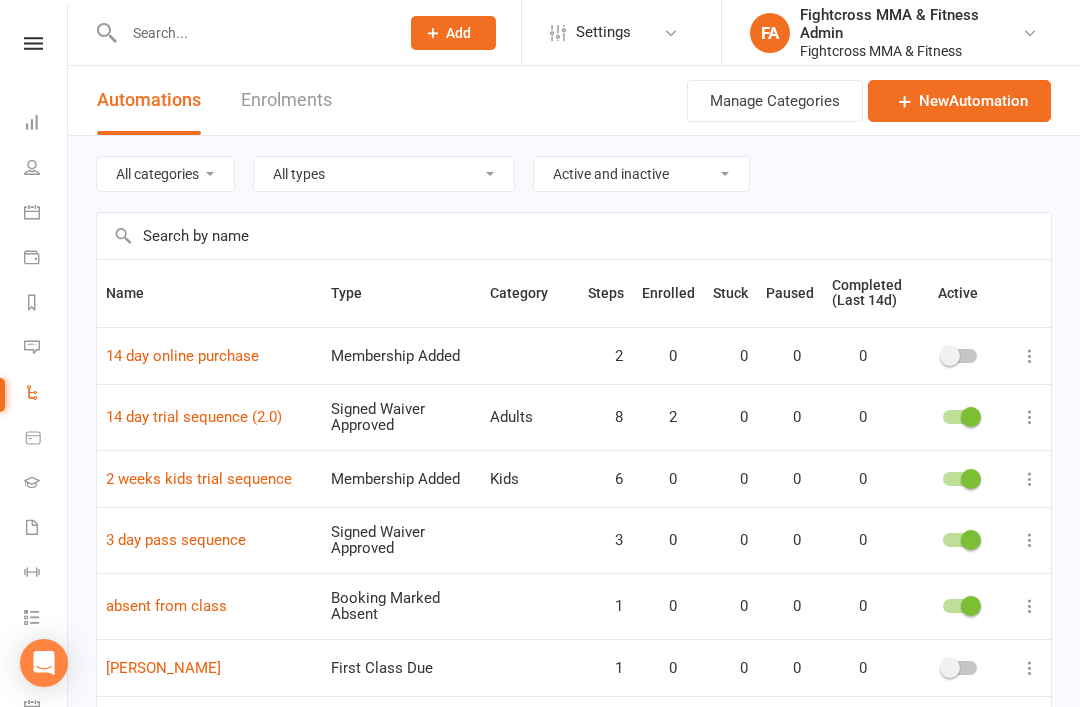 click on "3 day pass  sequence" at bounding box center [176, 540] 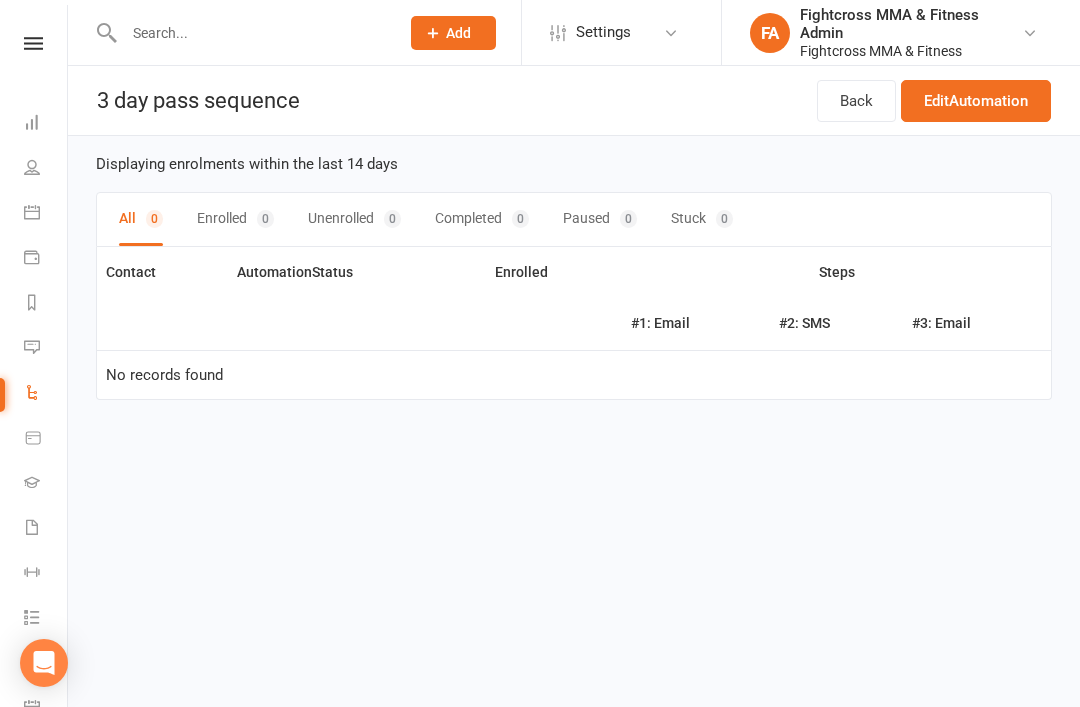 click on "Edit  Automation" at bounding box center (976, 101) 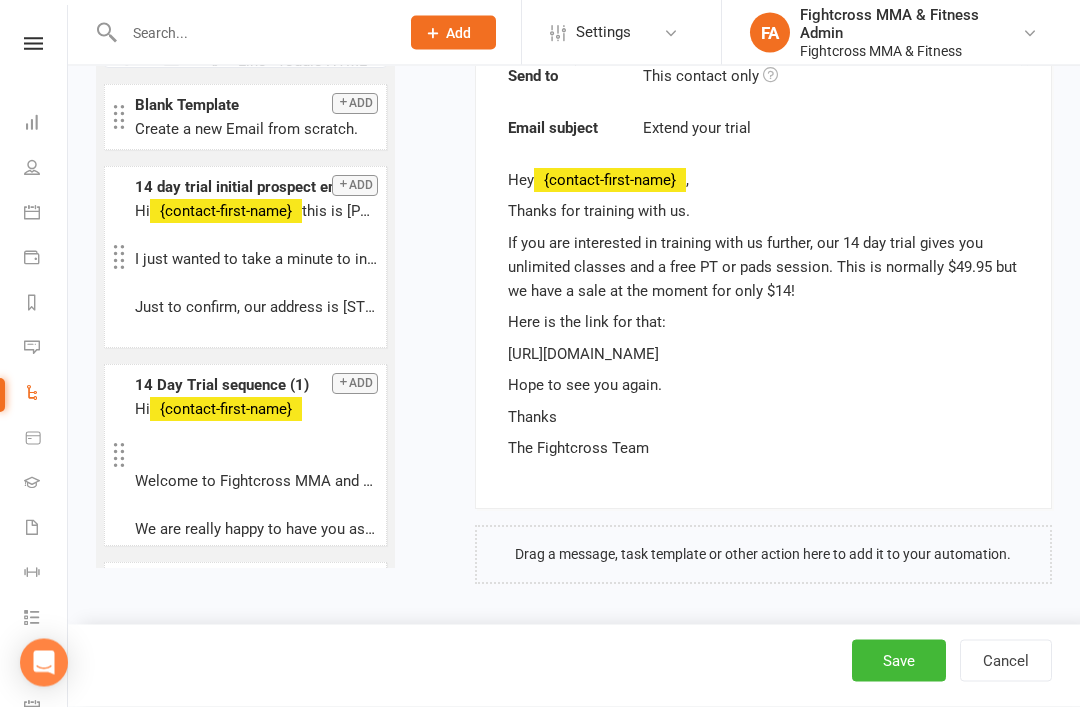 scroll, scrollTop: 2080, scrollLeft: 0, axis: vertical 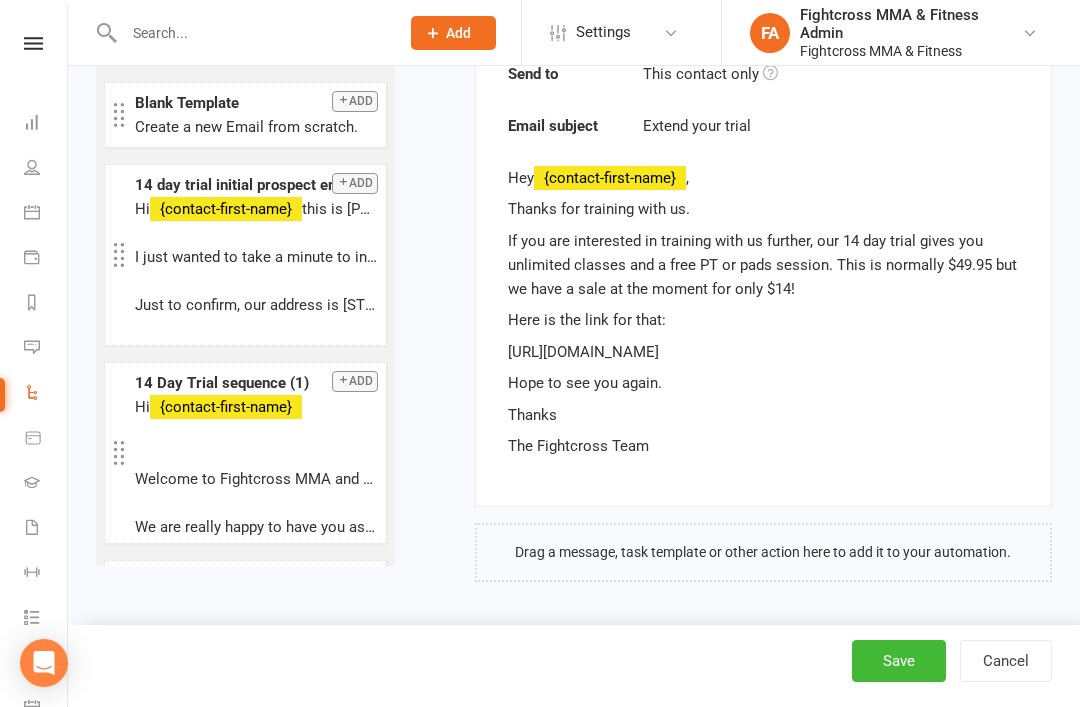 click on "Email SMS Email User Task Portal Membership Workout Style Prospect Status Change Waivers Credit Voucher Make-up Class Convert to NAC Flag Note Custom Field Change
Filter by category No category General birthday Add Blank Template Create a new Email from scratch. Add 14 day trial initial prospect email Hi  {contact-first-name}  this is Meli, I'm the owner of Fightcross MMA and Fitness!   I just wanted to take a minute to introduce myself, we're looking forward to you kicking off your trial.   Just to confirm, our address is 91 Clyde Rd, Herston (Gate A at the end of the cul-de-sac). There is plenty of parking!   All you will need to bring along is a towel and water bottle. However, If you already have any of your own combat sports gear (eg. gloves, shinguards, mouthguard etc) please bring those too.    Enjoy the rest of your day and we'll see you soon.   Chat soon, Meli :)  (P.S if you would like to contact me directly, you are welcome to message or call me on  0432636191 ) Add Hi            !" at bounding box center (574, -657) 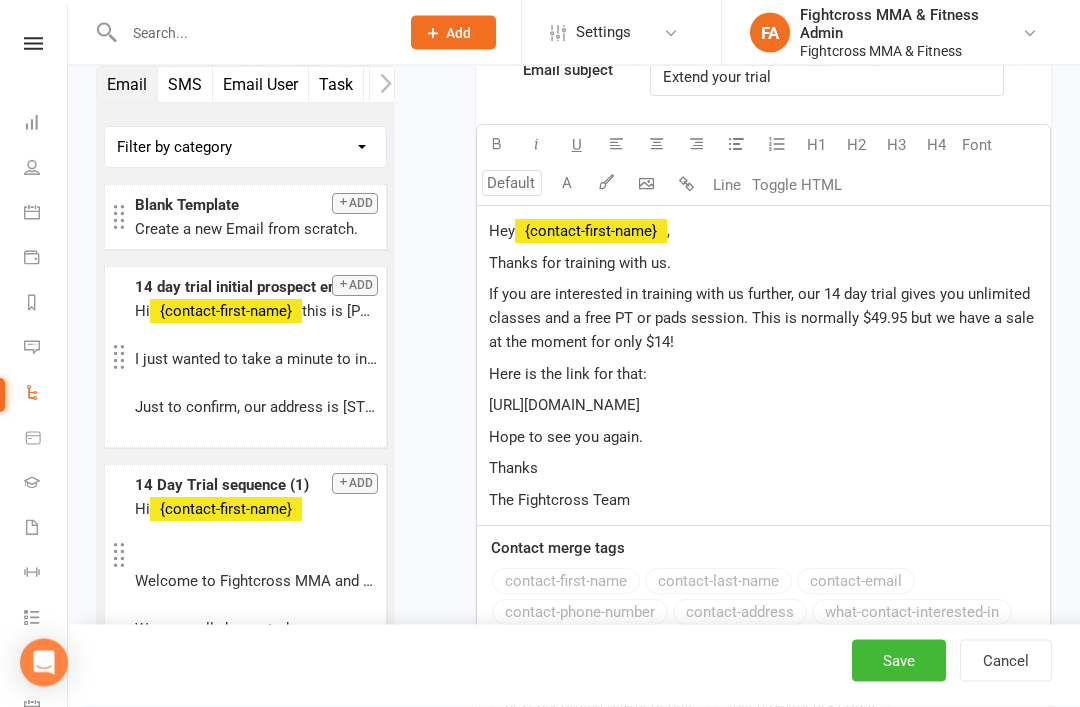 scroll, scrollTop: 2316, scrollLeft: 0, axis: vertical 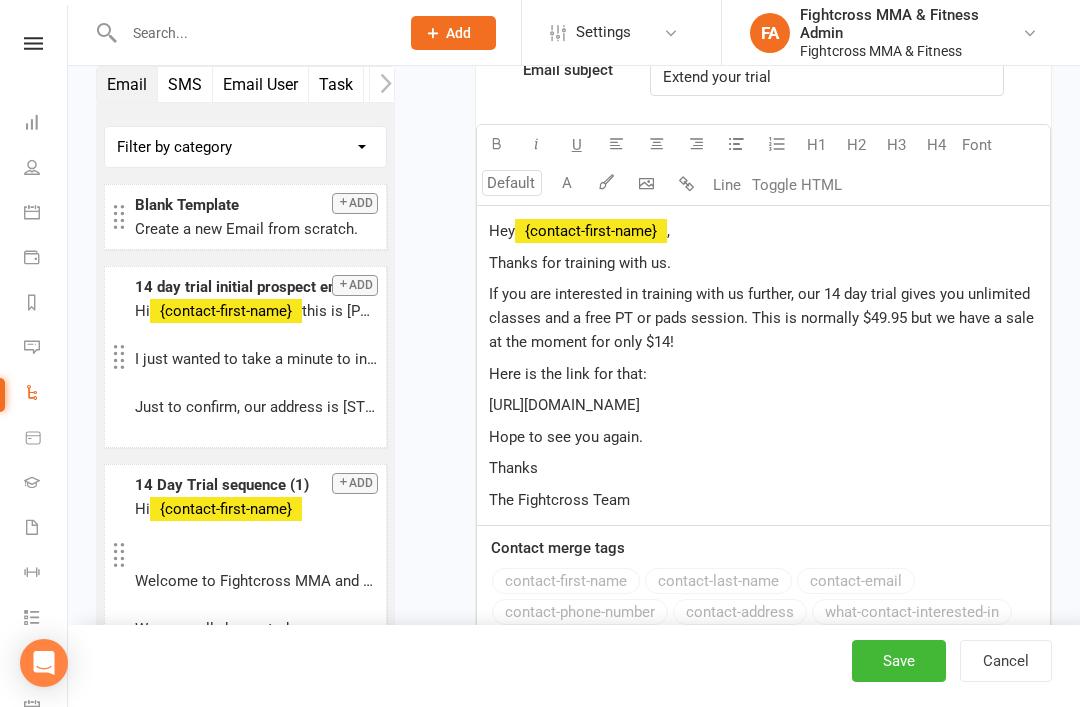 click on "Here is the link for that:" at bounding box center (763, 374) 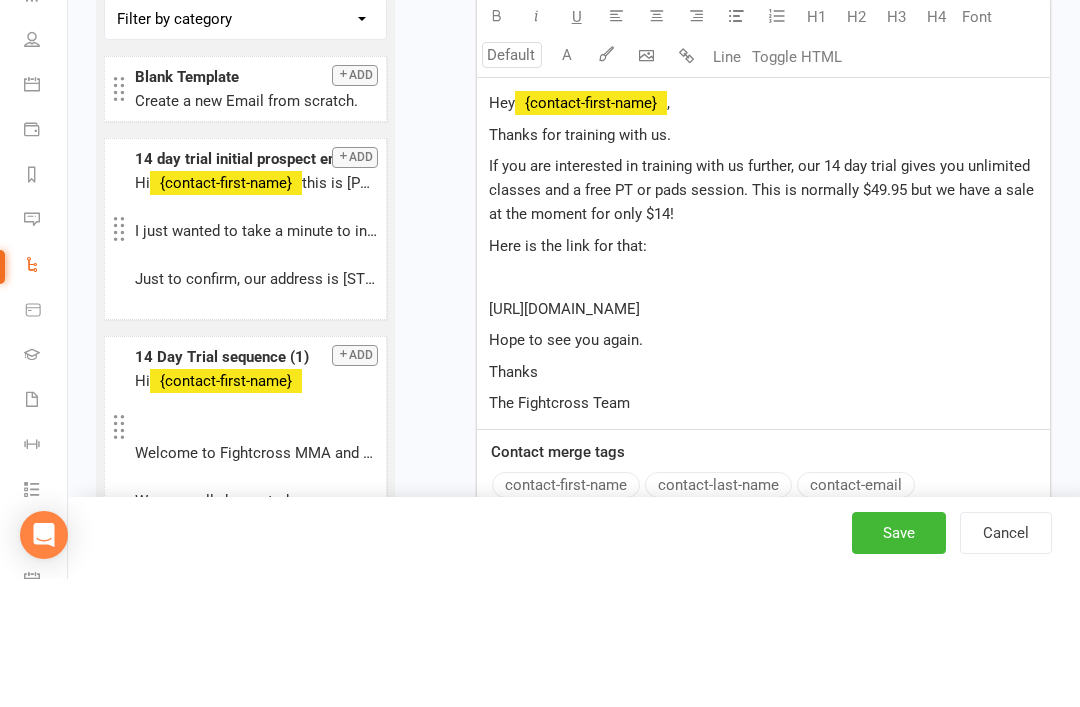 click on "Prospect
Member
Non-attending contact
Class / event
Appointment
Grading event
Task
Membership plan
Bulk message
Add
Settings Membership Plans Event Templates Appointment Types Website Image Library Customize Contacts Account Profile FA Fightcross MMA & Fitness Admin Fightcross MMA & Fitness My profile Help Terms & conditions  Privacy policy  Sign out Clubworx Dashboard People Calendar Payments Reports Messages   Automations   Product Sales Gradings   Waivers   Workouts   Tasks   What's New 1 Check-in Kiosk modes General attendance Roll call Class check-in × × × Email SMS Email User Task Portal Membership Workout Style Prospect Status Change Waivers Credit Voucher Make-up Class Convert to NAC Flag Note Custom Field Change
No category )" at bounding box center (540, -604) 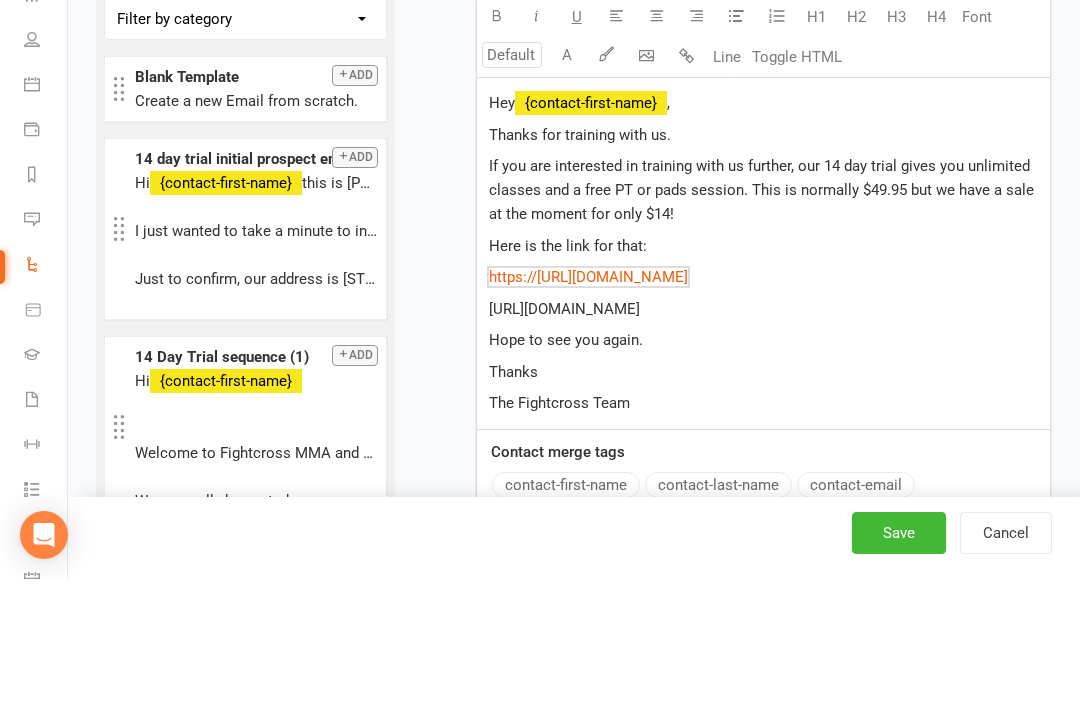 scroll, scrollTop: 2631, scrollLeft: 0, axis: vertical 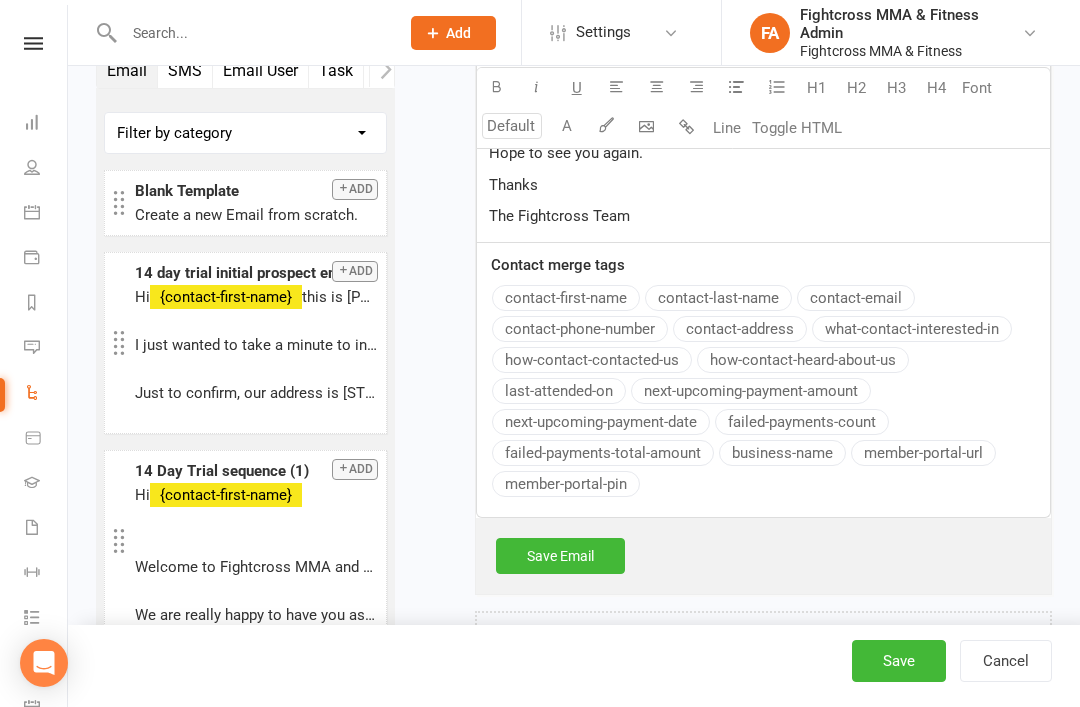 click on "Thanks" at bounding box center (763, 185) 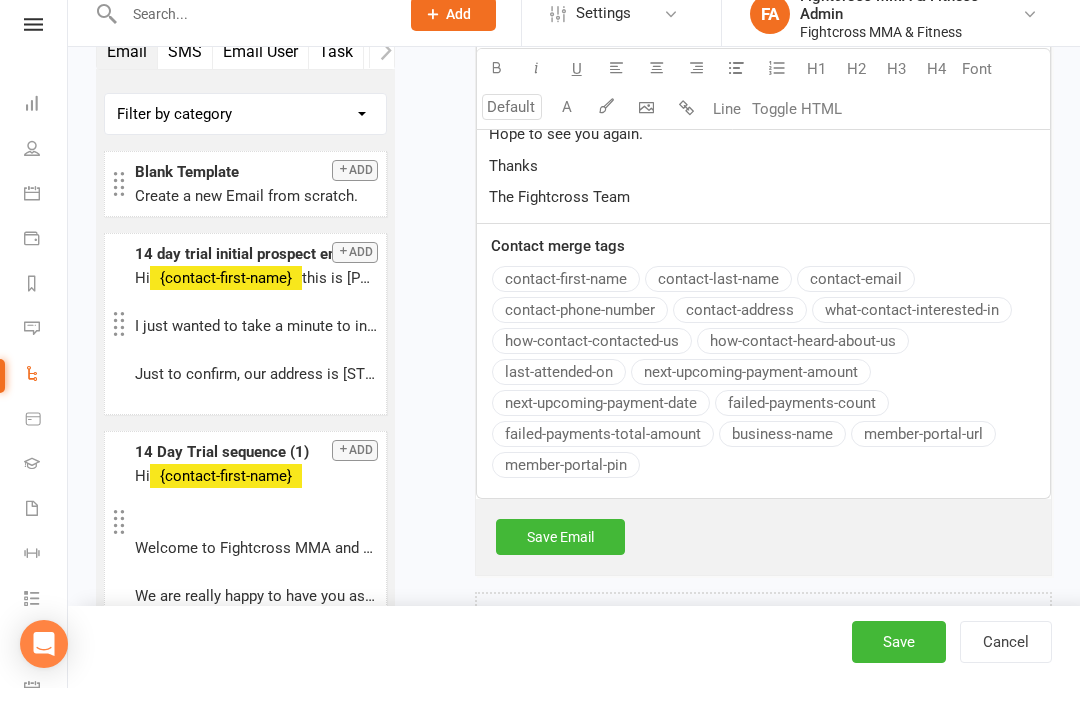 click on "[URL][DOMAIN_NAME]" at bounding box center [763, 122] 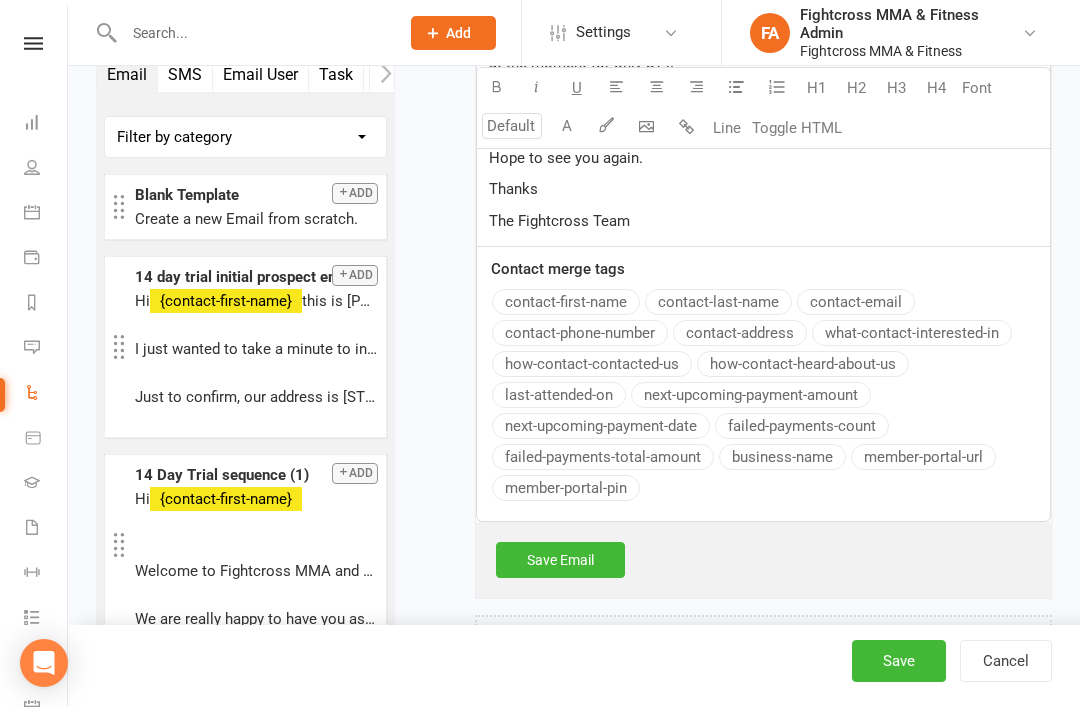 scroll, scrollTop: 2592, scrollLeft: 0, axis: vertical 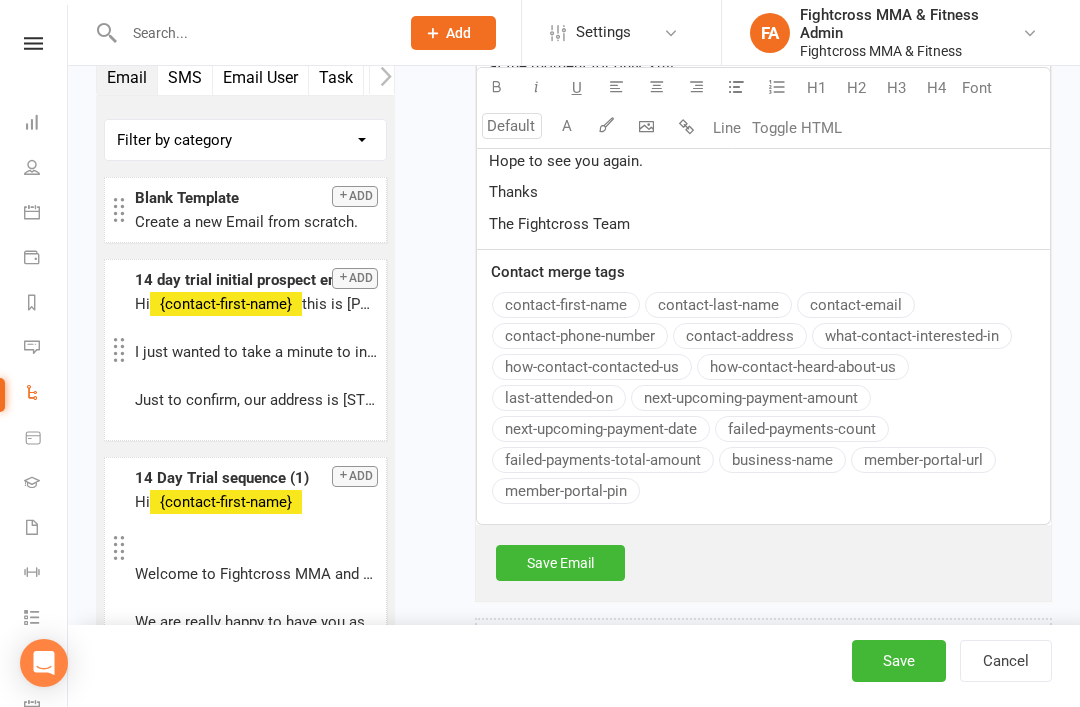 click on "﻿ $   https://http://app.clubworx.com/websites/fightcross/book_and_pay/offers/dca2393b-f7e8-40f5-8394-063670568089?ct=po $   ﻿" at bounding box center [763, 129] 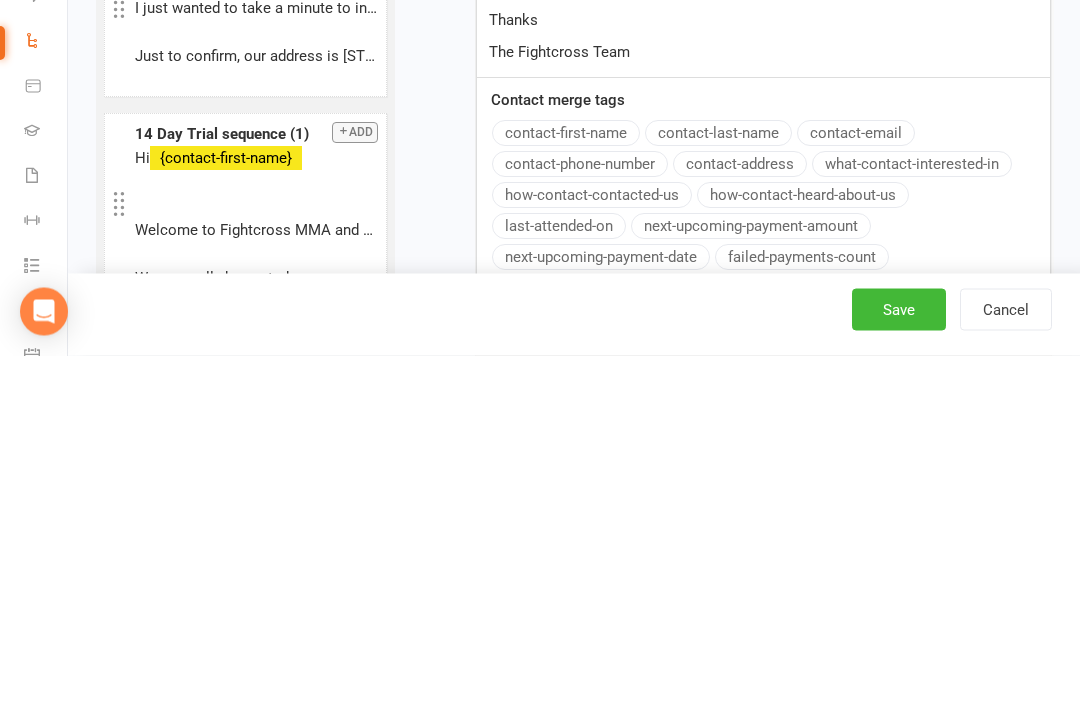 scroll, scrollTop: 2414, scrollLeft: 0, axis: vertical 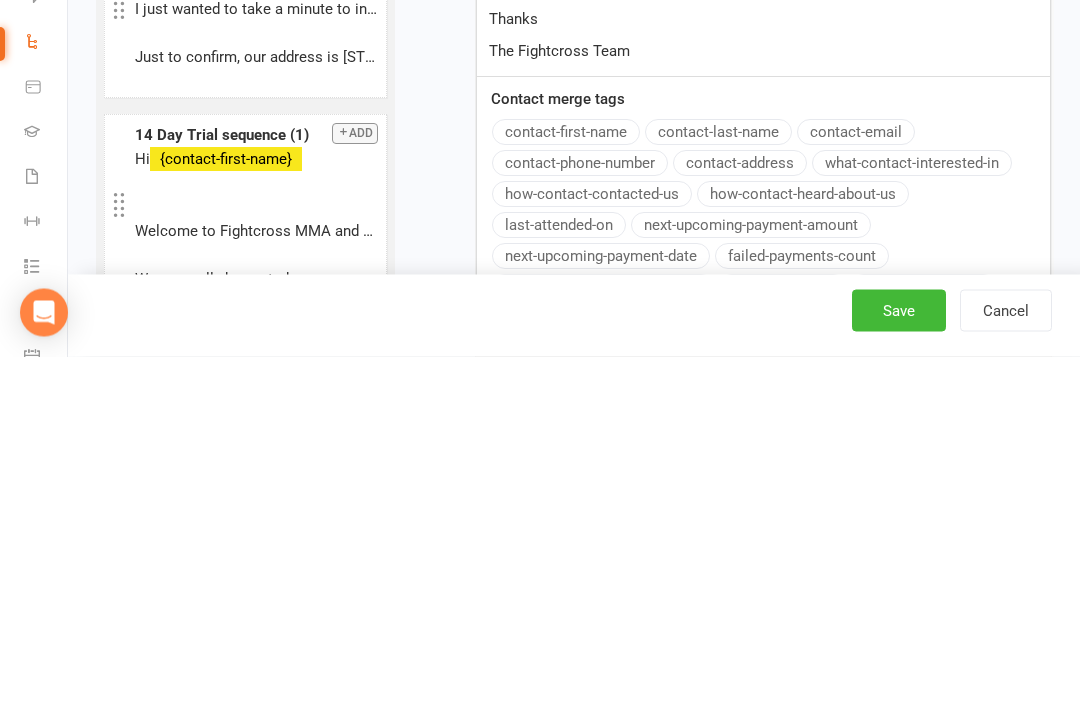 click on "Save" at bounding box center (899, 661) 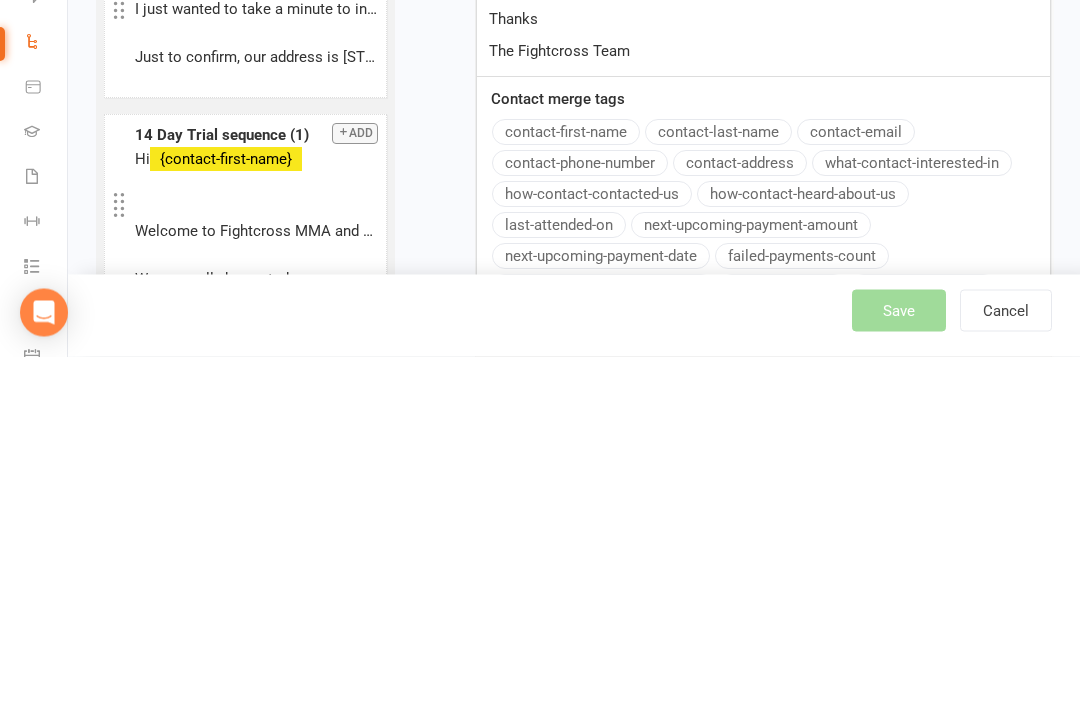 scroll, scrollTop: 2707, scrollLeft: 0, axis: vertical 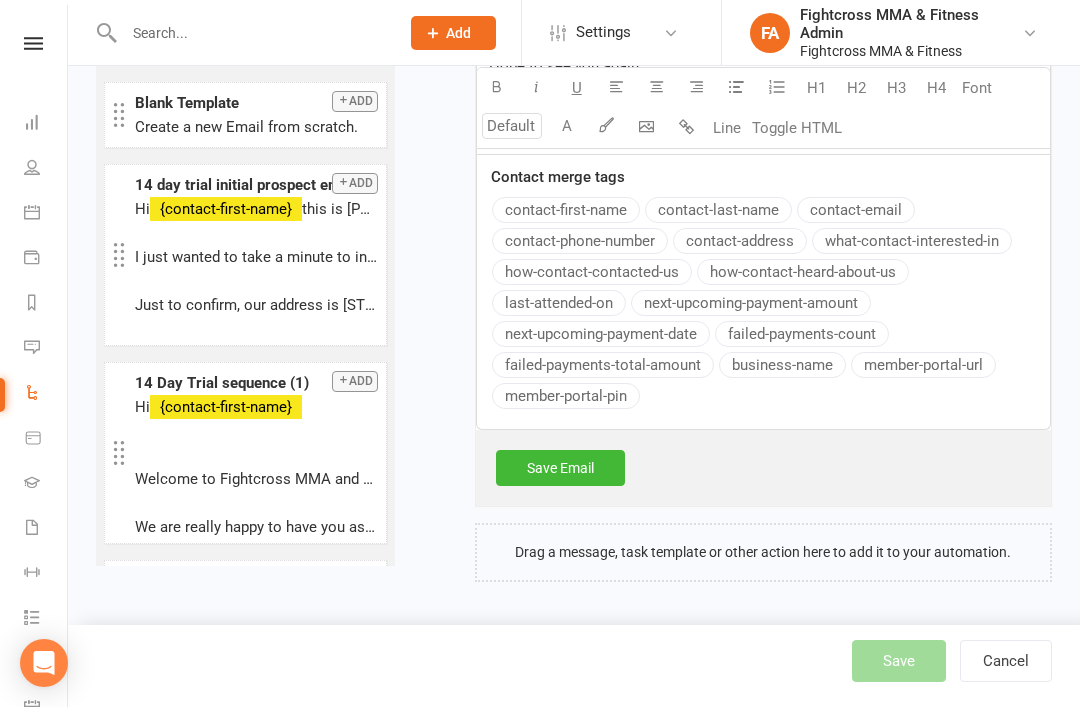 click on "Save Email" at bounding box center (560, 468) 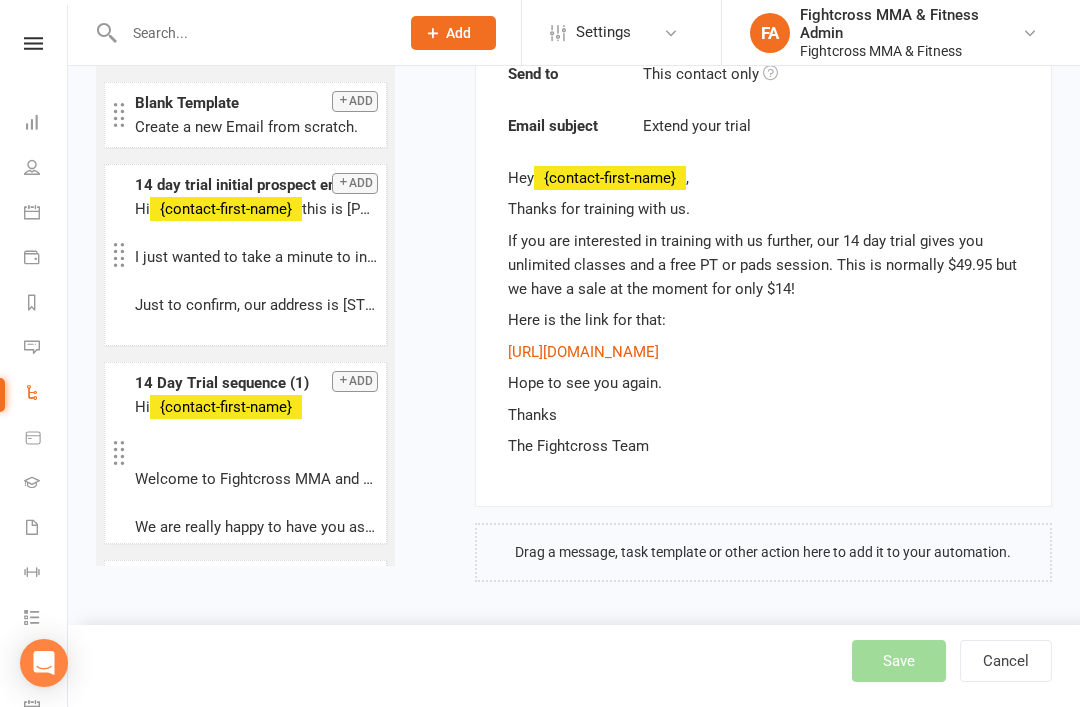 scroll, scrollTop: 2080, scrollLeft: 0, axis: vertical 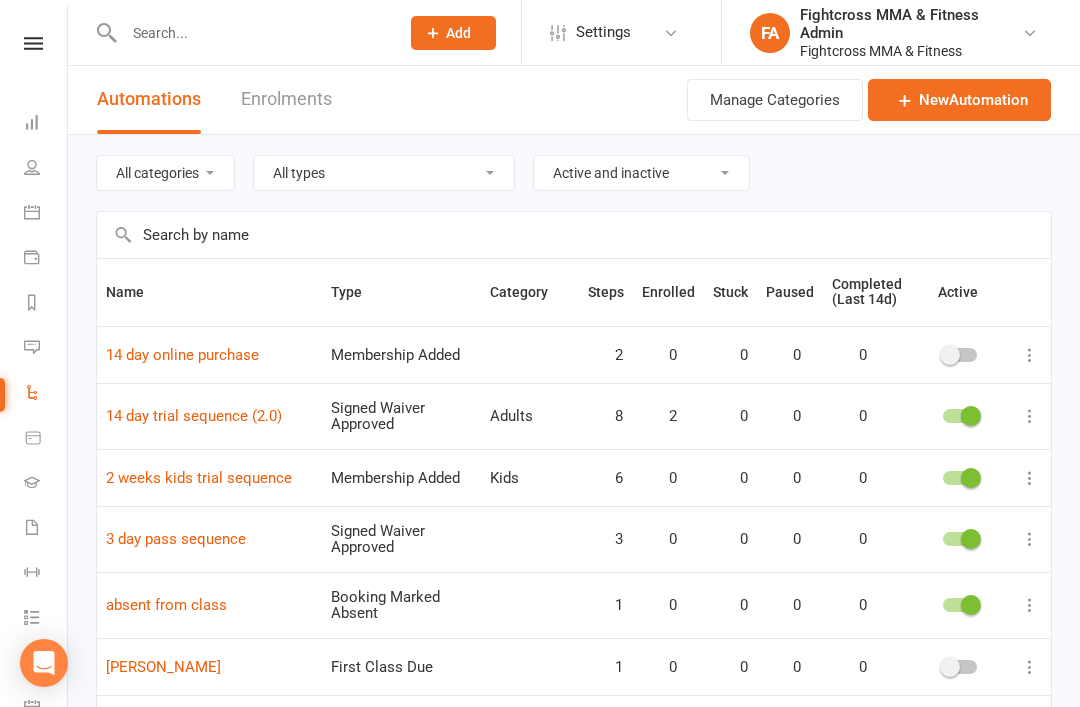 click on "3 day pass  sequence" at bounding box center [176, 539] 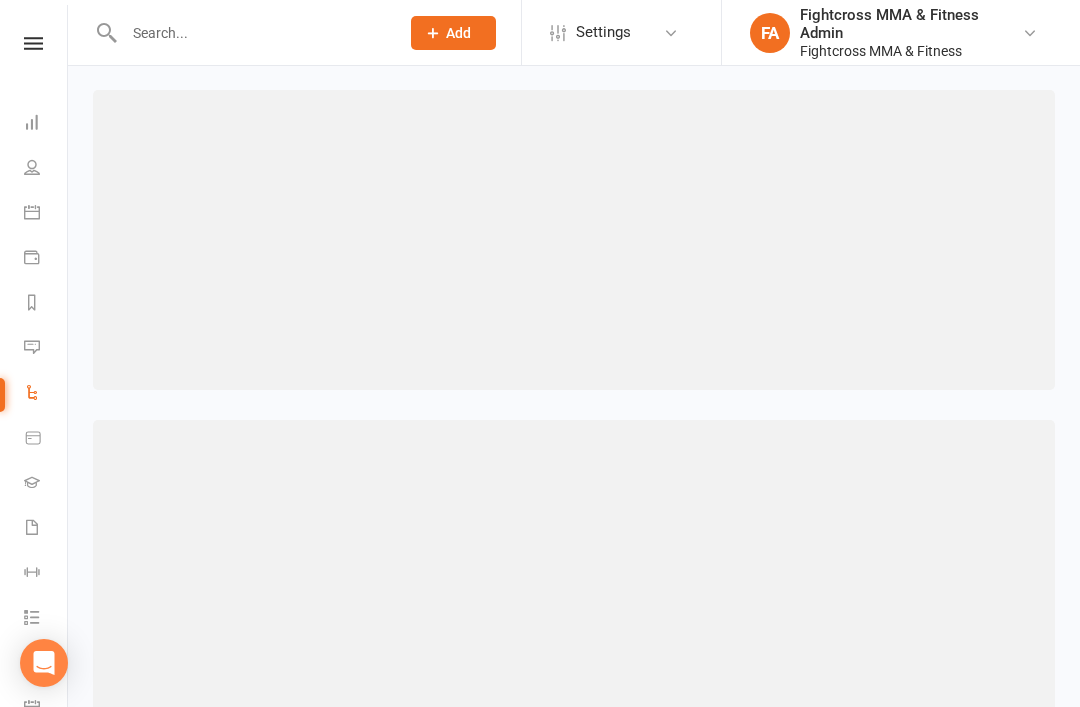 scroll, scrollTop: 0, scrollLeft: 0, axis: both 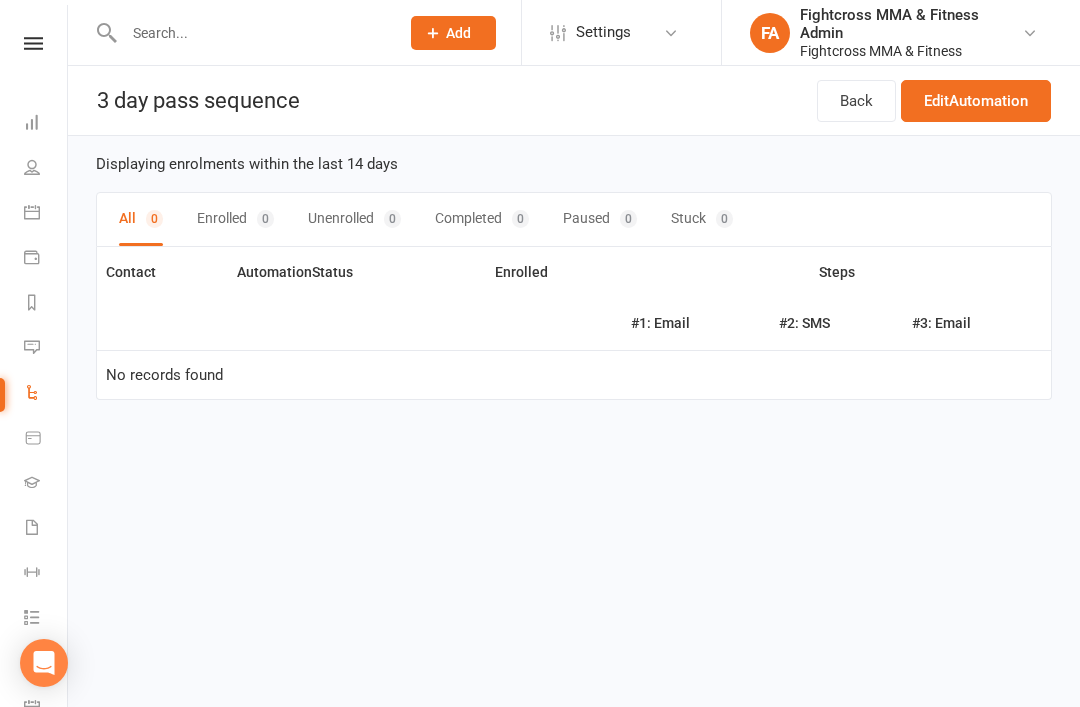 click at bounding box center (33, 43) 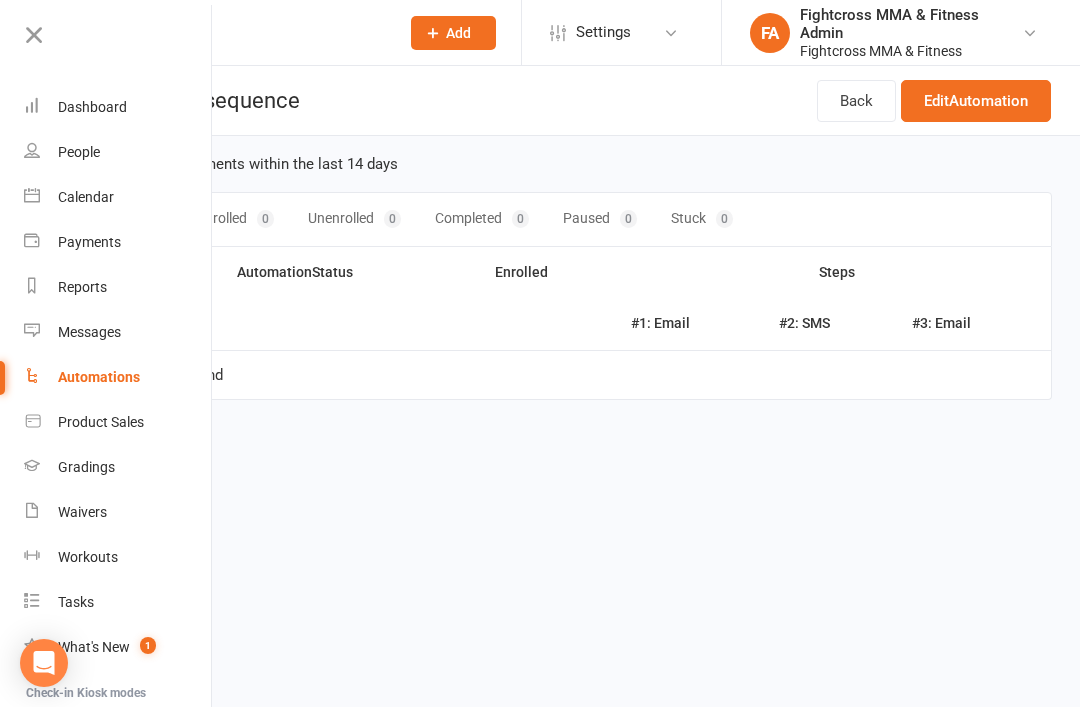 click on "Dashboard" at bounding box center [118, 107] 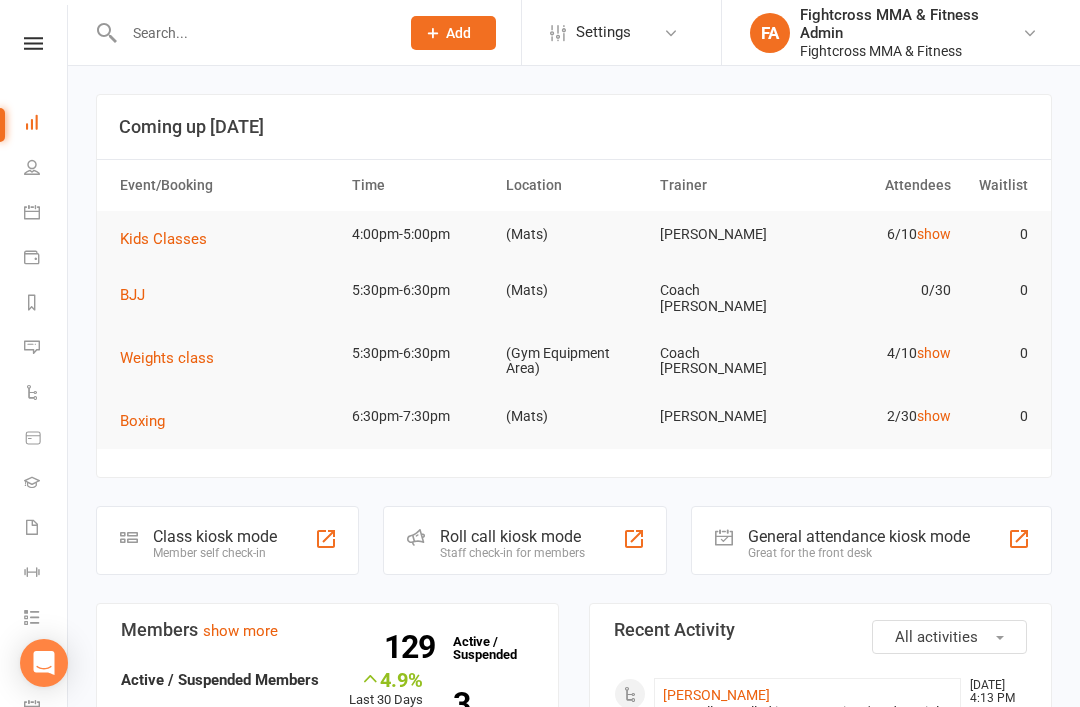 click at bounding box center (251, 33) 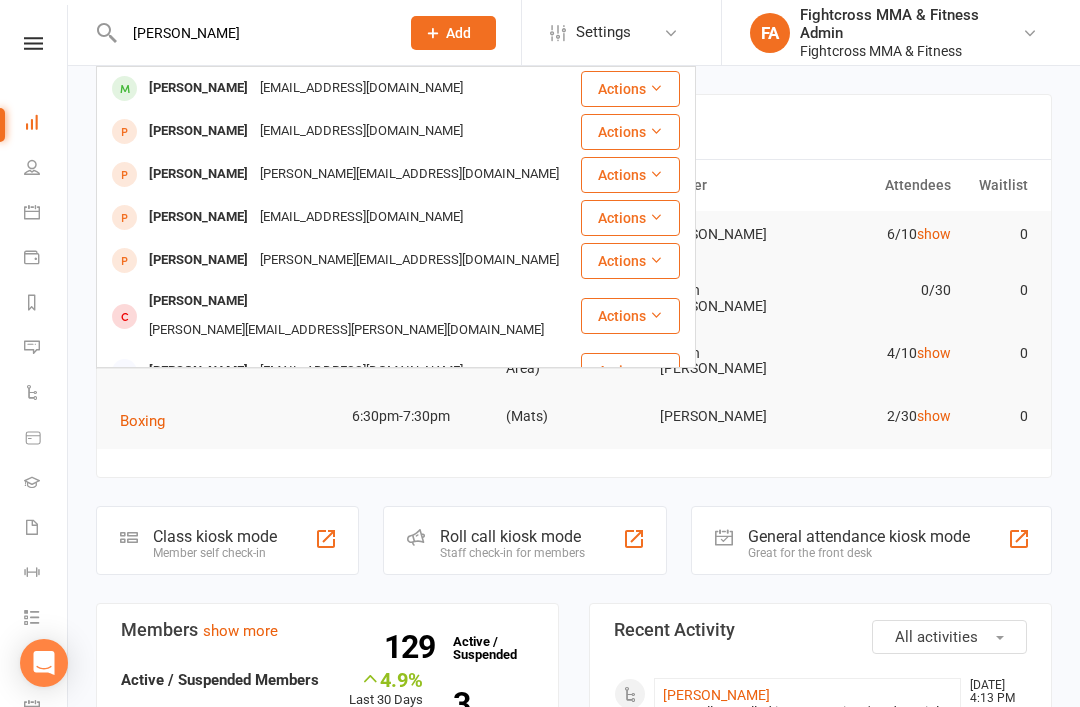type on "Melissa" 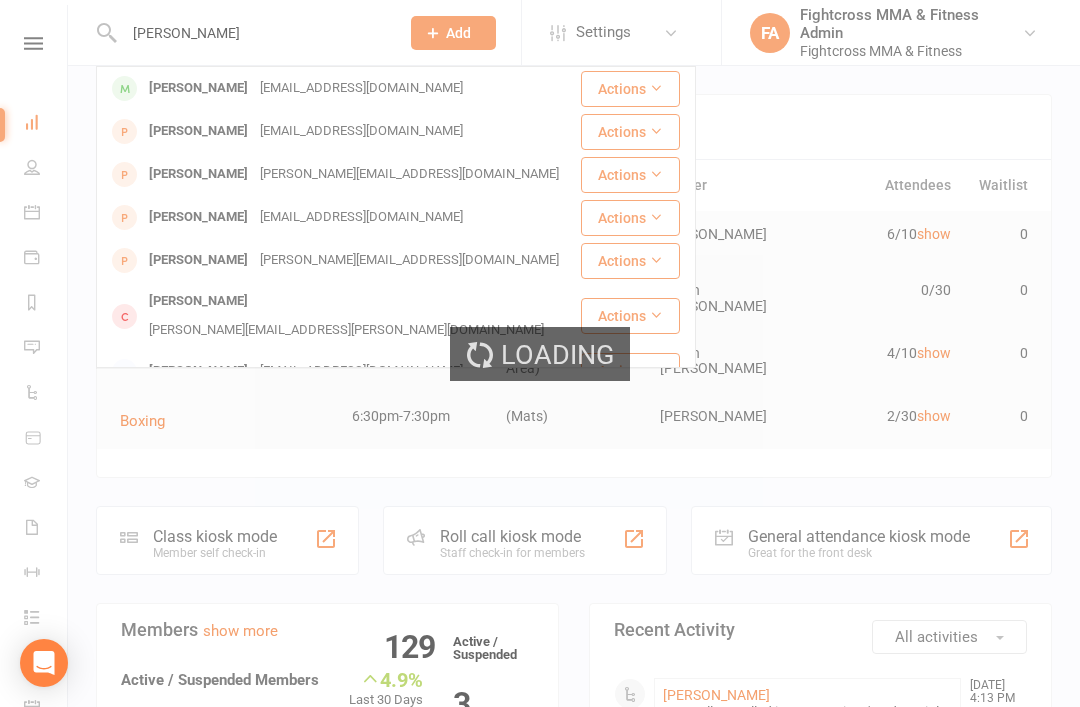 type 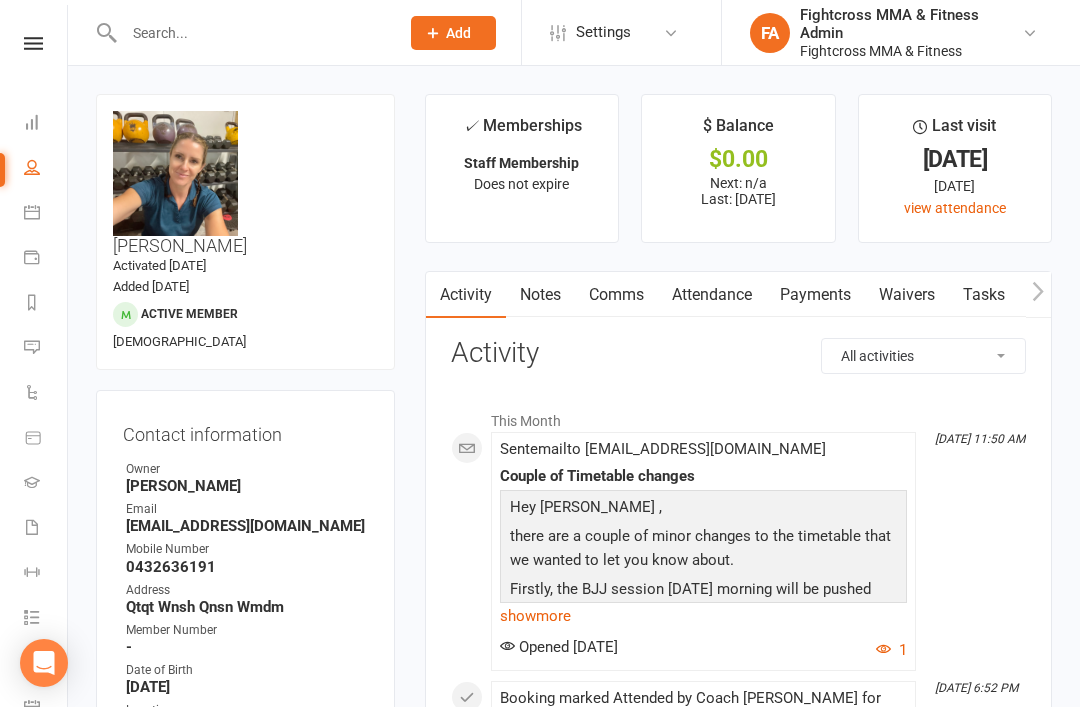 click on "Comms" at bounding box center (616, 295) 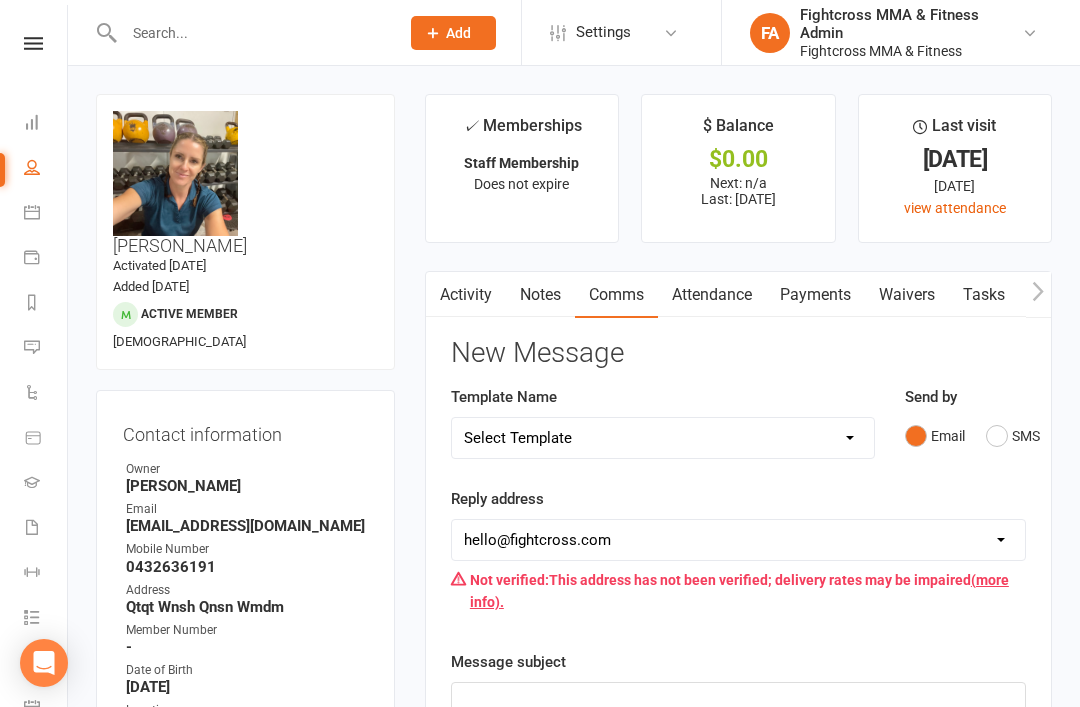 click on "Select Template [Email] 14 day trial initial prospect email [Email] 14 Day Trial sequence (1) [Email] 14 Day Trial Sequence (2) [SMS] 14 Day Trial Sequence (3) [Email] 14 Day Trial Sequence (4) [Email] 14 day trial sequence (5) [Email] 1. Adult Prospect inquiry email with links (trial, timetable pic, membership) [Email] 1. General prospect email (info about adults and kids) [Email] 1. Kids Prospect 4 weeks trial info [Email] 25% OFF Sale [Email] 30 day trial initial prospect email [SMS] 30 day trial initial prospect text message [Email] 30% OFF Sale (2) [SMS] 30% Off sale text [Email] 3 Day Trial Welcome and links [Email] 4 week kids trial sequence (1) [Email] 4 week kids trial sequence (2) [Email] Absent members [Email] Adults BJJ Grading Invite 2023 [SMS] Adults prospects- Check in [Email] Afterpay Sale [Email] Afterpay Sale 2 [Email] Are you still interested [Email] Assessment feedback [Email] Clubworx Prospects (14 day trial offer) [Email] Email Marketing for Prospects 1 [SMS] Failed payment sequence (1)" at bounding box center [663, 438] 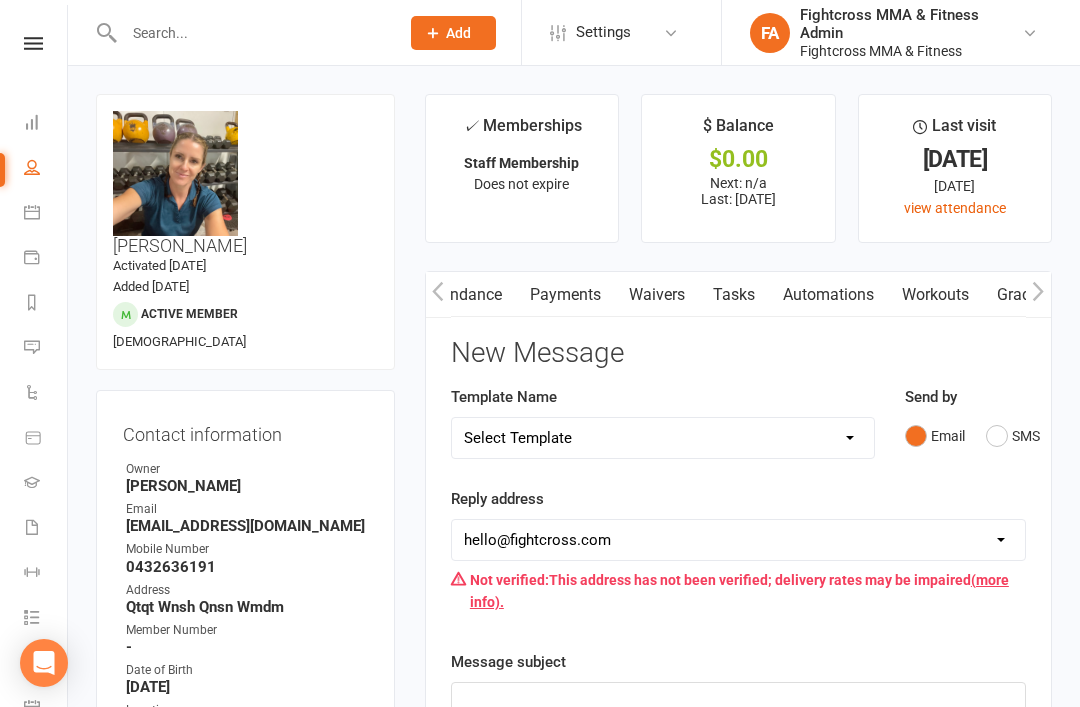 scroll, scrollTop: 0, scrollLeft: 287, axis: horizontal 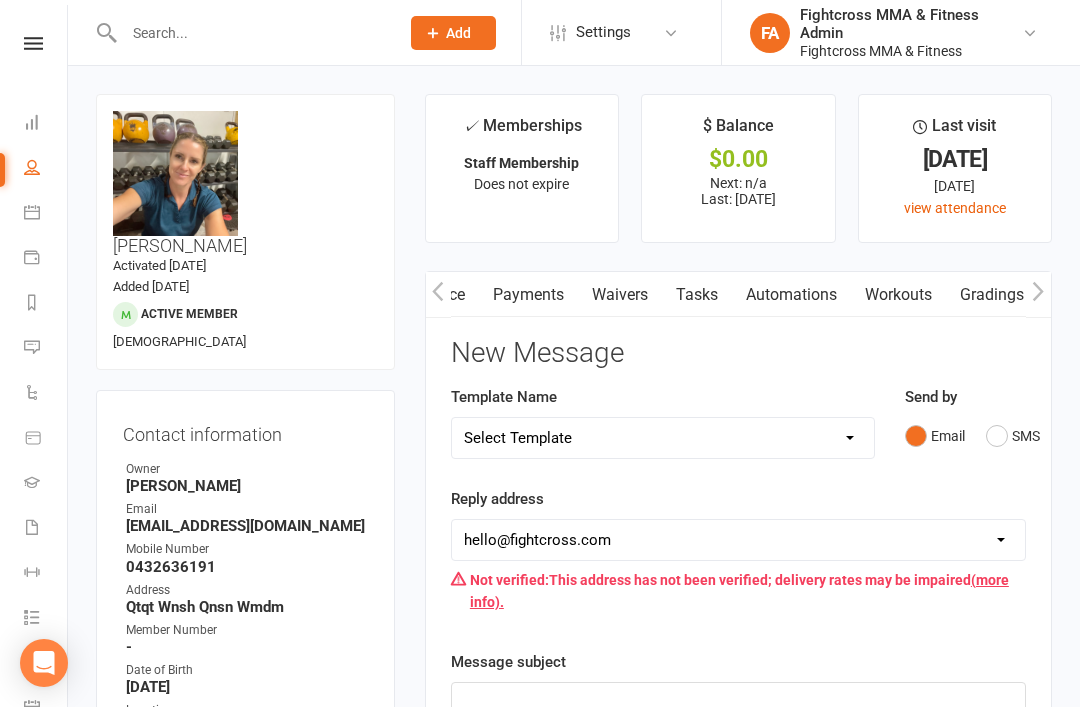 click on "Automations" at bounding box center [791, 295] 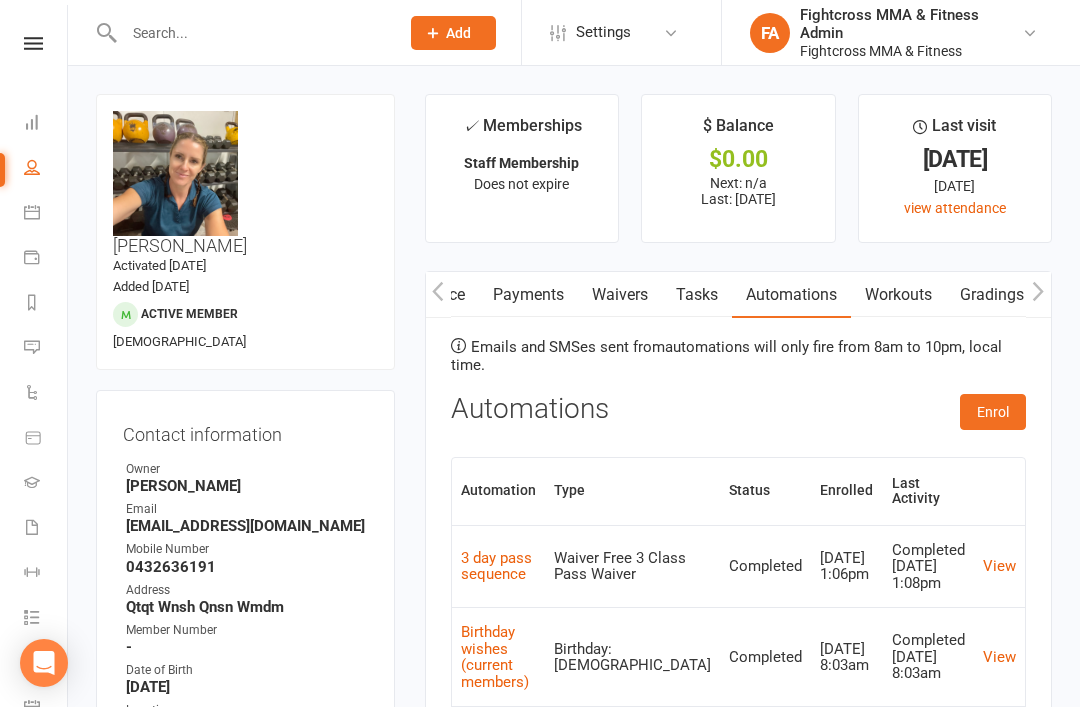 click on "Enrol" at bounding box center (993, 412) 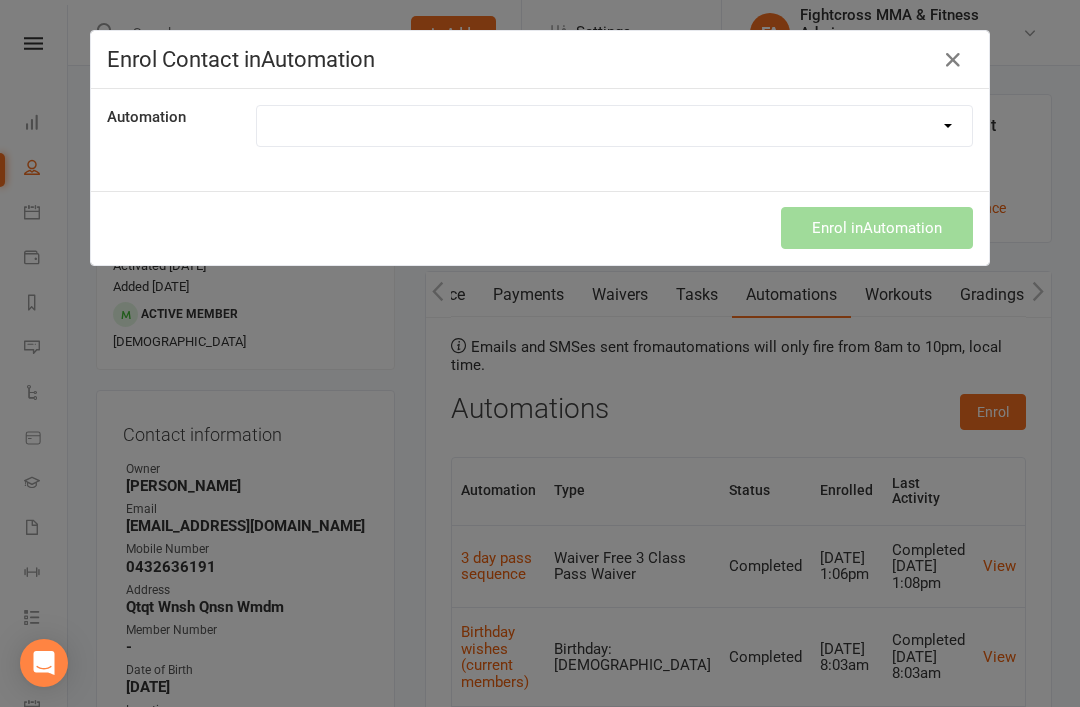 click on "14 day trial sequence (2.0) 2 weeks kids trial sequence 3 day pass  sequence absent from class Birthday wishes (current members) Failed Payment Sequence" at bounding box center [614, 126] 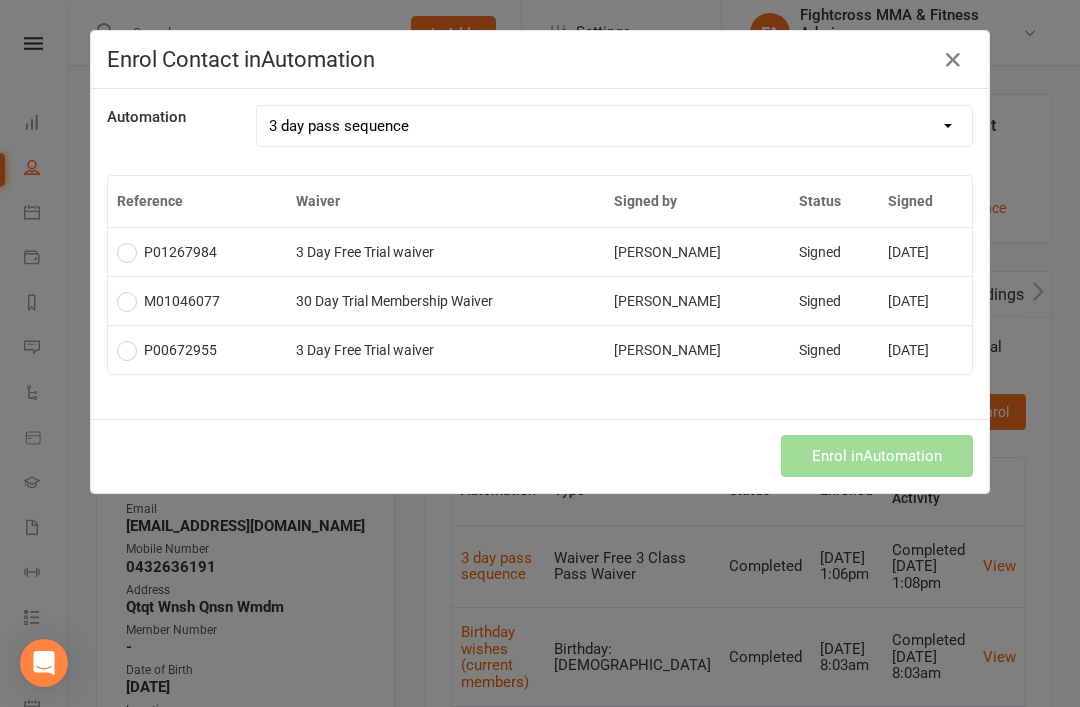 click on "P01267984" at bounding box center (167, 252) 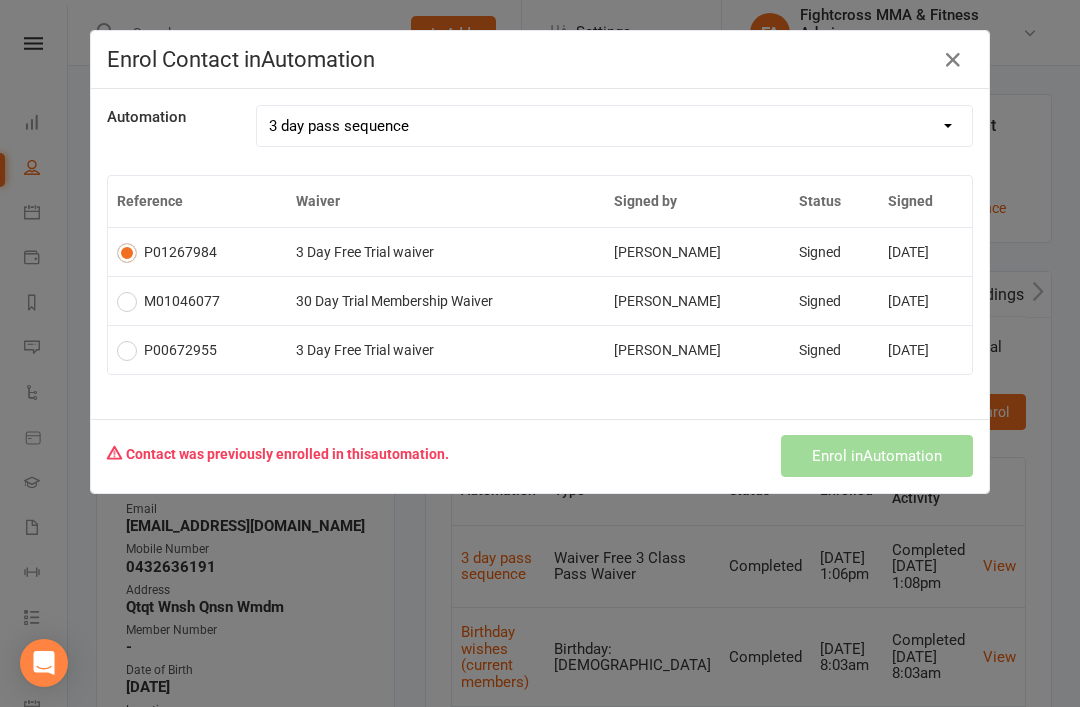click on "14 day trial sequence (2.0) 2 weeks kids trial sequence 3 day pass  sequence absent from class Birthday wishes (current members) Failed Payment Sequence" at bounding box center [614, 126] 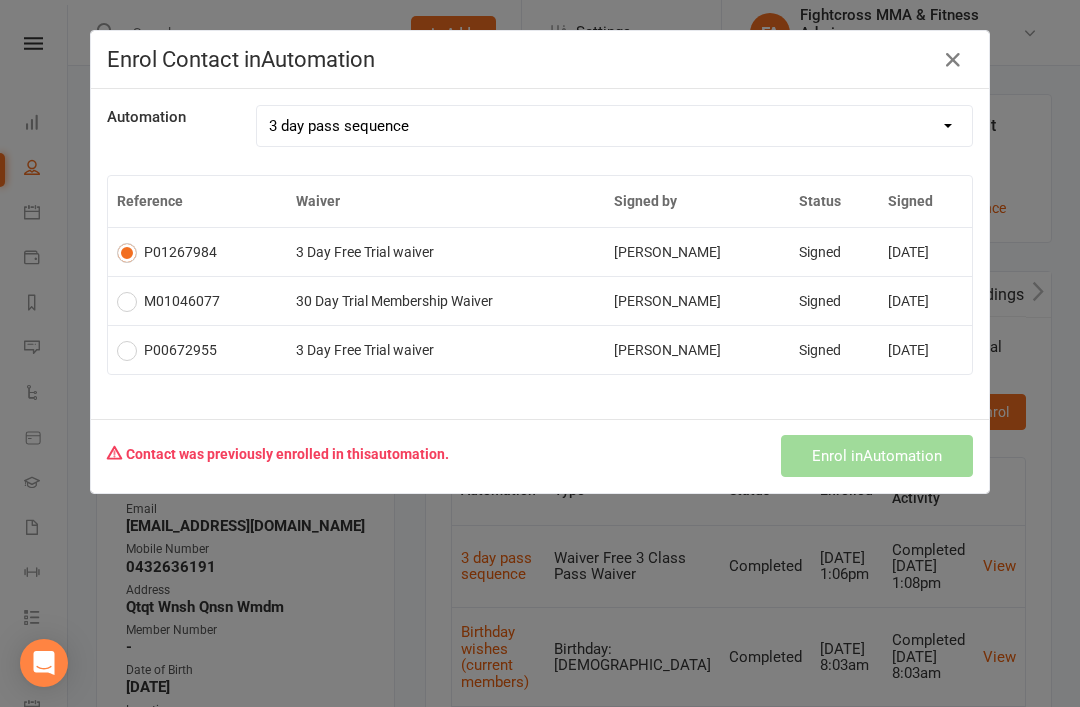 click at bounding box center (953, 60) 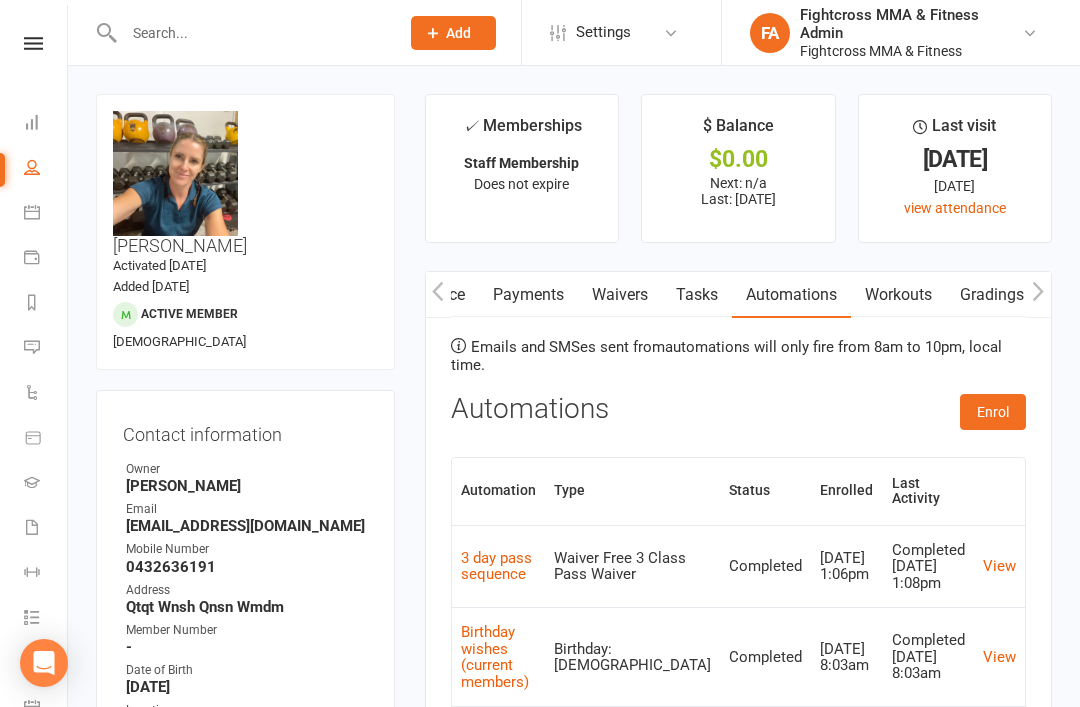 click on "3 day pass  sequence" at bounding box center [496, 566] 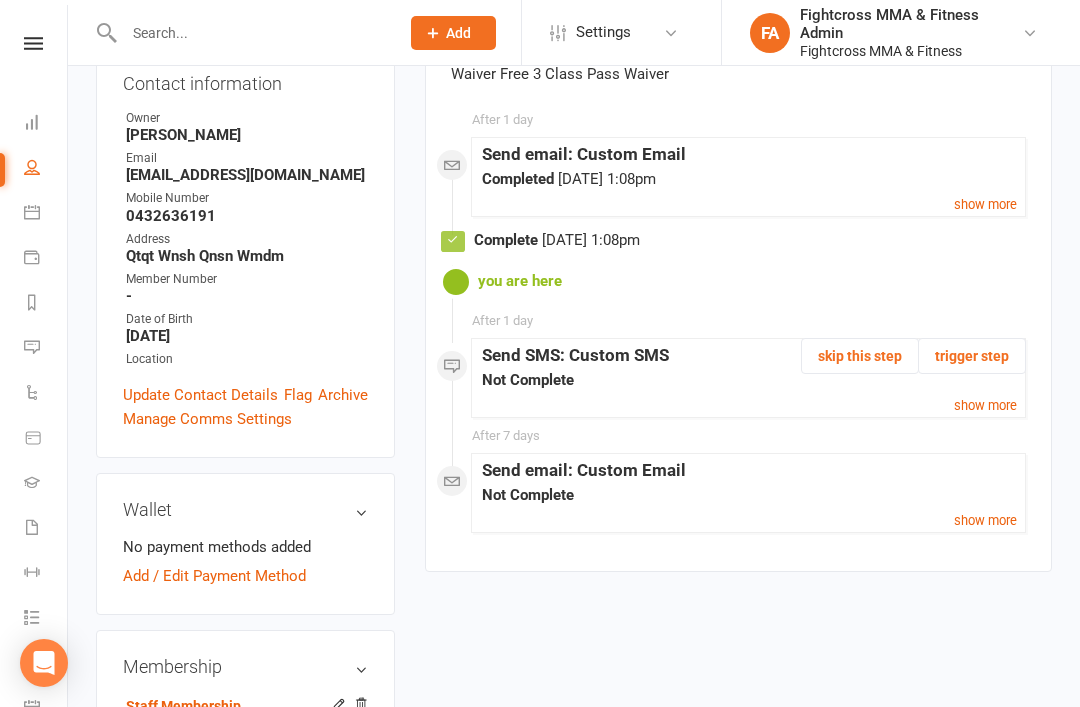 scroll, scrollTop: 350, scrollLeft: 0, axis: vertical 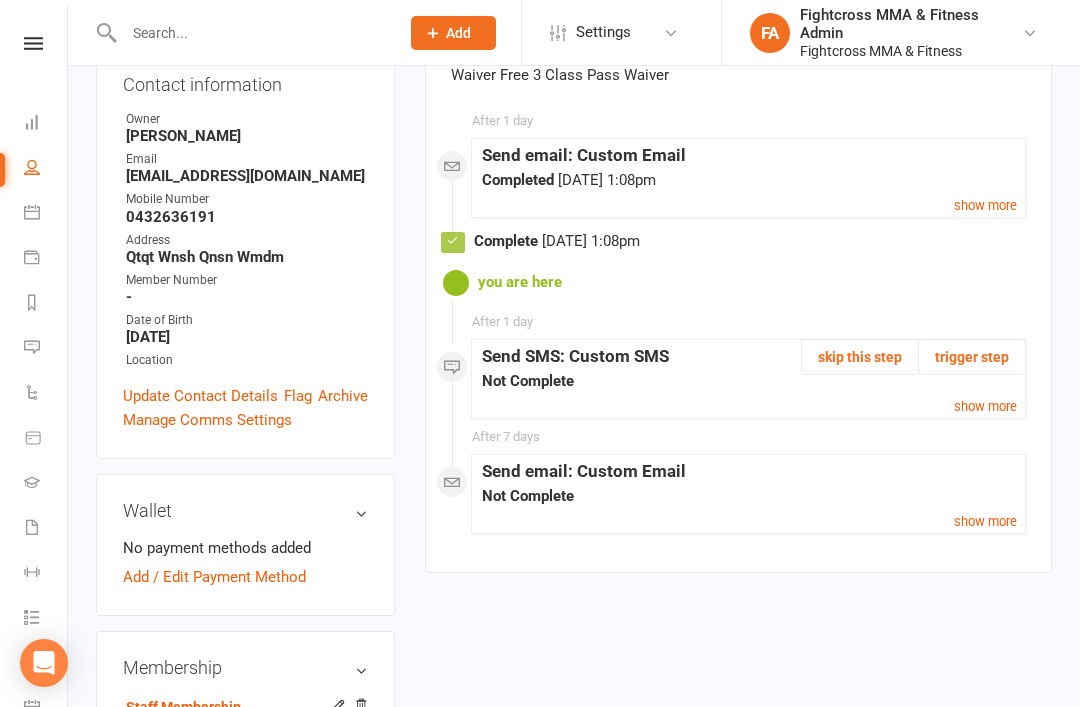 click on "show more" at bounding box center (985, 406) 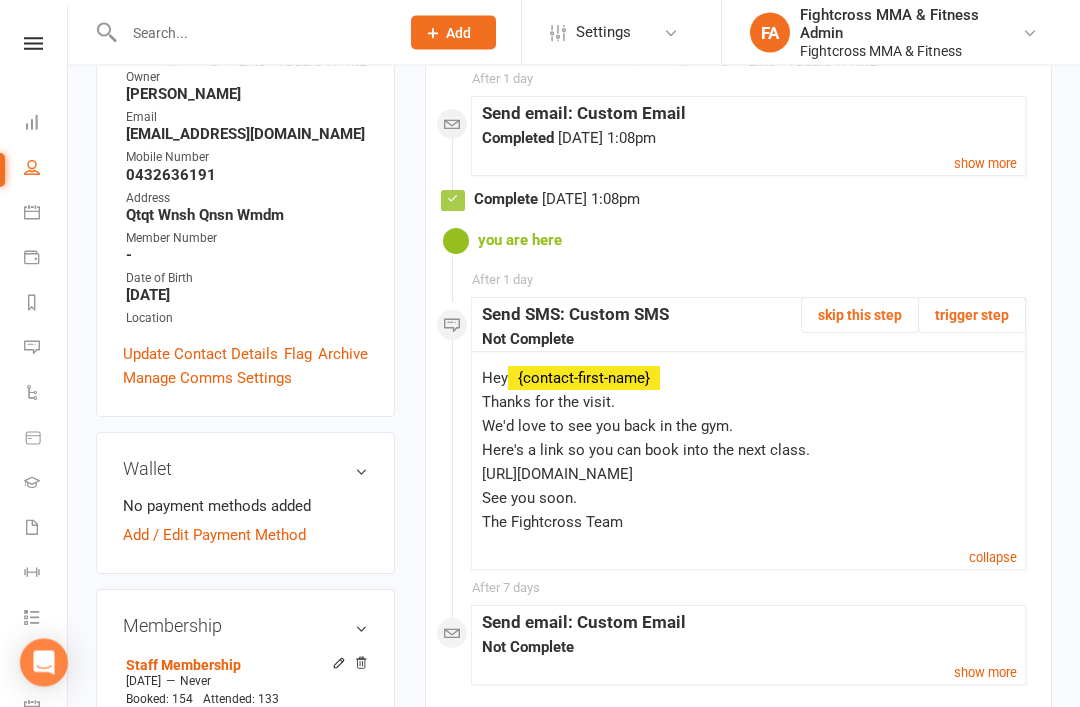 scroll, scrollTop: 392, scrollLeft: 0, axis: vertical 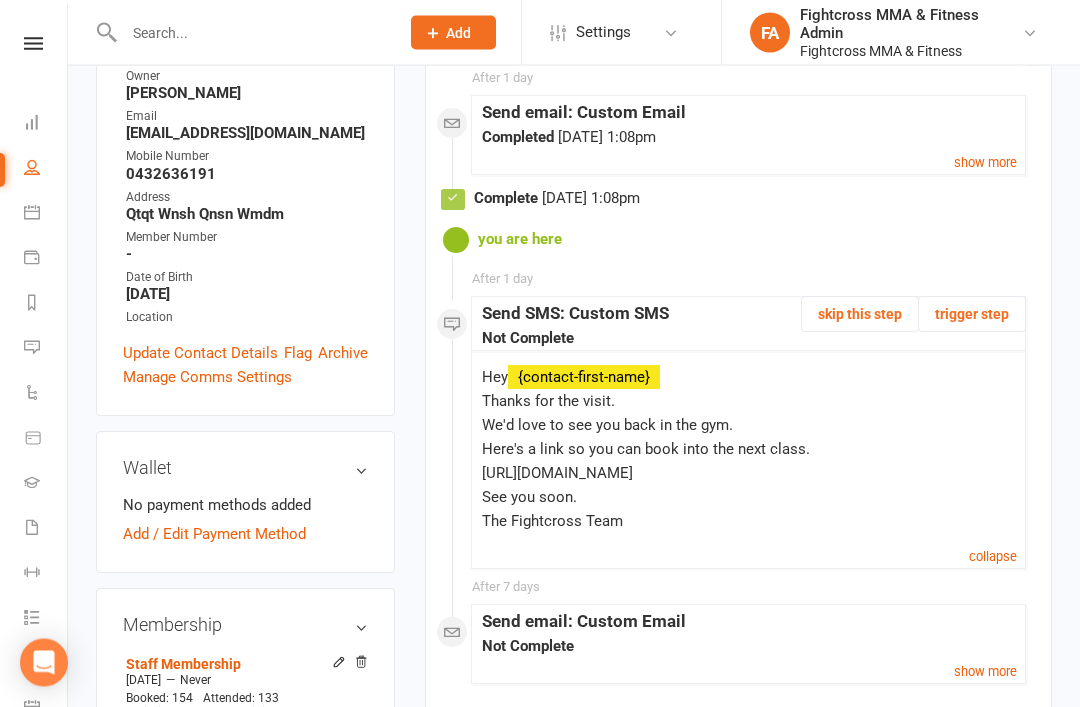 click on "trigger step" at bounding box center (972, 315) 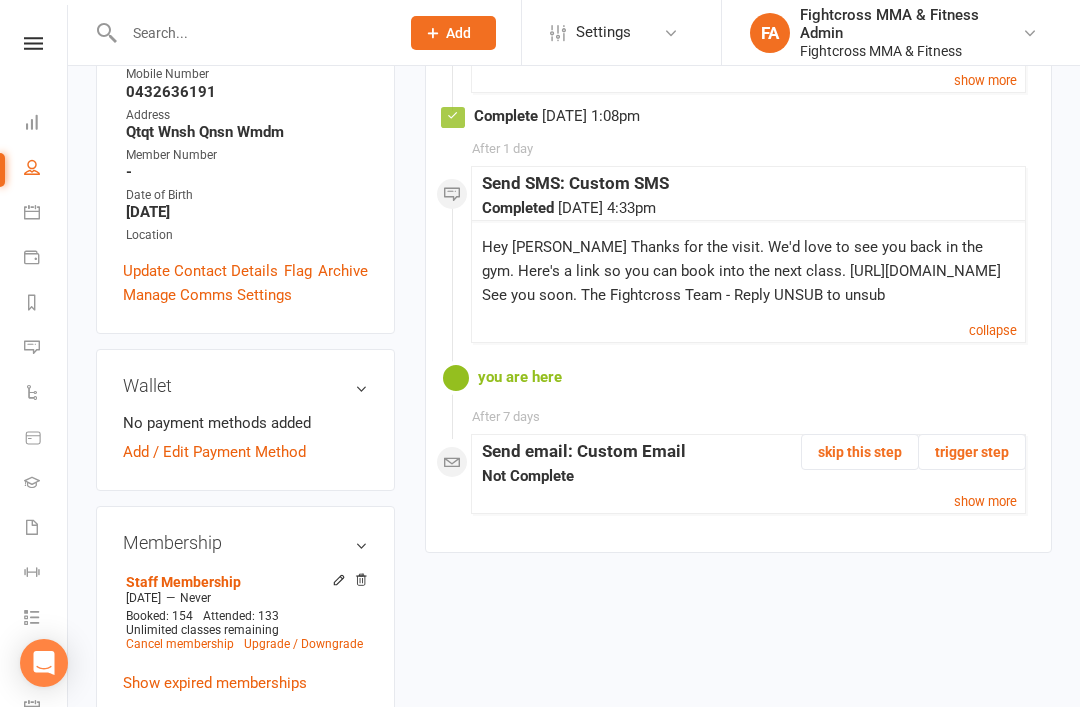 scroll, scrollTop: 476, scrollLeft: 0, axis: vertical 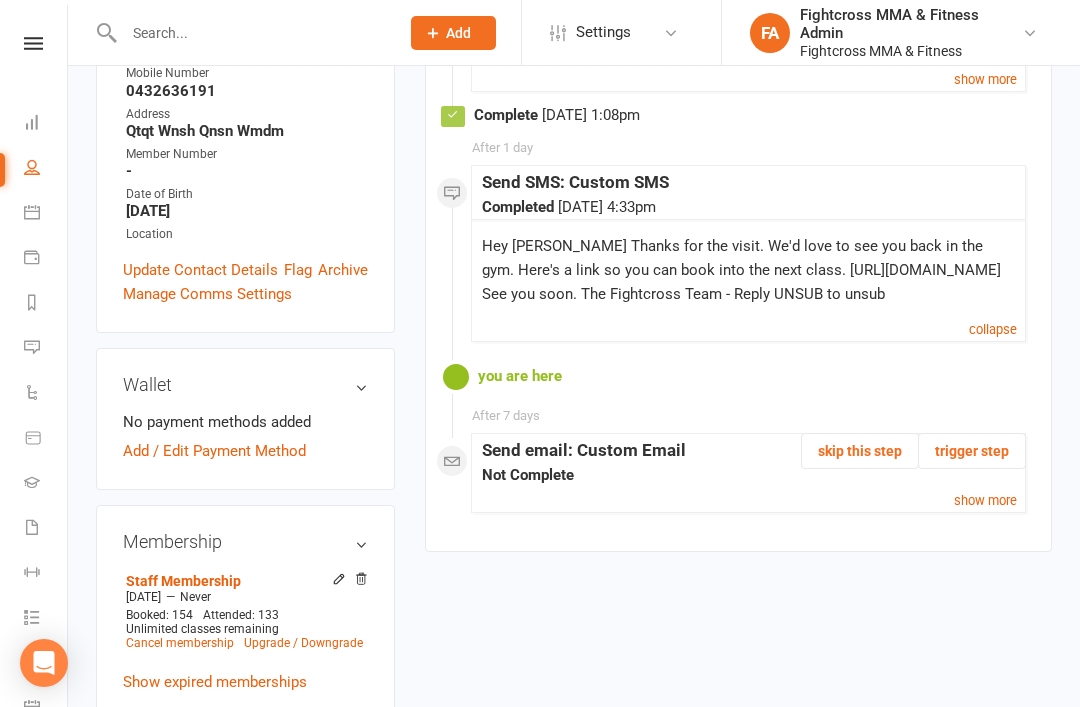 click on "trigger step" at bounding box center (972, 451) 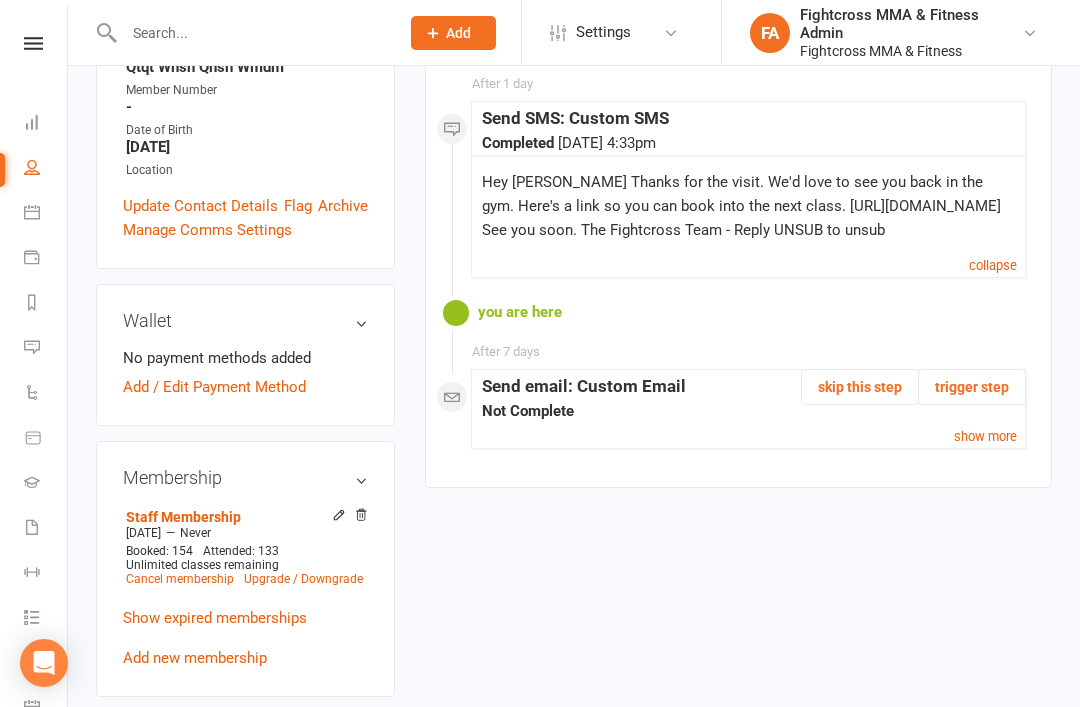 click on "show more" at bounding box center [985, 436] 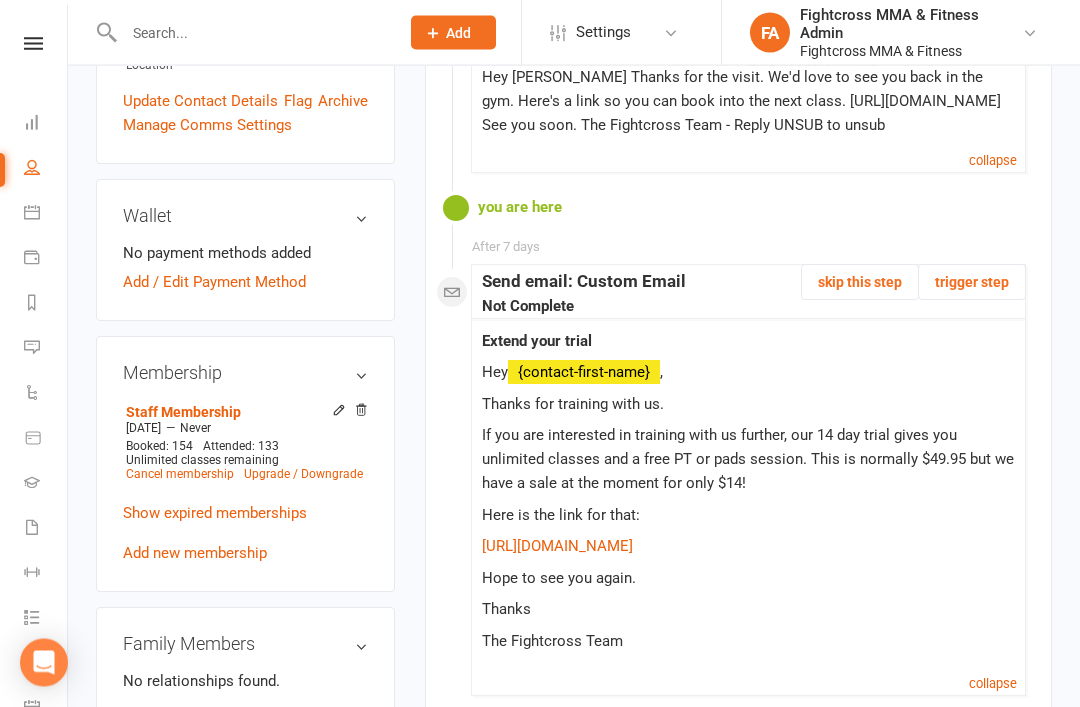 scroll, scrollTop: 645, scrollLeft: 0, axis: vertical 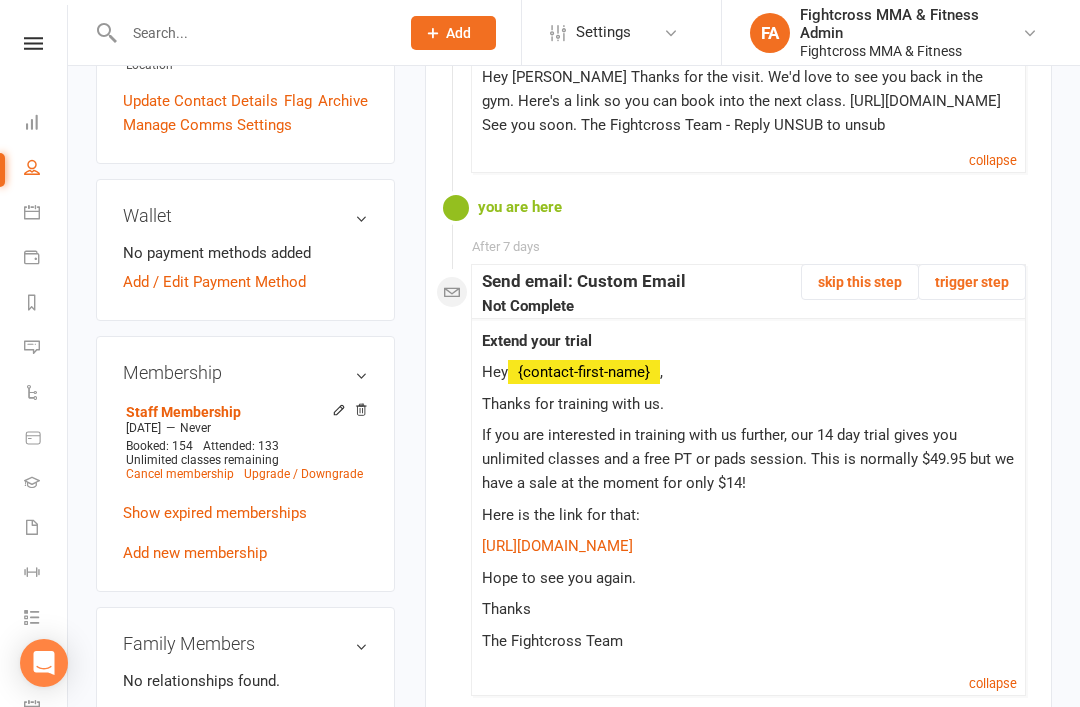 click on "trigger step" at bounding box center (972, 282) 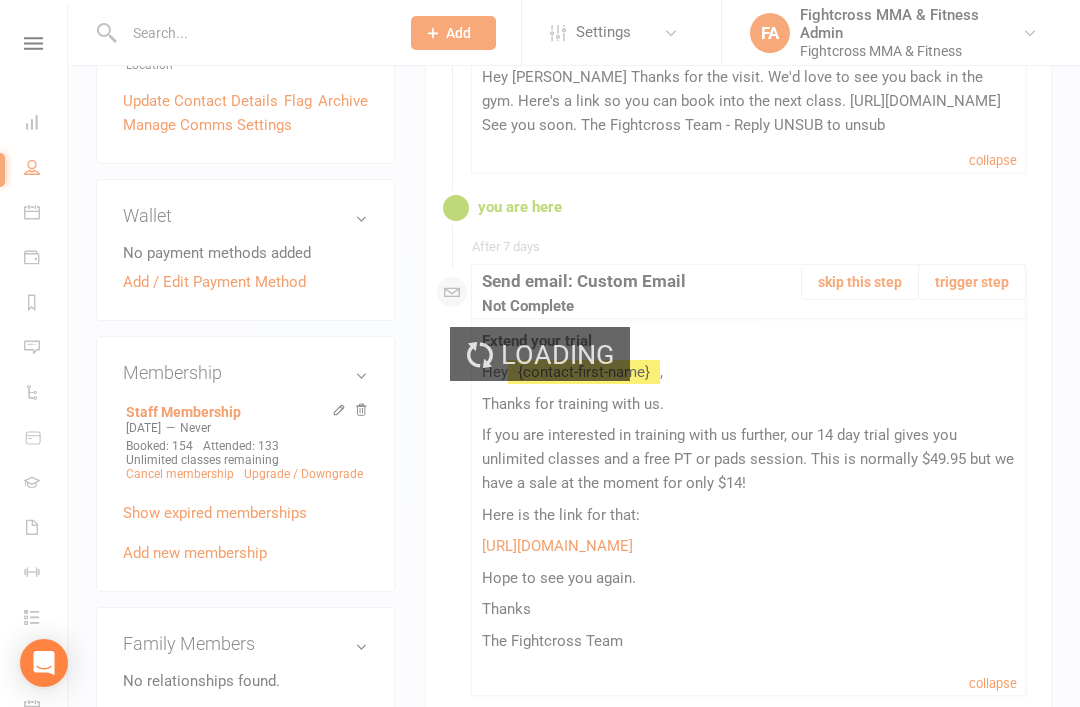 scroll, scrollTop: 709, scrollLeft: 0, axis: vertical 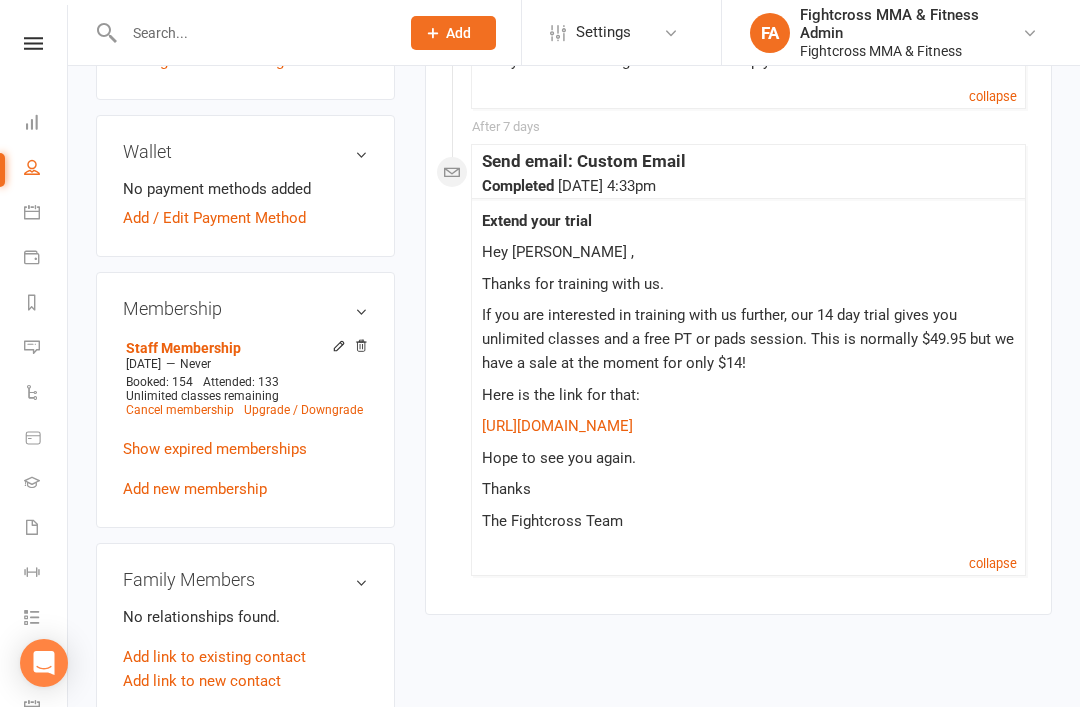 click on "Hope to see you again." at bounding box center [748, 458] 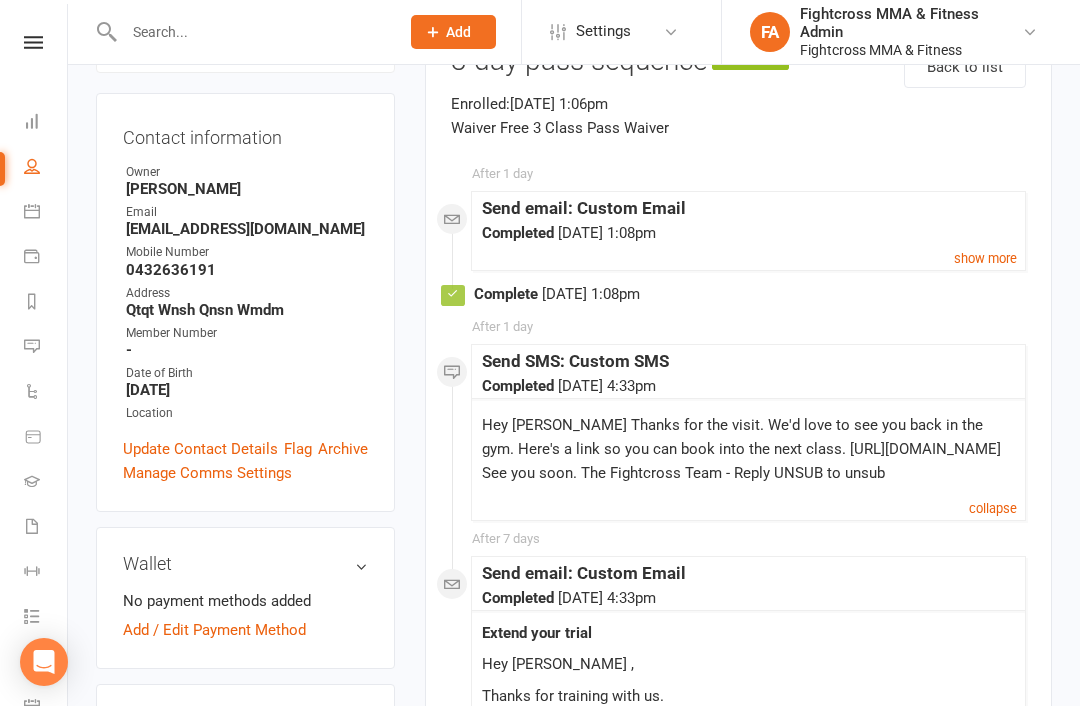 scroll, scrollTop: 297, scrollLeft: 0, axis: vertical 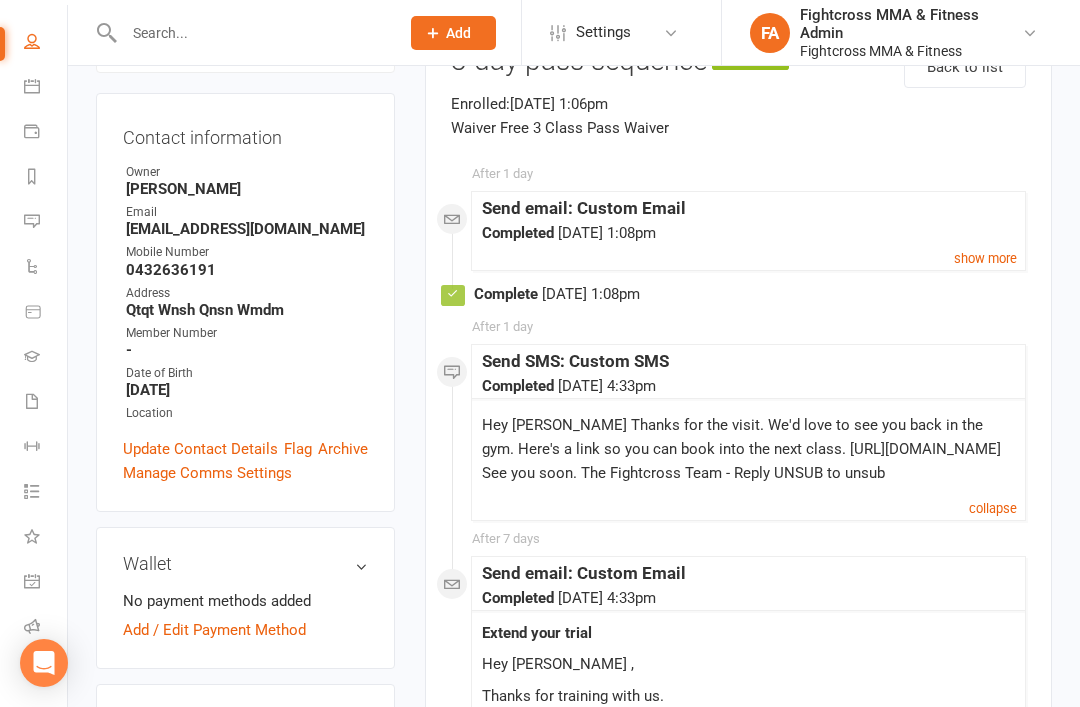 click on "Automations" at bounding box center [46, 268] 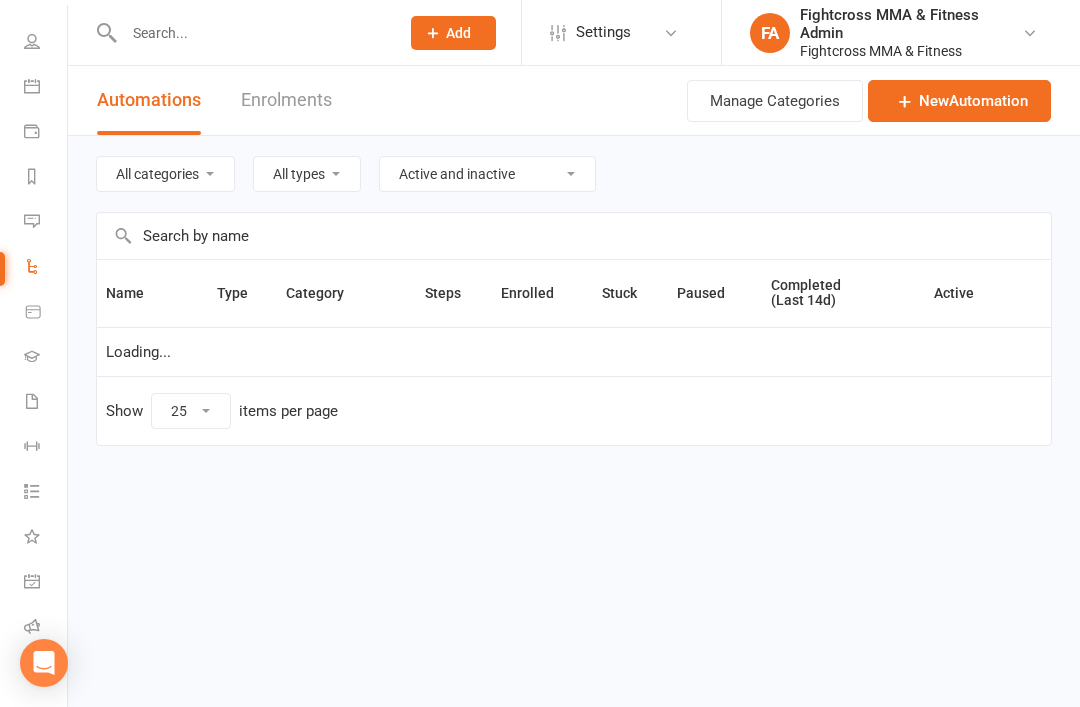 scroll, scrollTop: 0, scrollLeft: 0, axis: both 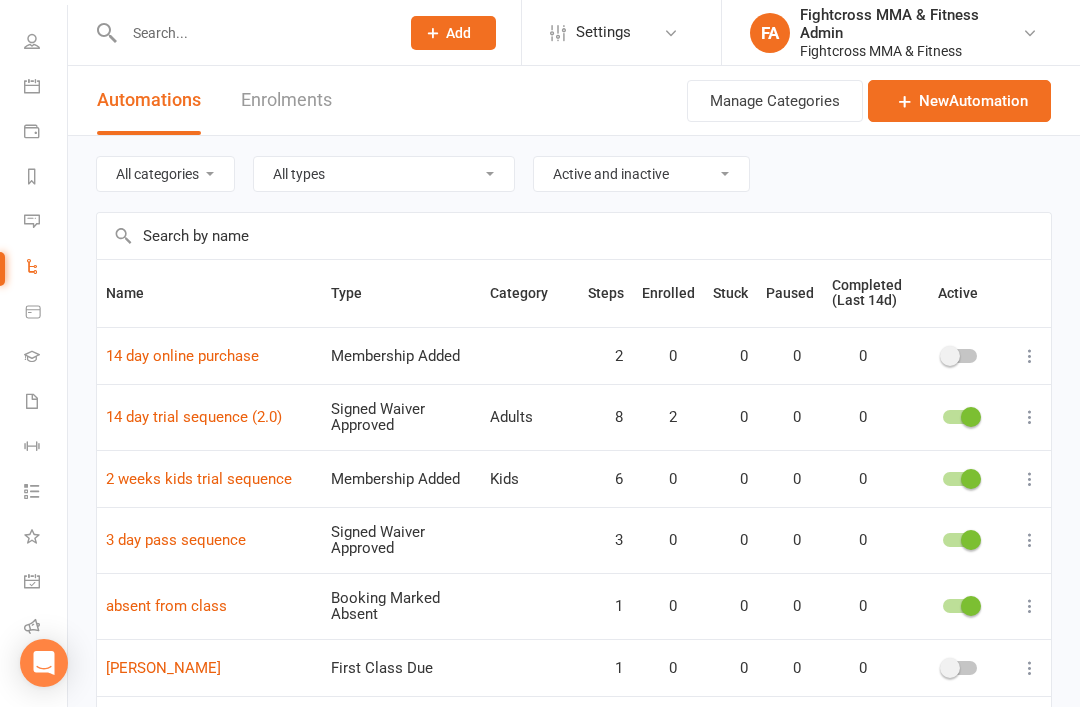 click at bounding box center (1030, 540) 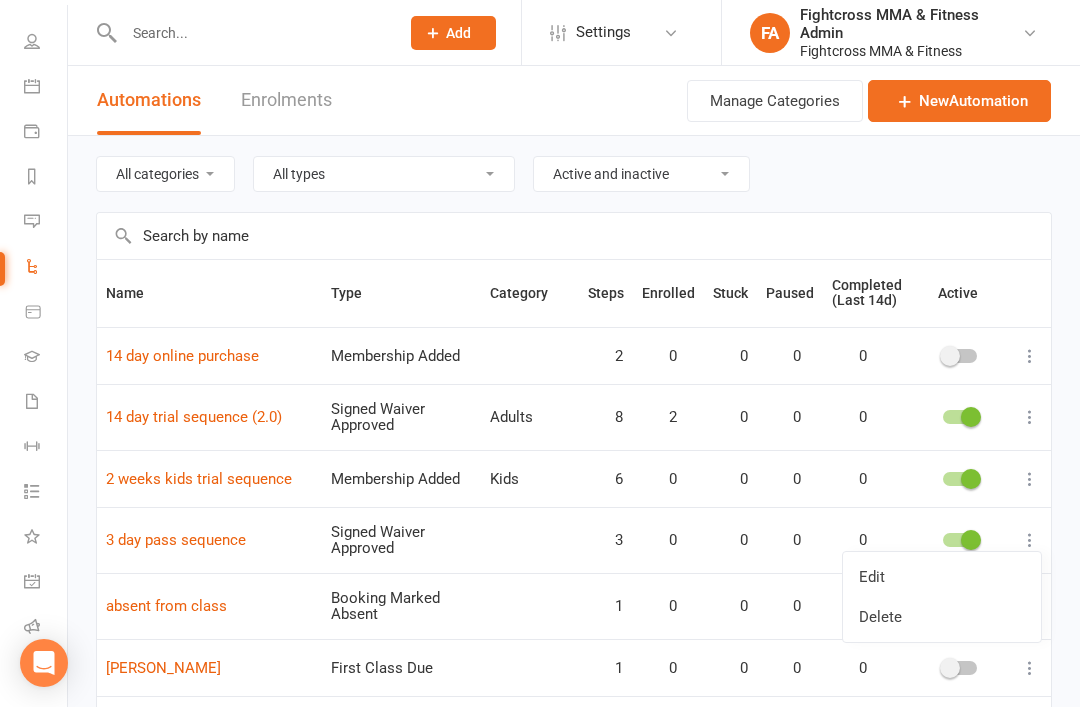 click on "Edit" at bounding box center (942, 577) 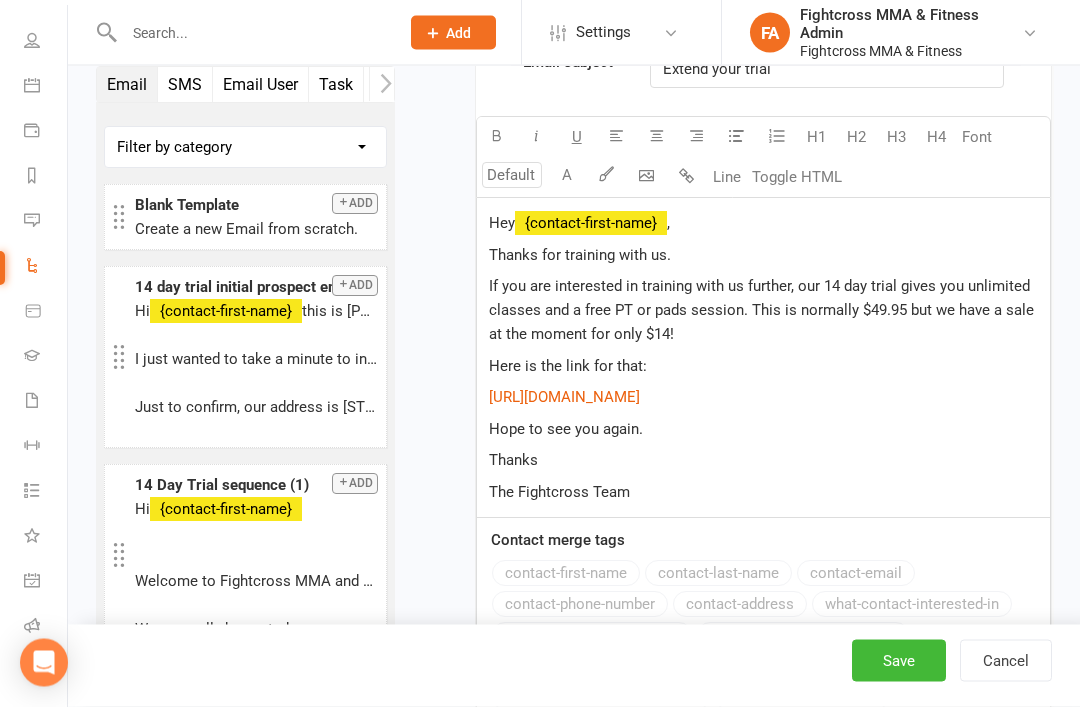 scroll, scrollTop: 2357, scrollLeft: 0, axis: vertical 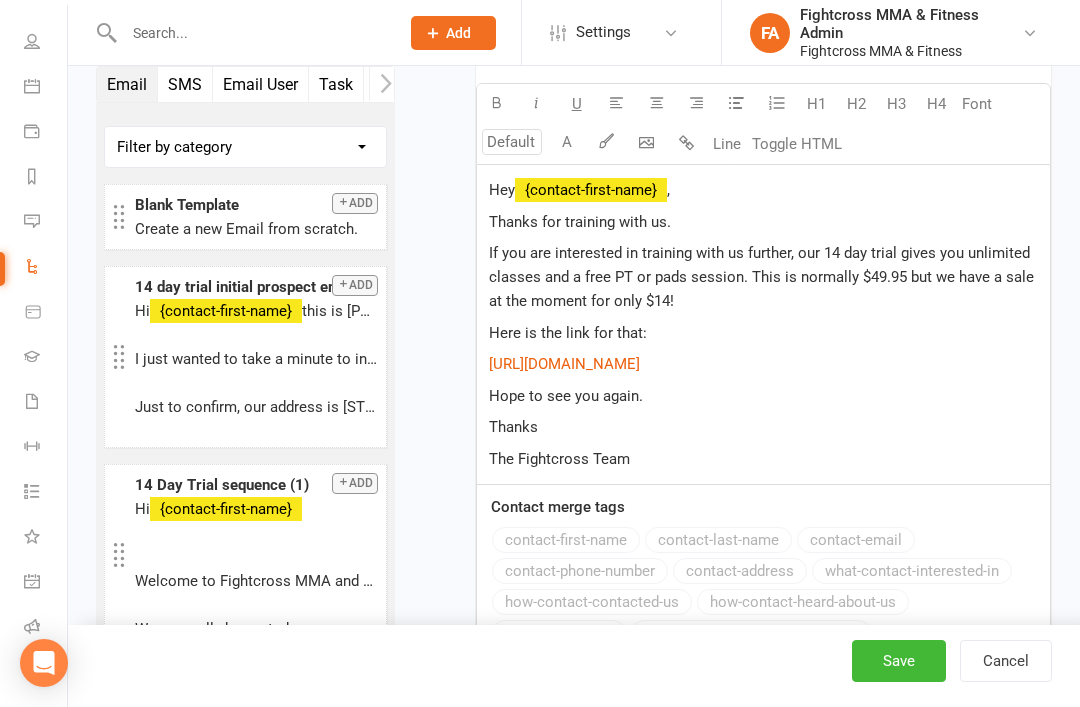 click on "$   http://app.clubworx.com/websites/fightcross/book_and_pay/offers/dca2393b-f7e8-40f5-8394-063670568089?ct=po $" at bounding box center (763, 364) 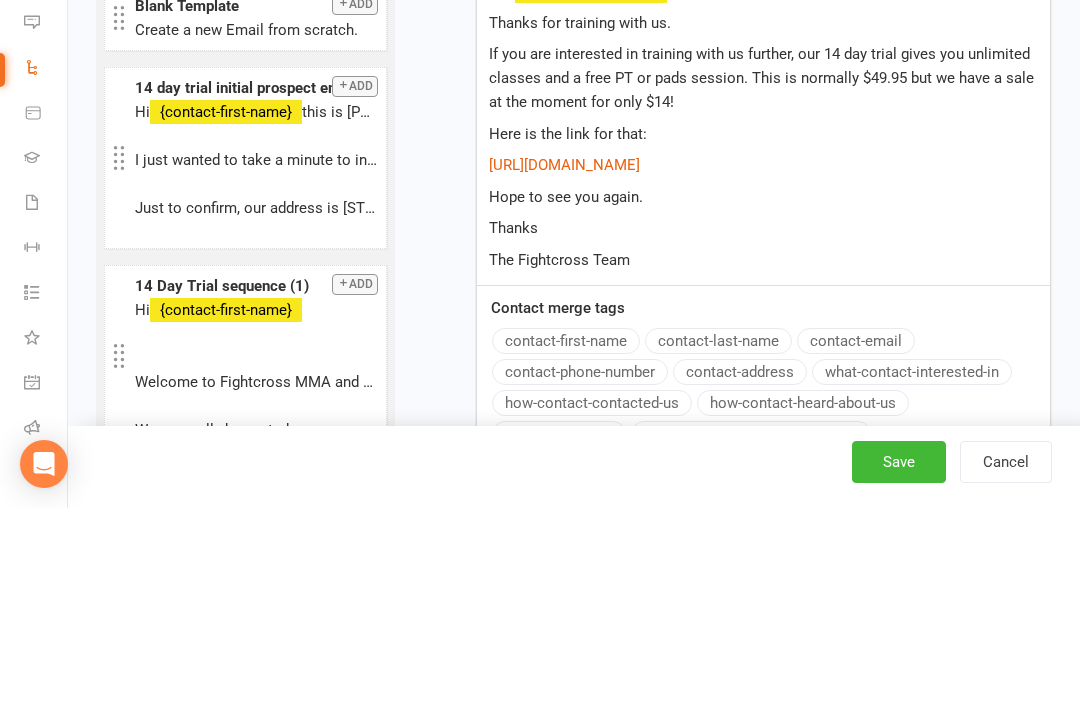 click on "$   http://app.clubworx.com/websites/fightcross/book_and_pay/offers/dca2393b-f7e8-40f5-8394-063670568089?ct=po $" at bounding box center [763, 364] 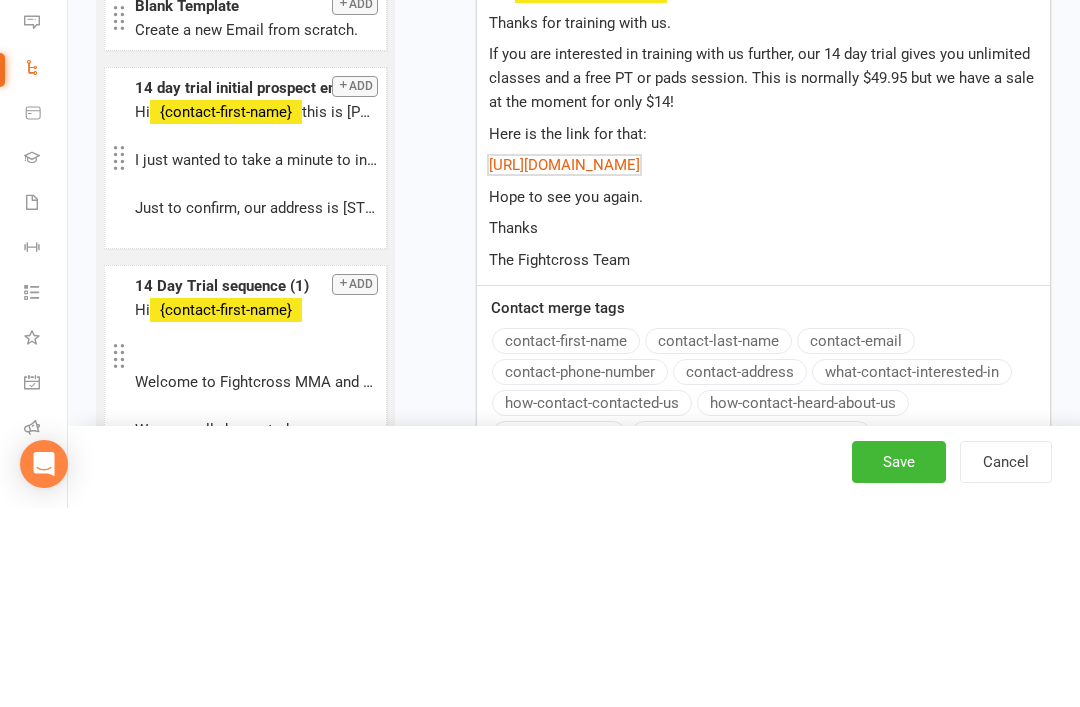 click on "[URL][DOMAIN_NAME]" at bounding box center [564, 364] 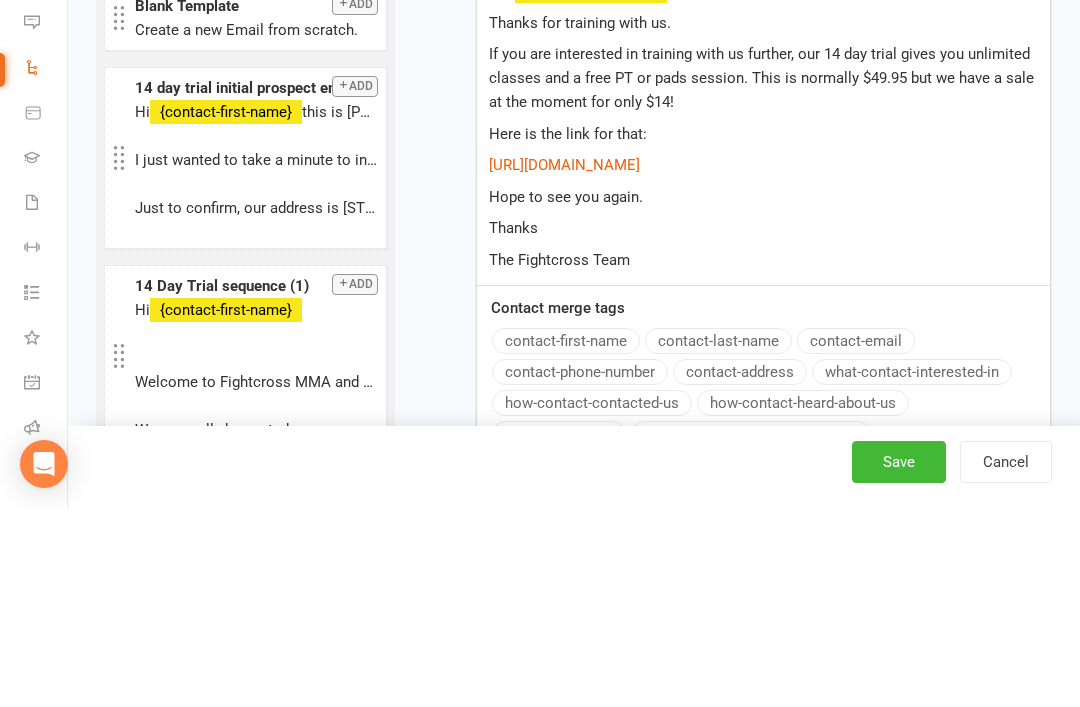 click on "﻿ $   http://app.clubworx.com/websites/fightcros/book_and_pay/offers/dca2393b-f7e8-40f5-8394-063670568089?ct=po $   ﻿" at bounding box center [763, 364] 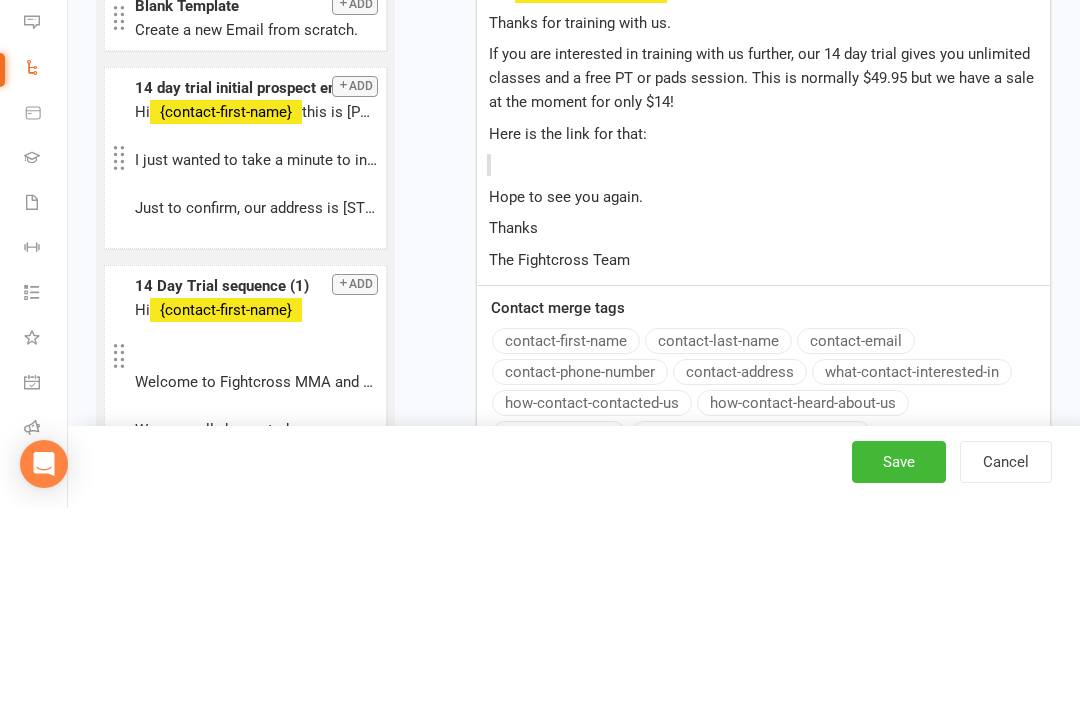 click on "﻿ $   ﻿ $   ﻿" at bounding box center [763, 364] 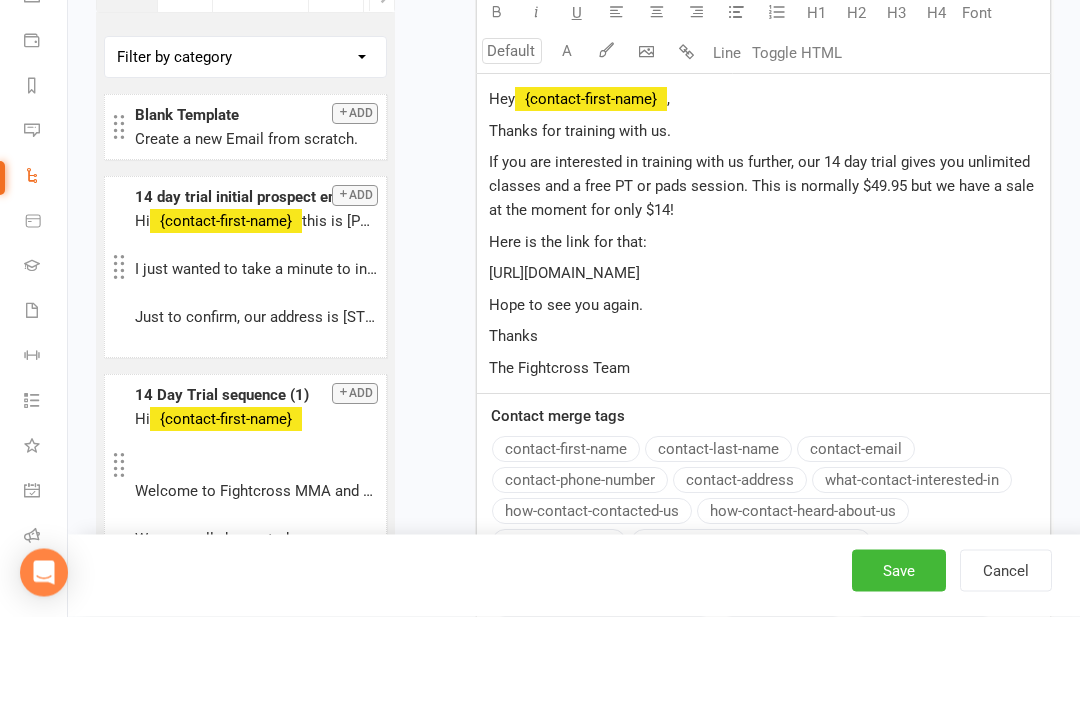 click on "Prospect
Member
Non-attending contact
Class / event
Appointment
Grading event
Task
Membership plan
Bulk message
Add
Settings Membership Plans Event Templates Appointment Types Website Image Library Customize Contacts Account Profile FA Fightcross MMA & Fitness Admin Fightcross MMA & Fitness My profile Help Terms & conditions  Privacy policy  Sign out Clubworx Dashboard People Calendar Payments Reports Messages   Automations   Product Sales Gradings   Waivers   Workouts   Tasks   What's New 1 Check-in Kiosk modes General attendance Roll call Class check-in × × × Email SMS Email User Task Portal Membership Workout Style Prospect Status Change Waivers Credit Voucher Make-up Class Convert to NAC Flag Note Custom Field Change
No category )" at bounding box center (540, -661) 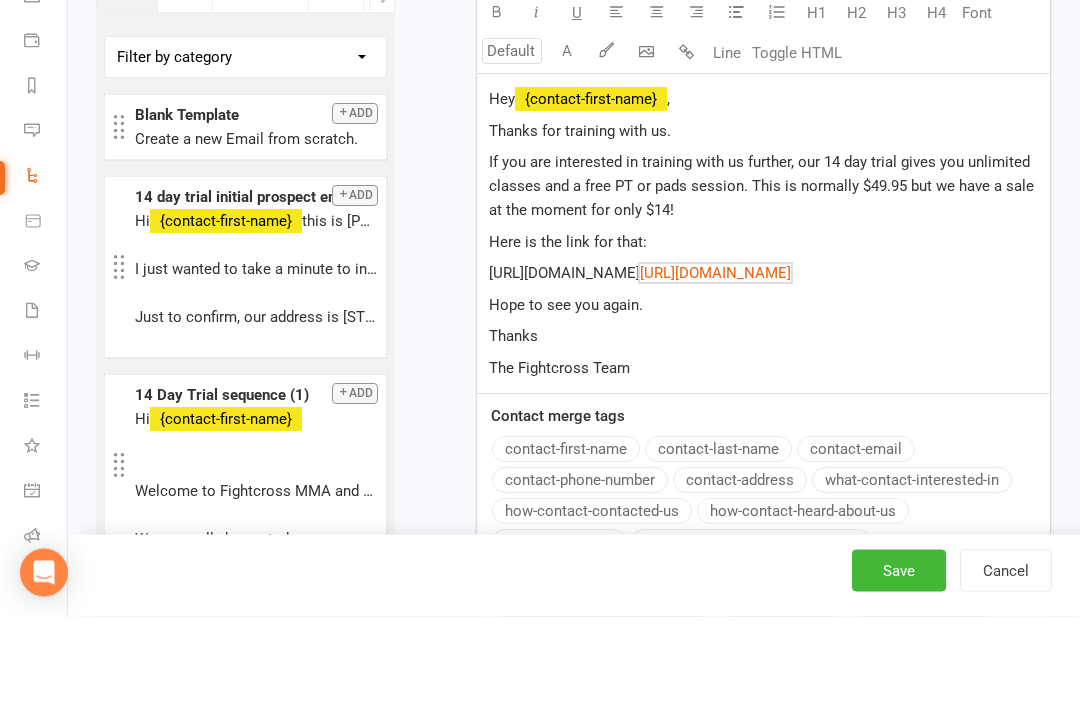 scroll, scrollTop: 2655, scrollLeft: 0, axis: vertical 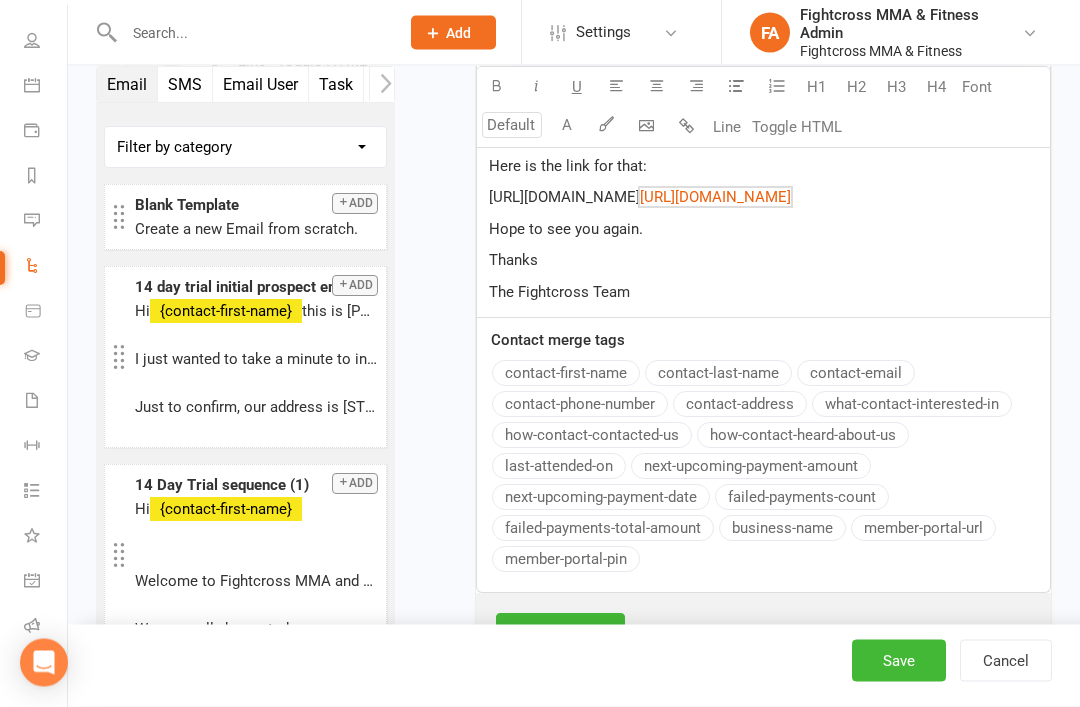 click on "﻿ $   ﻿ $   http://app.clubworx.com/websites/fightcross/book_and_pay/offers/dca2393b-f7e8-40f5-8394-063670568089?ct=po $   http://app.clubworx.com/websites/fightcross/book_and_pay/offers/dca2393b-f7e8-40f5-8394-063670568089?ct=po $   ﻿" at bounding box center (763, 198) 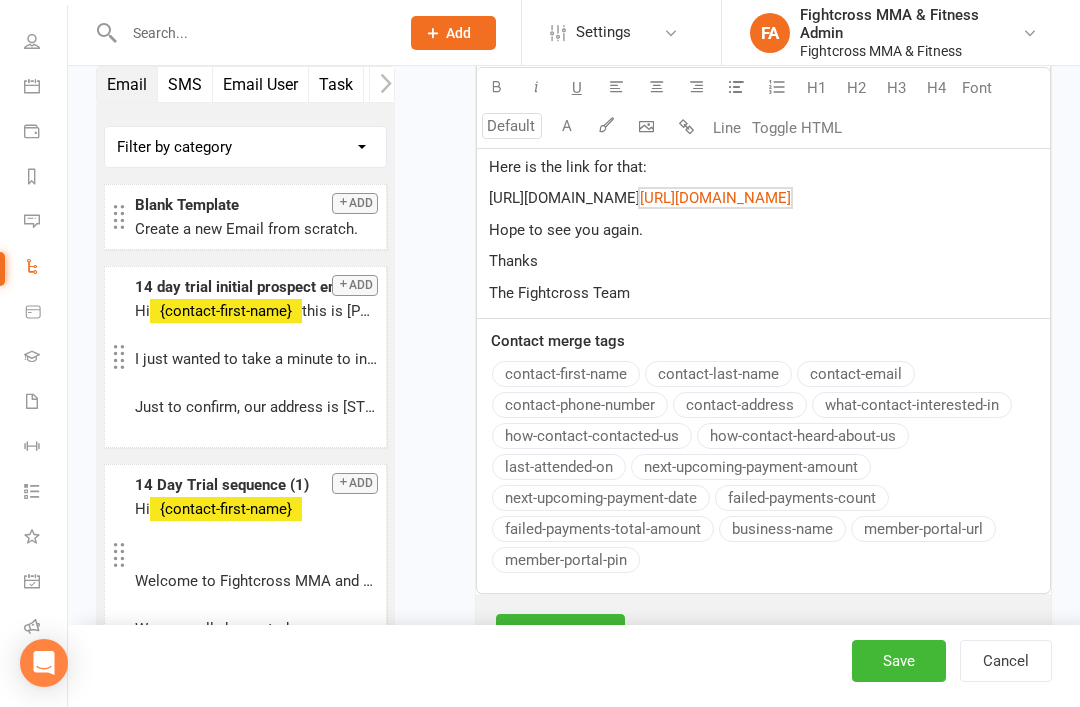 click on "﻿ $   ﻿ $   http://app.clubworx.com/websites/fightcross/book_and_pay/offers/dca2393b-f7e8-40f5-8394-063670568089?ct=po $   http://app.clubworx.com/websites/fightcross/book_and_pay/offers/dca2393b-f7e8-40f5-8394-063670568089?ct=po $   ﻿" at bounding box center (763, 198) 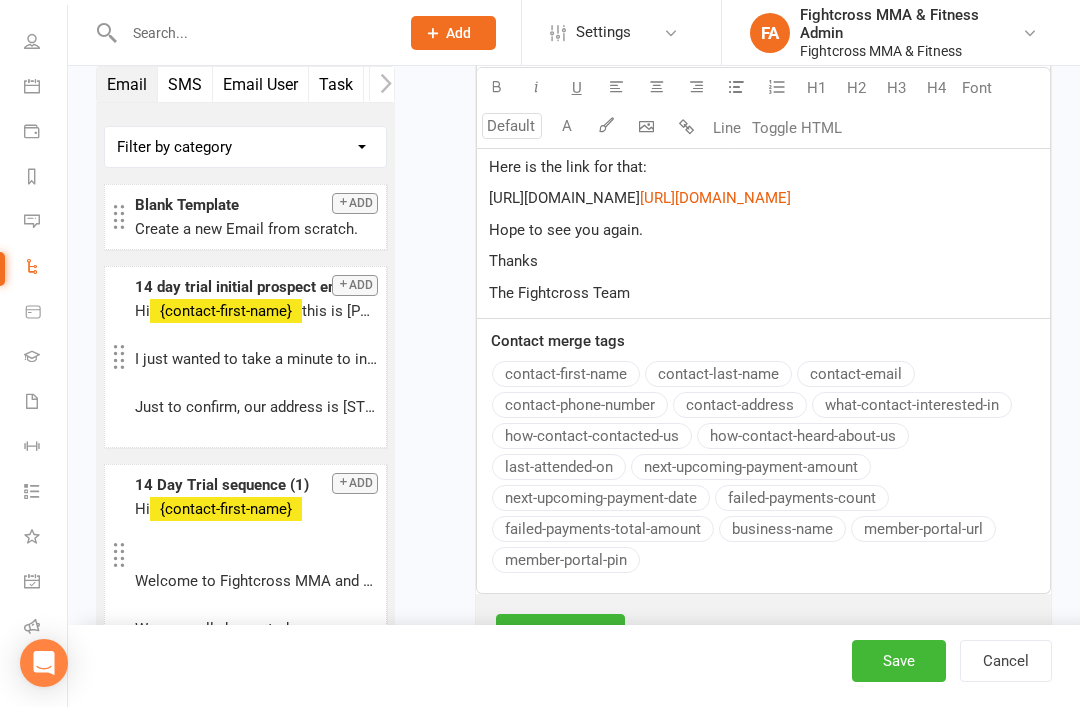 click on "﻿ $   ﻿ $   http://app.clubworx.com/websites/fightcross/book_and_pay/offers/dca2393b-f7e8-40f5-8394-063670568089?ct=po $   http://app.clubworx.com/websites/fightcross/book_and_pay/offers/dca2393b-f7e8-40f5-8394-063670568089?ct=po $   ﻿" at bounding box center (763, 198) 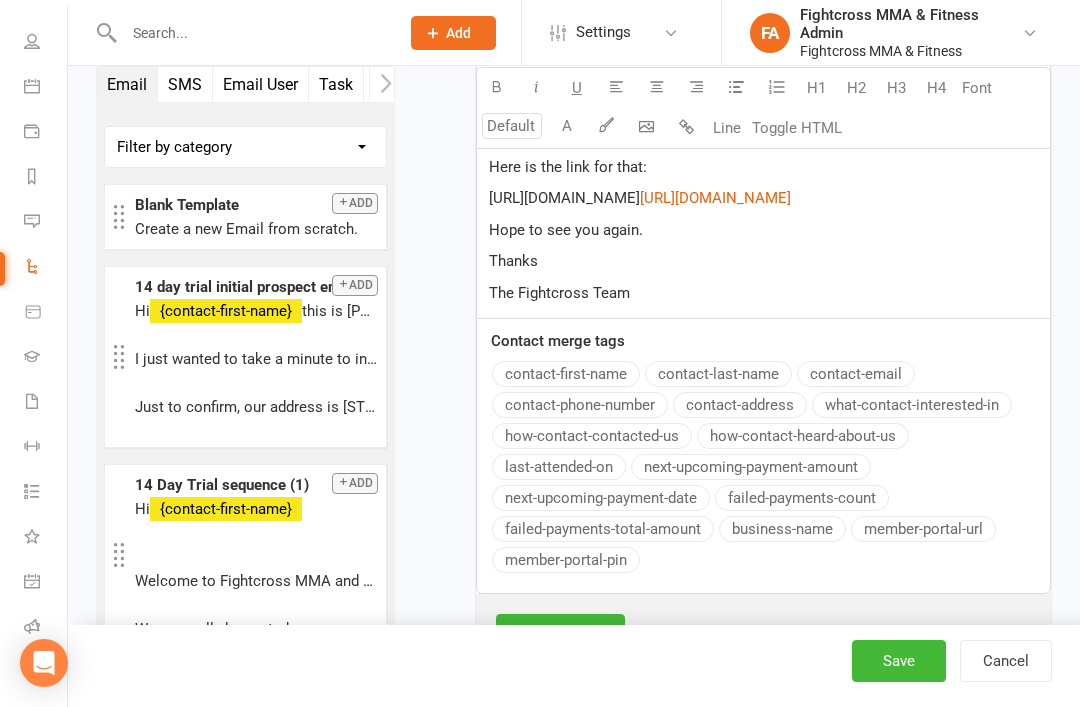 click on "[URL][DOMAIN_NAME]" at bounding box center [564, 198] 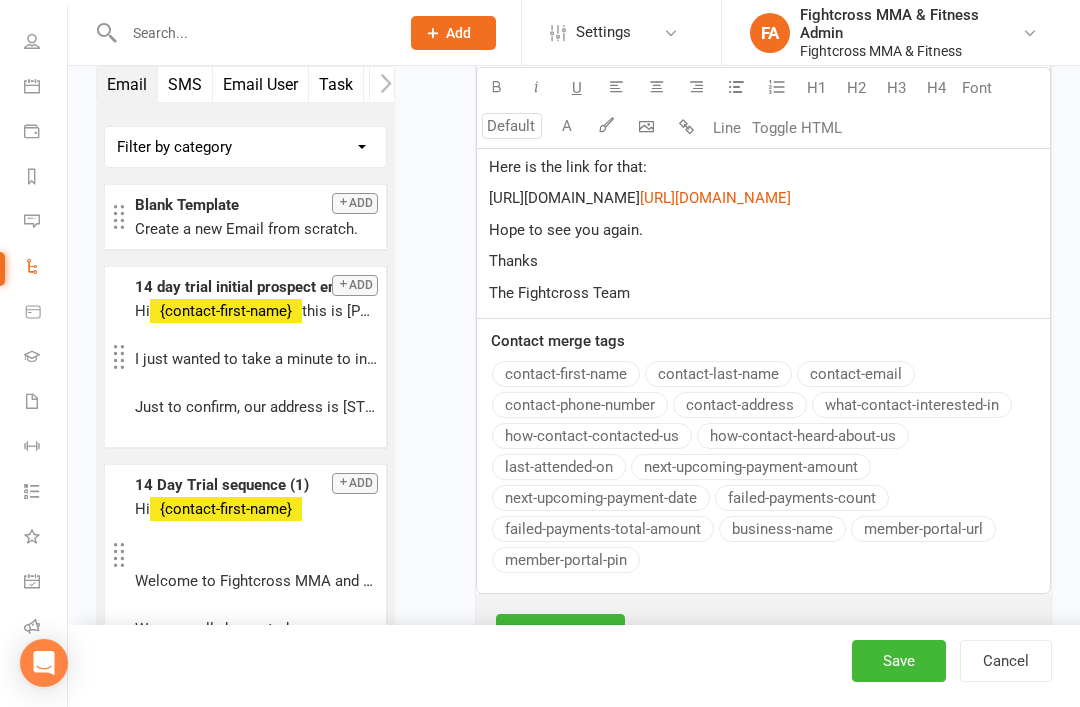 click on "﻿ $   ﻿ $   http://app.clubworx.com/websites/fightcross/book_and_pay/offers/dca2393b-f7e8-40f5-8394-063670568089?ct=po $   http://app.clubworx.com/websites/fightcross/book_and_pay/offers/dca2393b-f7e8-40f5-8394-063670568089?ct=po $   ﻿" at bounding box center [763, 198] 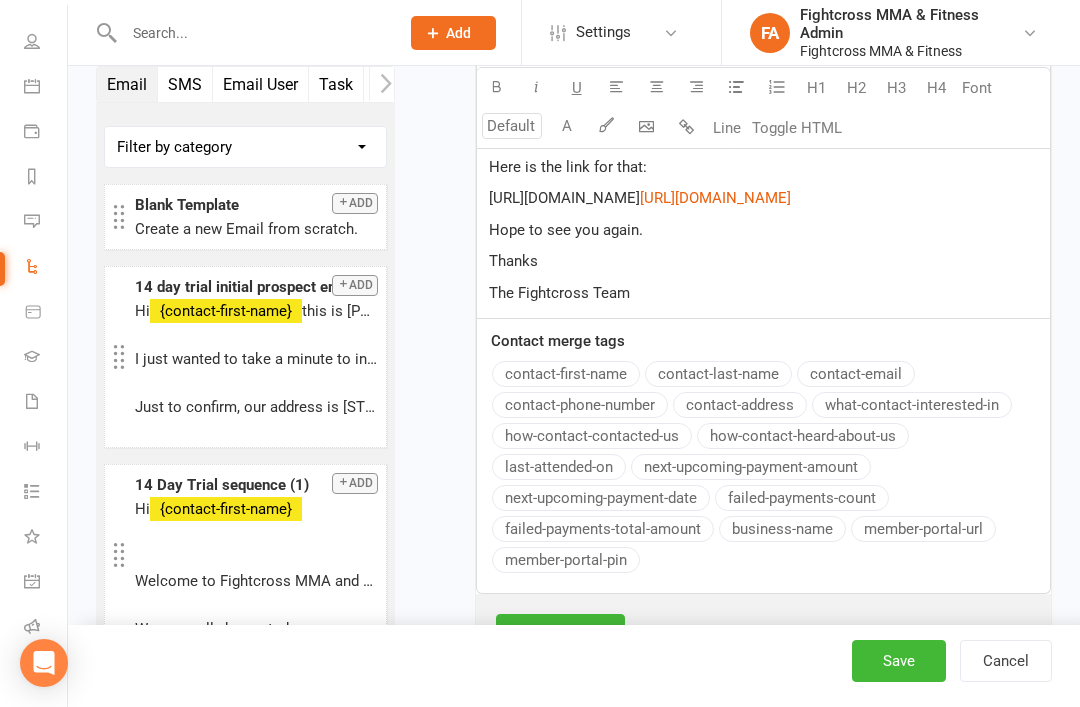click on "﻿ $   ﻿ $   http://app.clubworx.com/websites/fightcross/f7e8-40f5-8394-063670568089?ct=po $   http://app.clubworx.com/websites/fightcross/book_and_pay/offers/dca2393b-f7e8-40f5-8394-063670568089?ct=po $   ﻿" at bounding box center [763, 198] 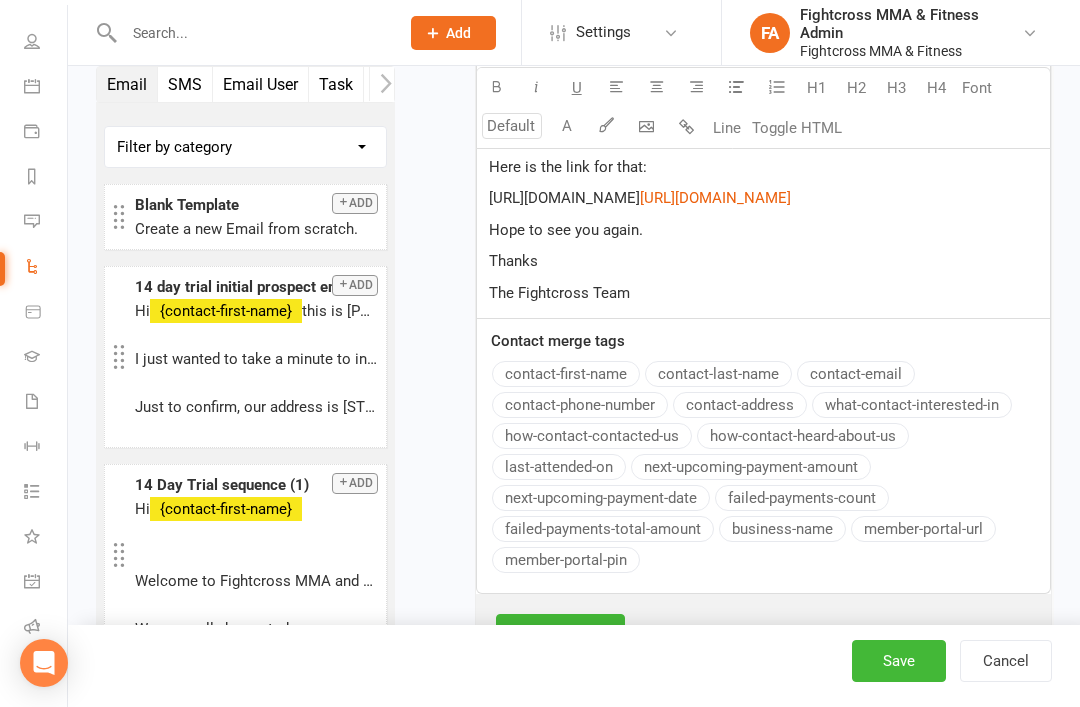 click on "﻿ $   ﻿ $   http://app.clubworx.com/websites/fightcross/f7e8-40f5-8394-063670568089?ct=po $   http://app.clubworx.com/websites/fightcross/book_and_pay/offers/dca2393b-f7e8-40f5-8394-063670568089?ct=po $   ﻿" at bounding box center (763, 198) 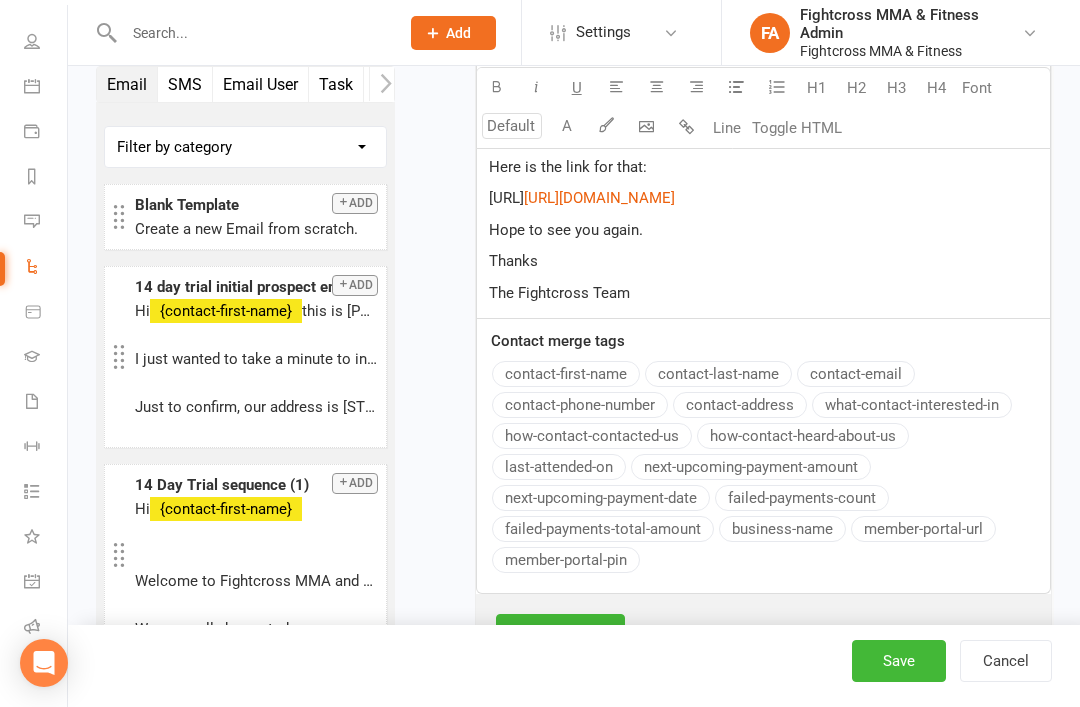 click on "﻿ $   ﻿ $   http://app.clubpo $   http://app.clubworx.com/websites/fightcross/book_and_pay/offers/dca2393b-f7e8-40f5-8394-063670568089?ct=po $   ﻿" at bounding box center [763, 198] 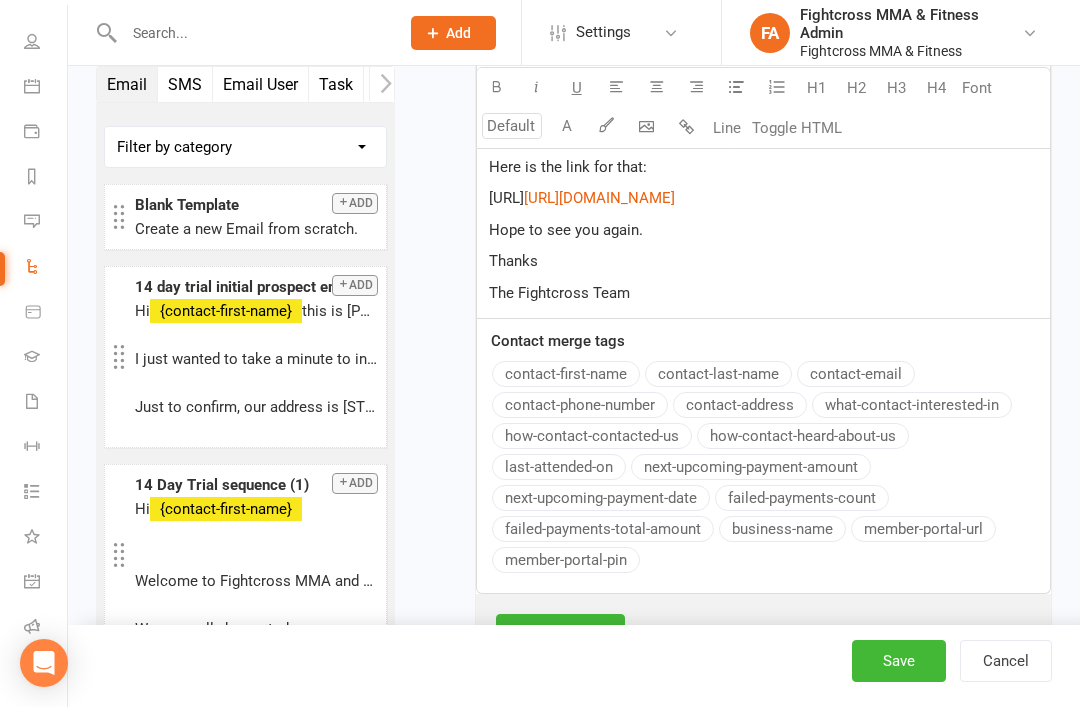 click on "﻿ $   ﻿ $   http://app.clubpo $   http://app.clubworx.com/websites/fightcross/book_and_pay/offers/dca2393b-f7e8-40f5-8394-063670568089?ct=po $   ﻿" at bounding box center [763, 198] 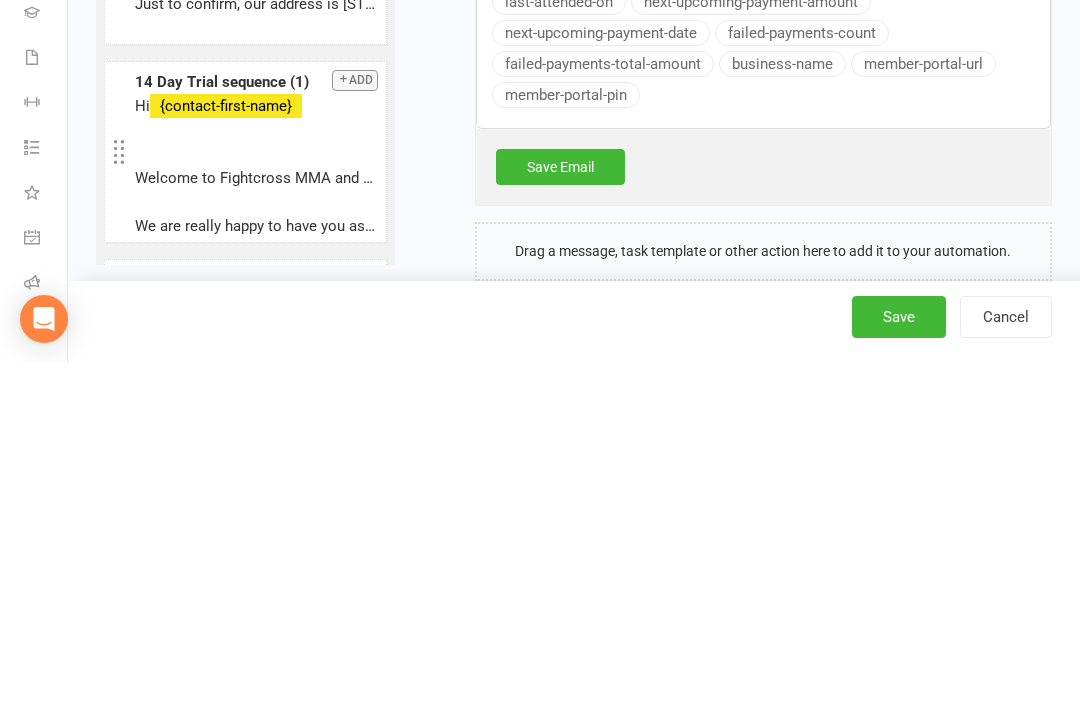scroll, scrollTop: 2647, scrollLeft: 0, axis: vertical 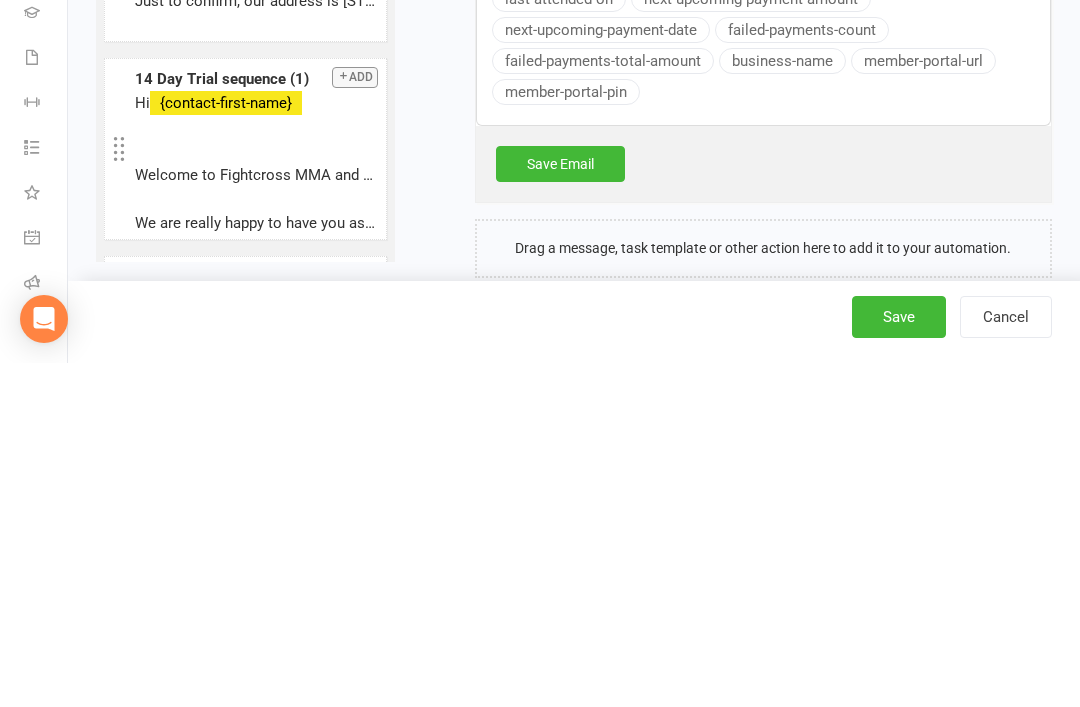 click on "Save Email" at bounding box center (560, 508) 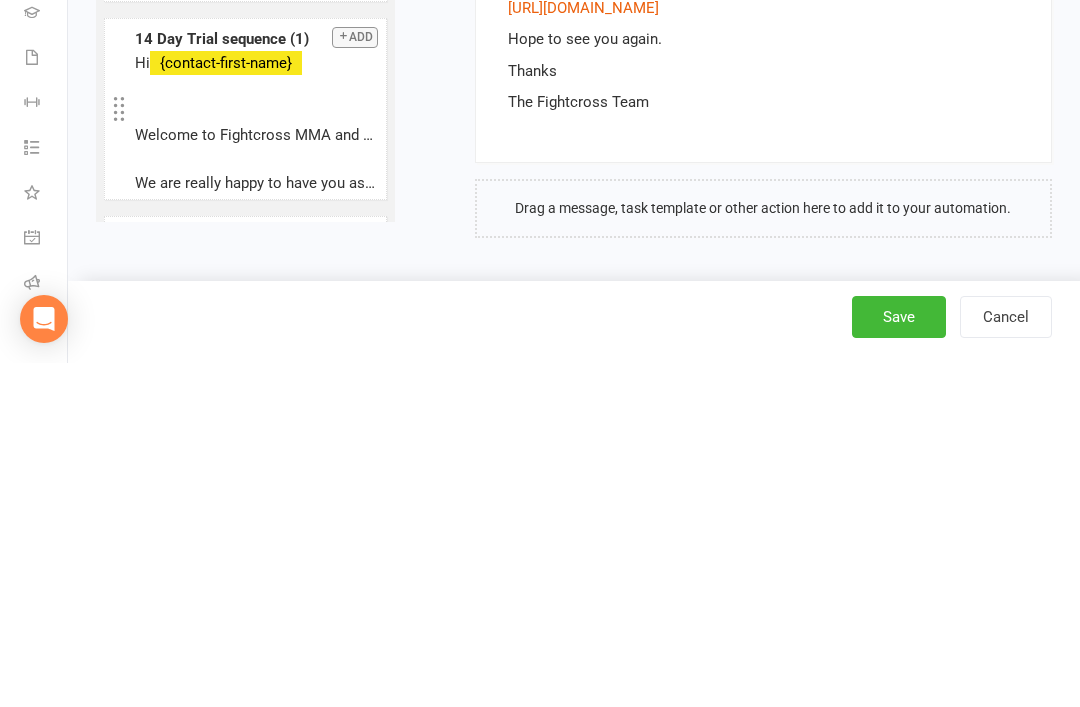 scroll, scrollTop: 2080, scrollLeft: 0, axis: vertical 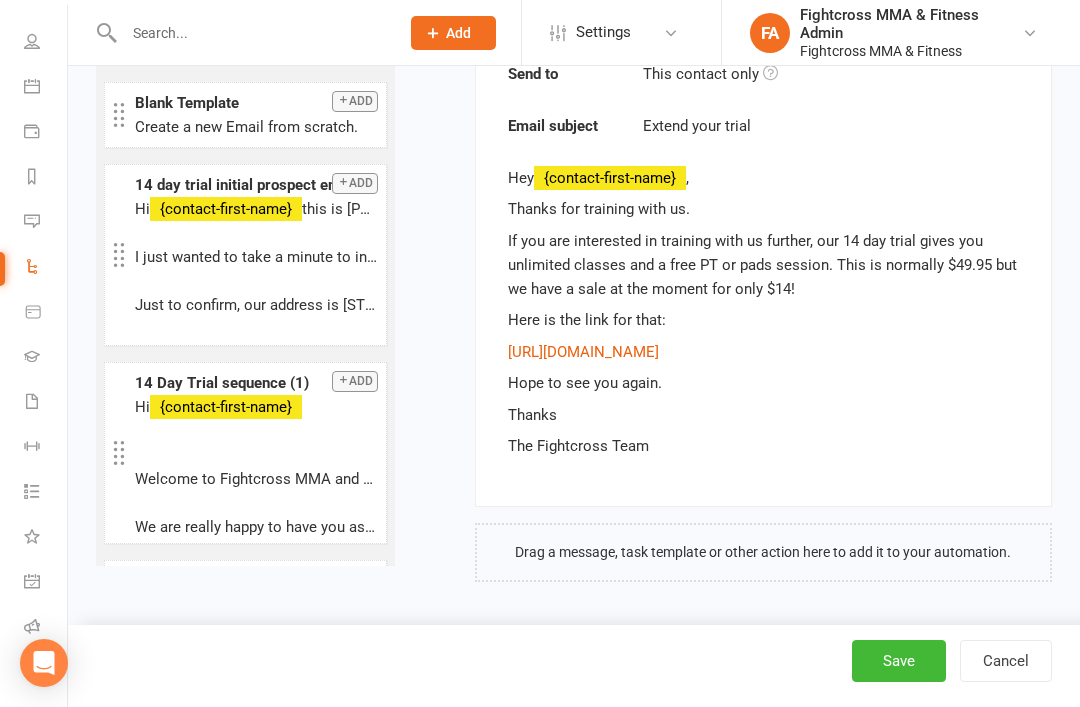 click on "Save" at bounding box center [899, 661] 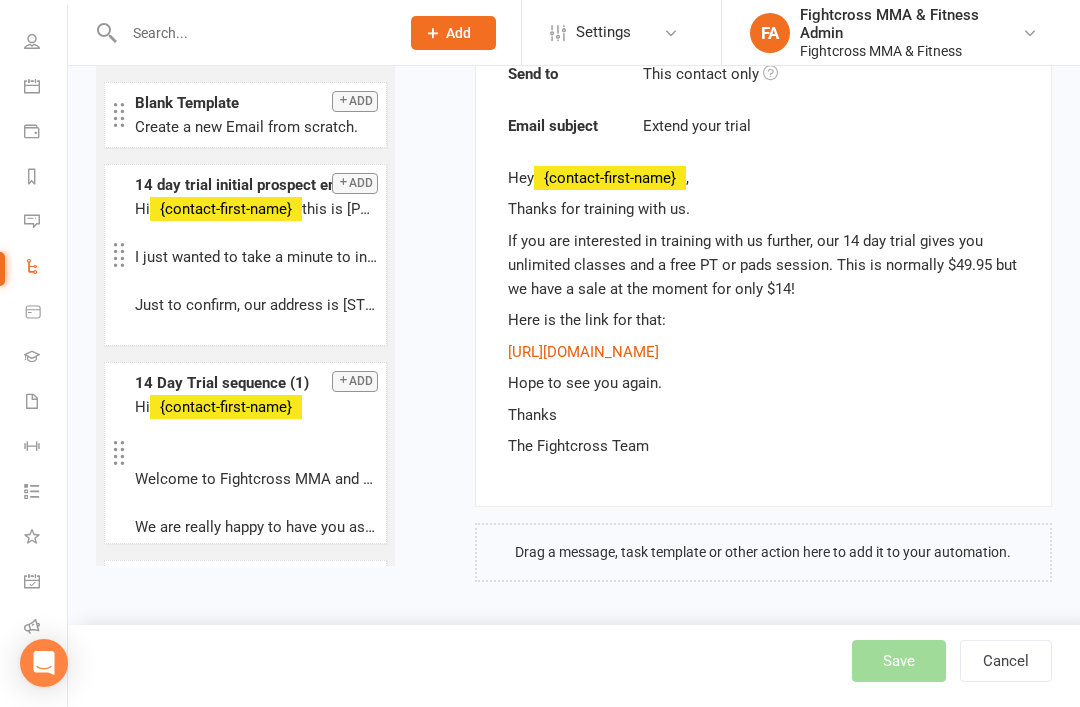 select on "25" 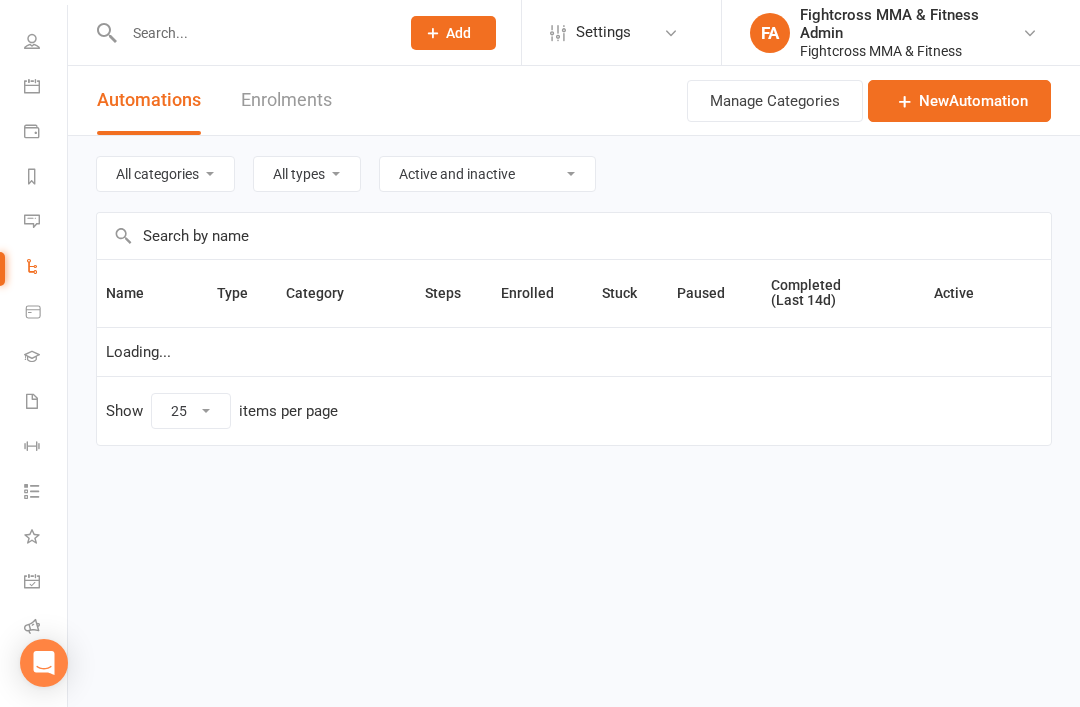 scroll, scrollTop: 0, scrollLeft: 0, axis: both 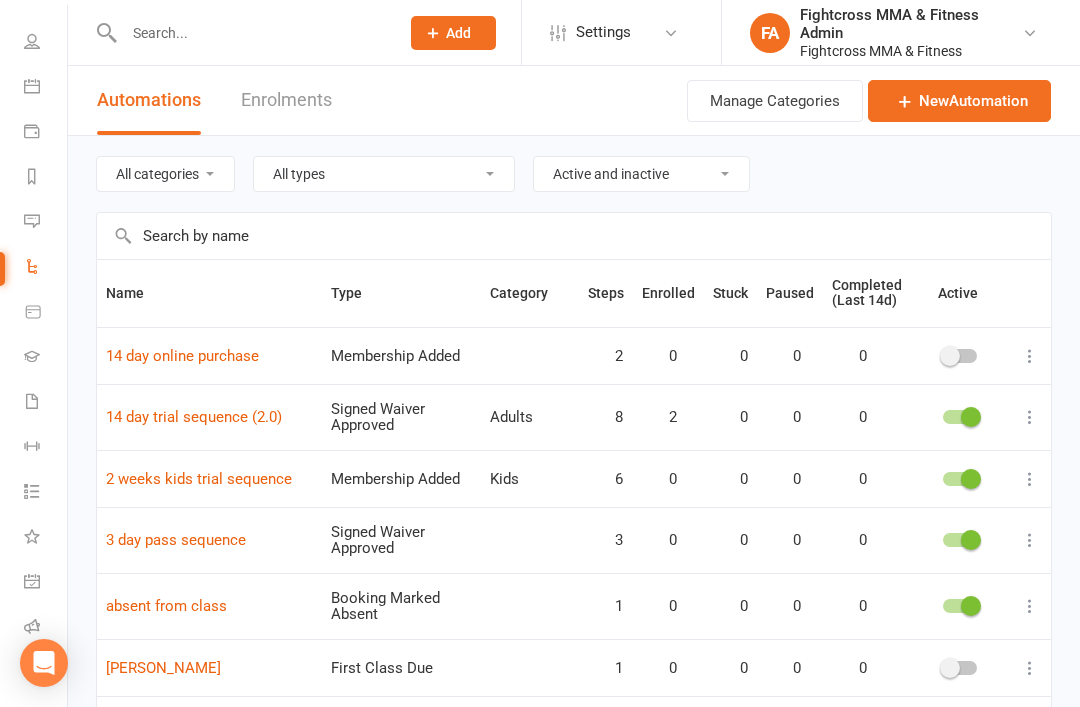 click on "3 day pass  sequence" at bounding box center (176, 540) 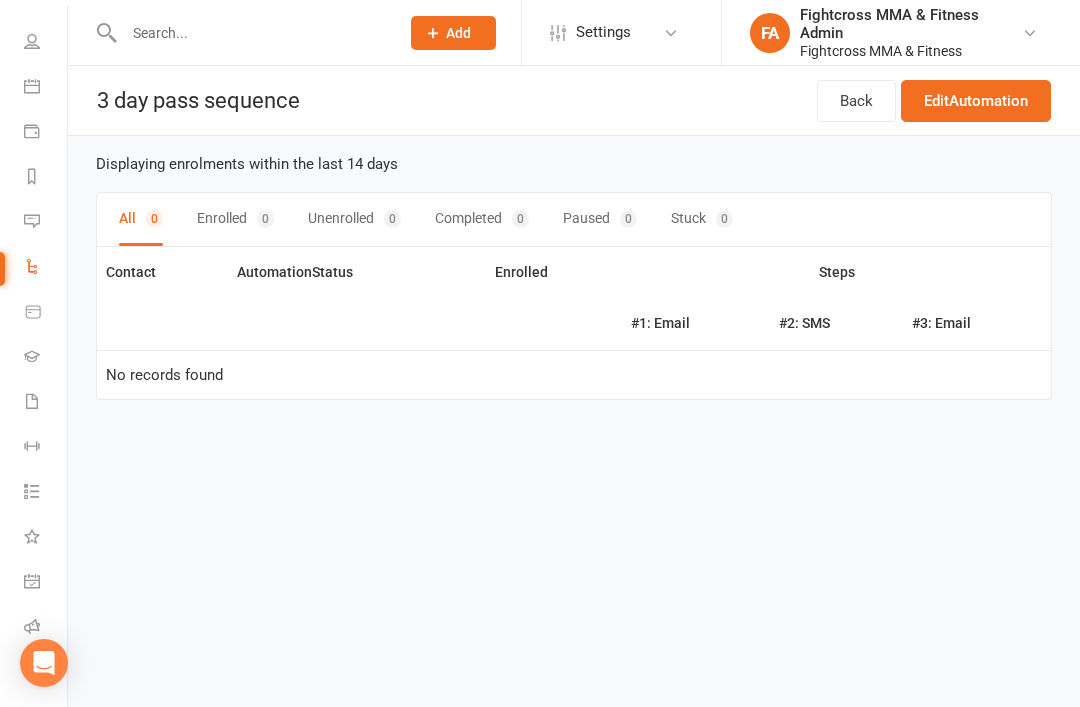 click on "Edit  Automation" at bounding box center [976, 101] 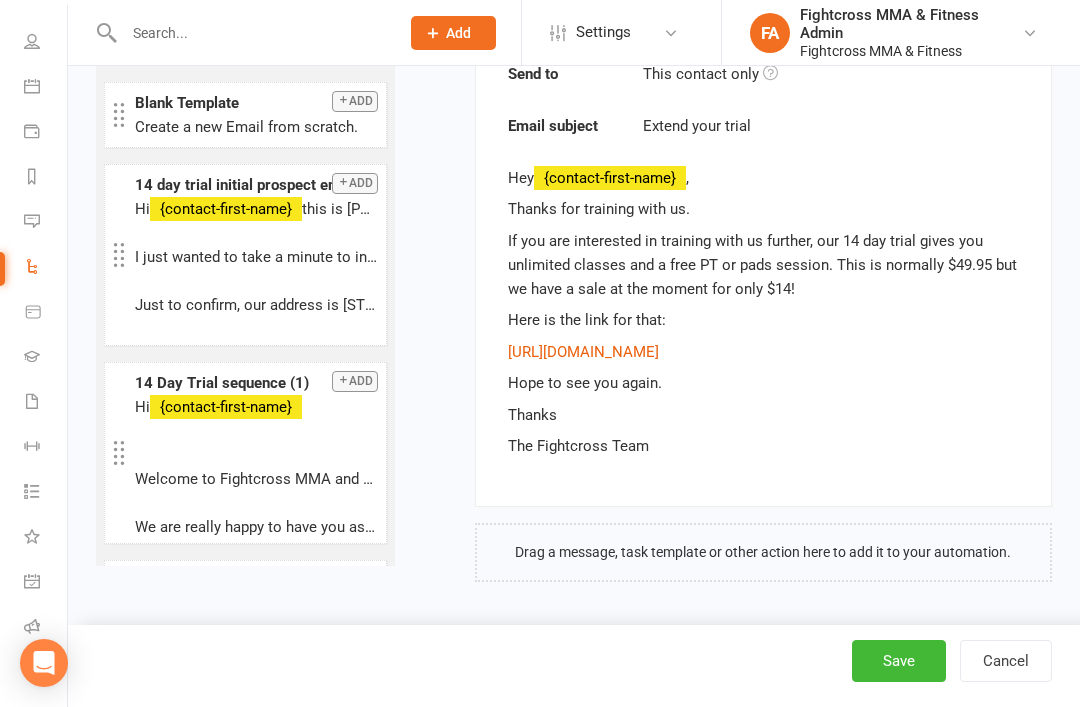scroll, scrollTop: 2080, scrollLeft: 0, axis: vertical 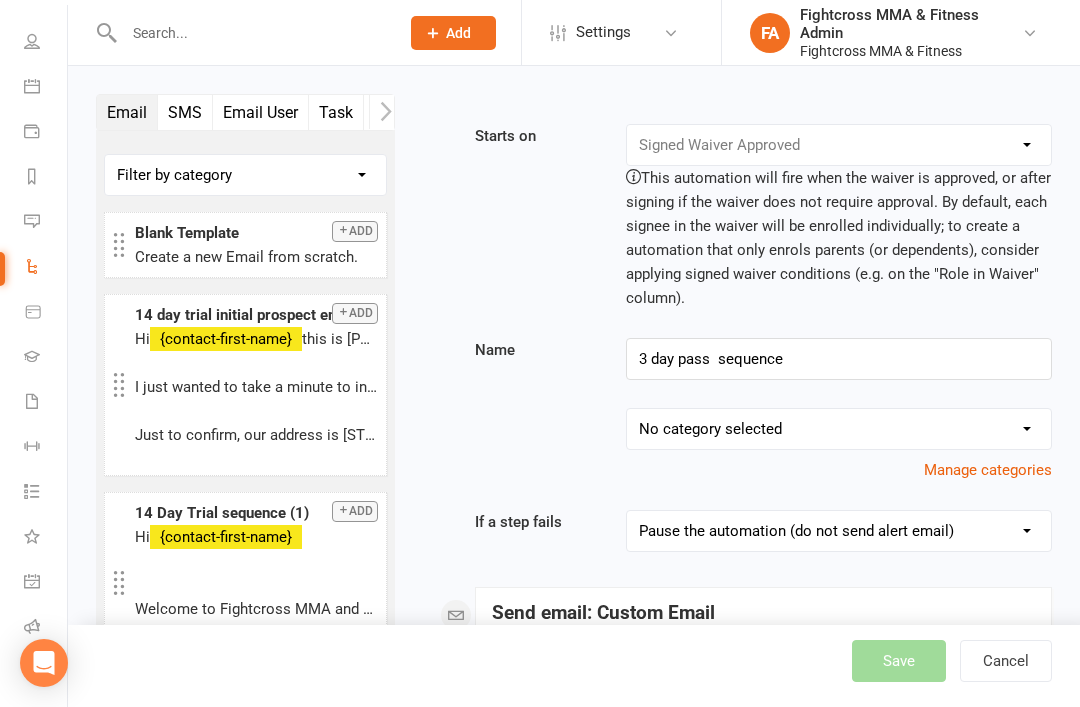 select on "25" 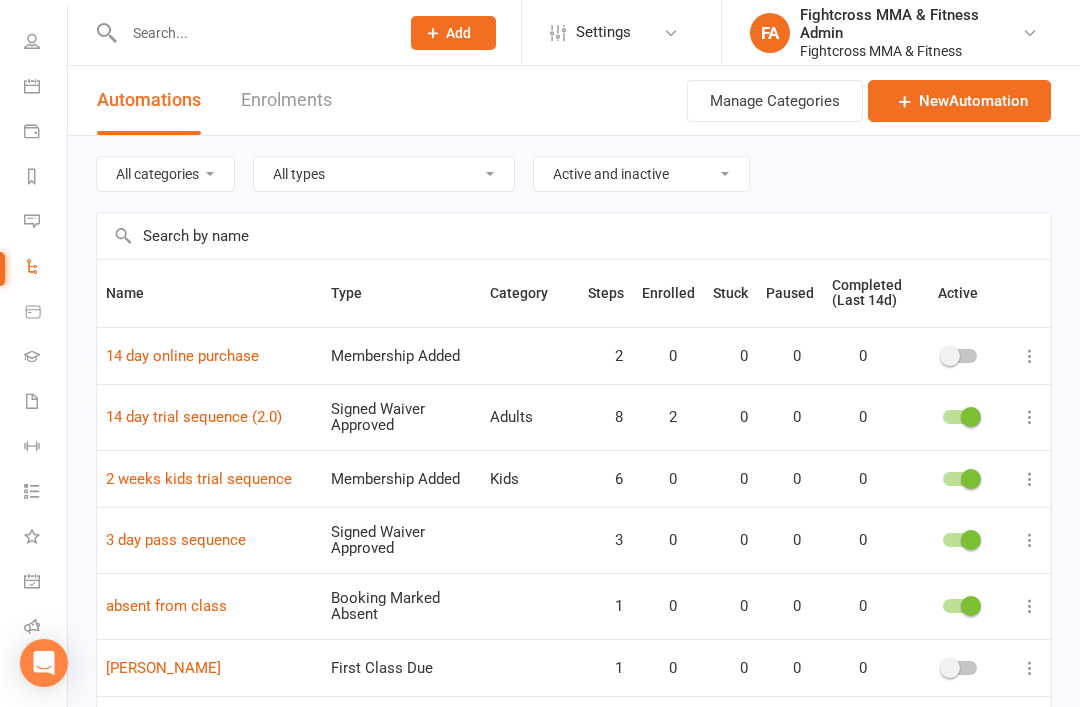 click on "3 day pass  sequence" at bounding box center (176, 540) 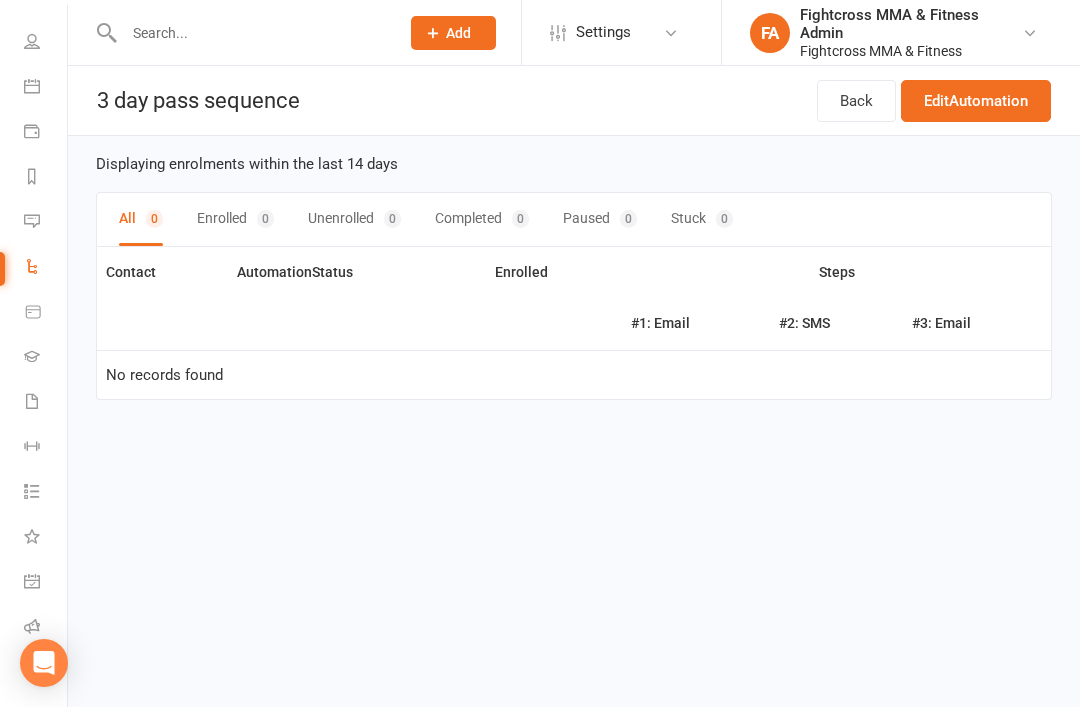 click on "Enrolled 0" at bounding box center [235, 219] 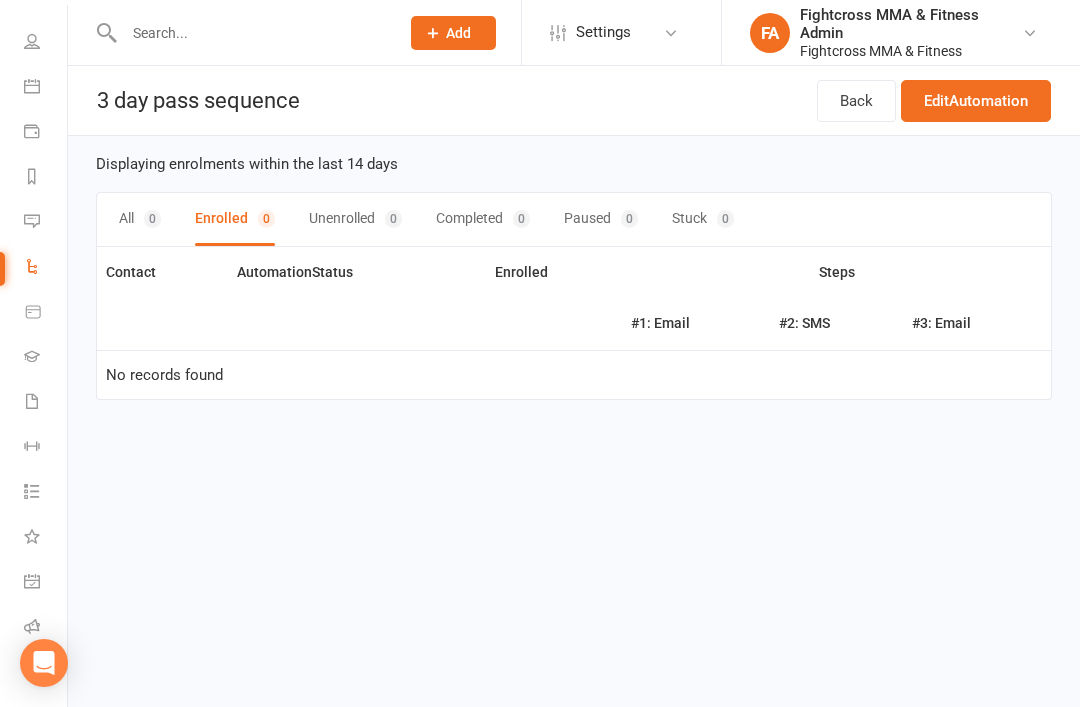 click on "Back" at bounding box center (856, 101) 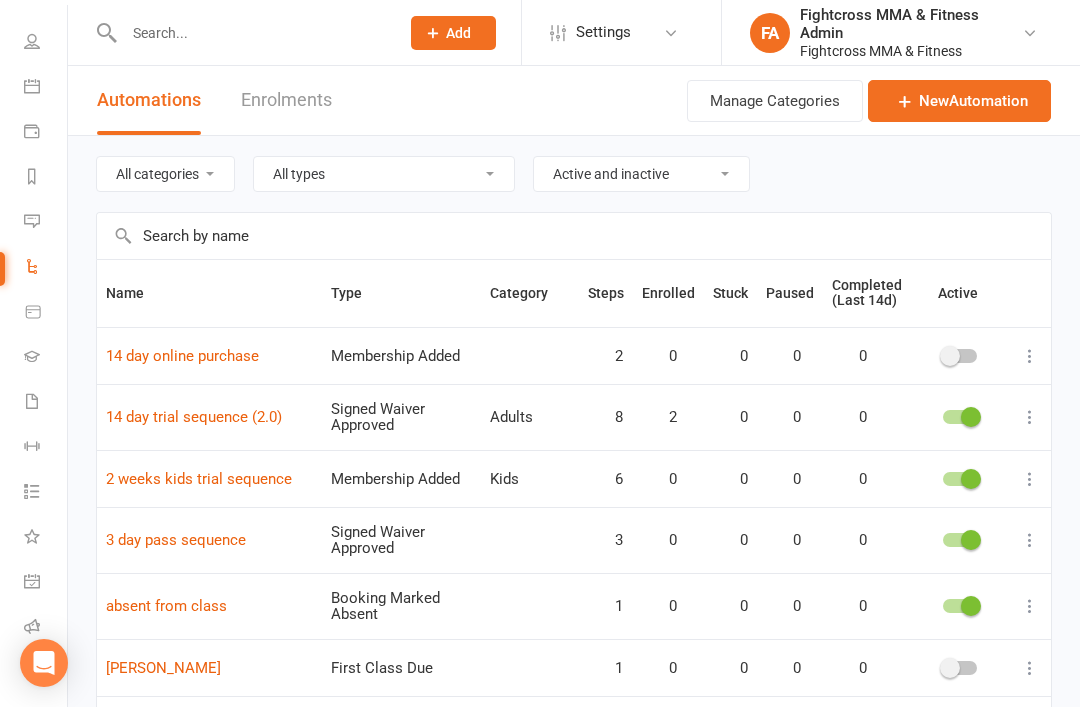 click at bounding box center [1030, 540] 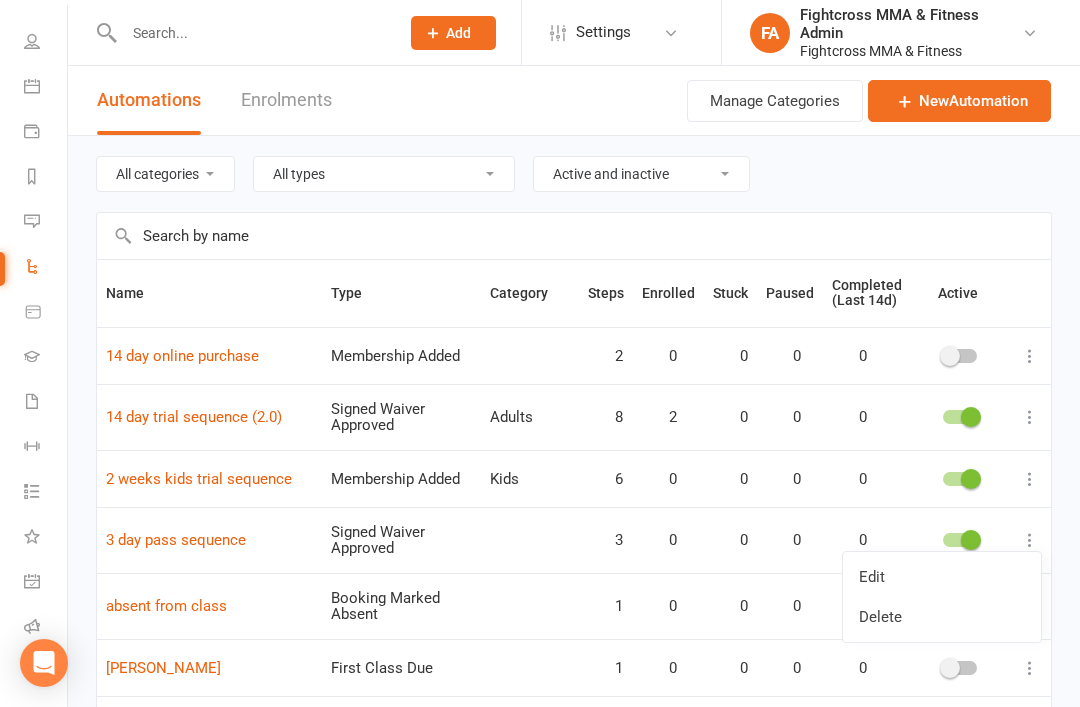 click at bounding box center (1030, 540) 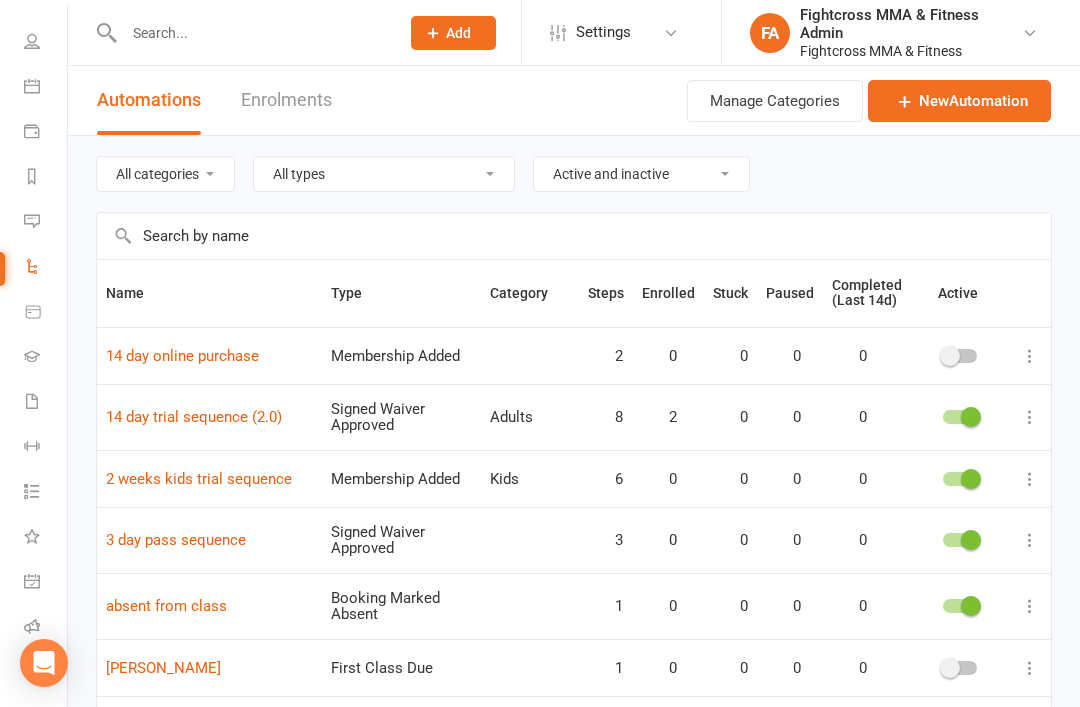 click at bounding box center (251, 33) 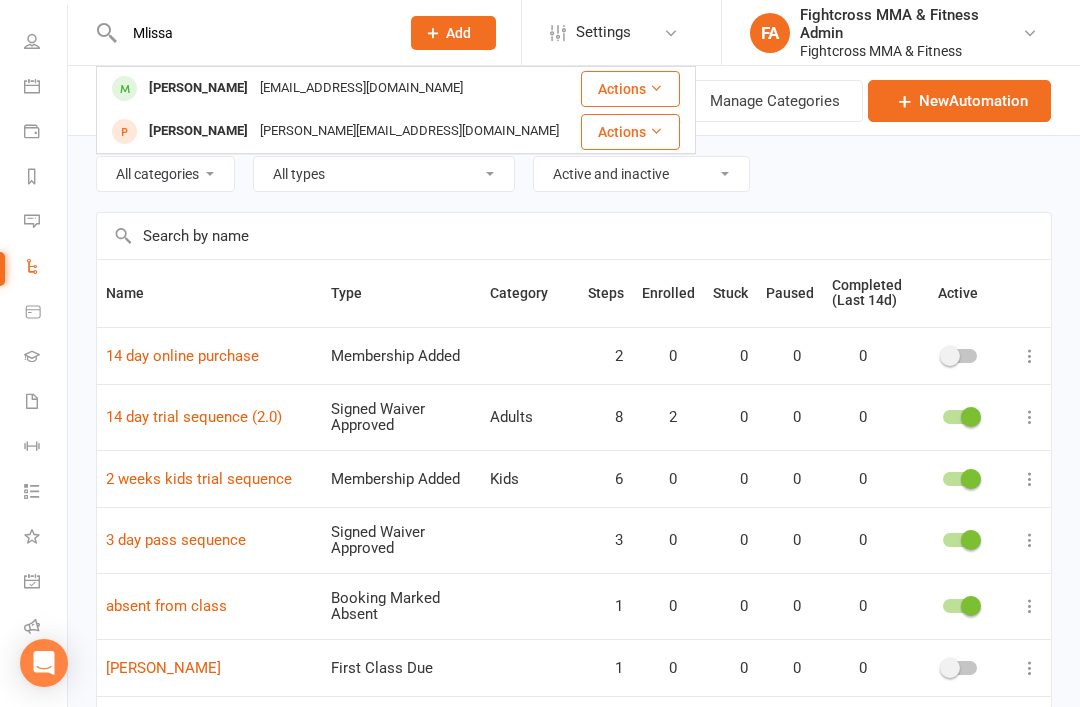 type on "Mlissa" 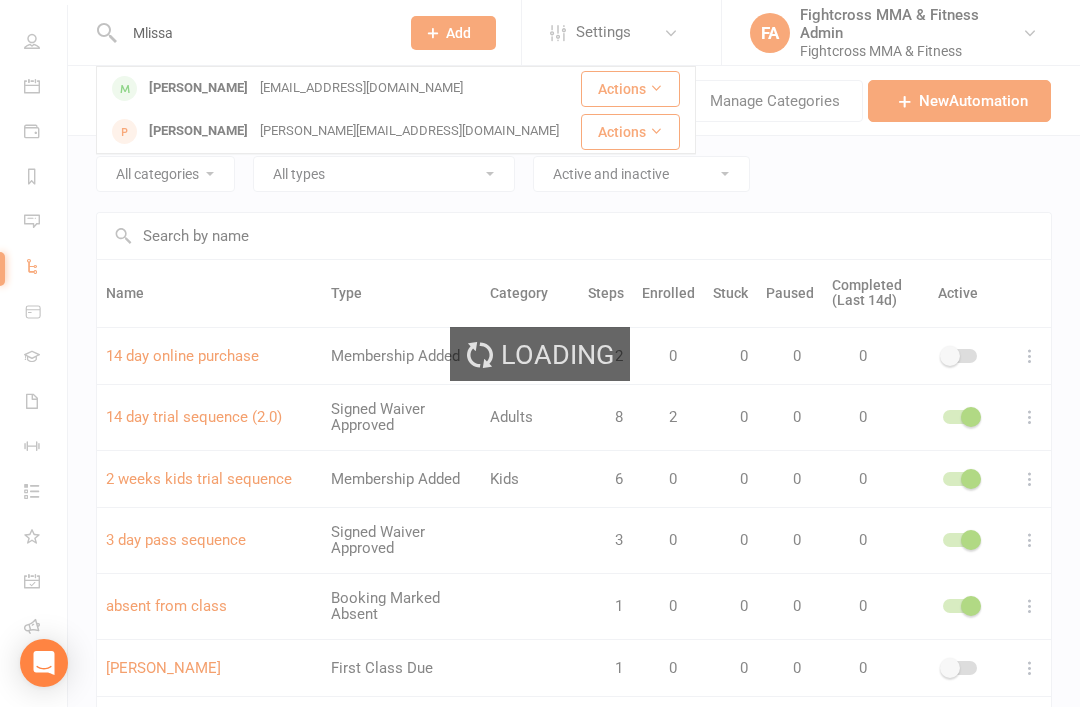 type 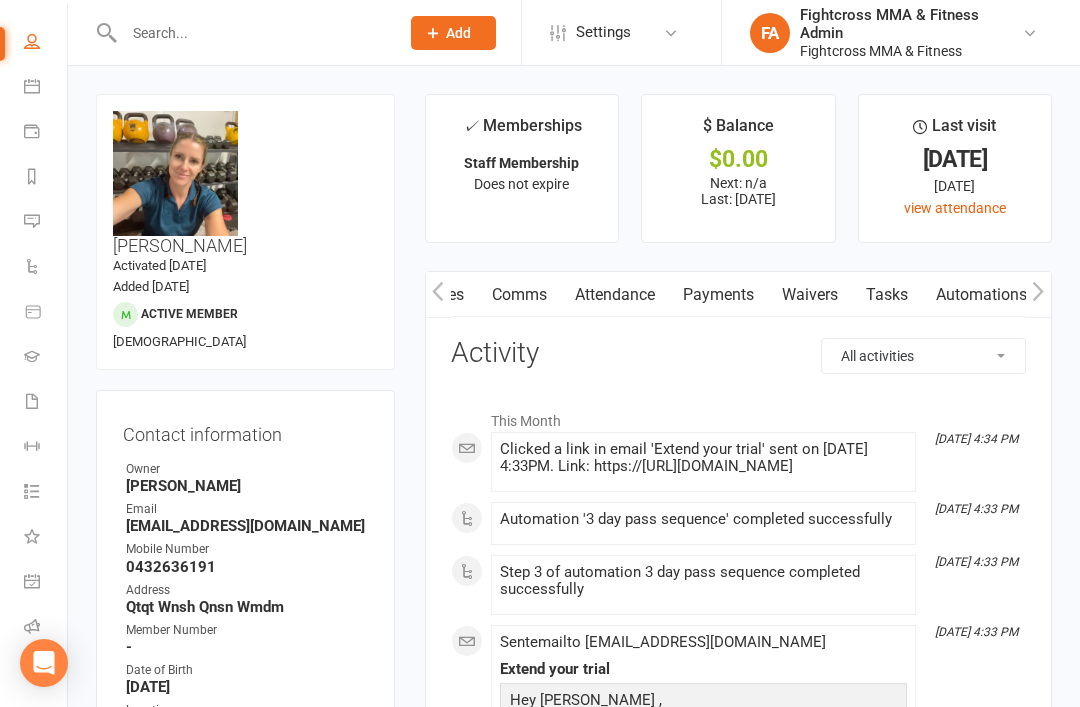 scroll, scrollTop: 0, scrollLeft: 121, axis: horizontal 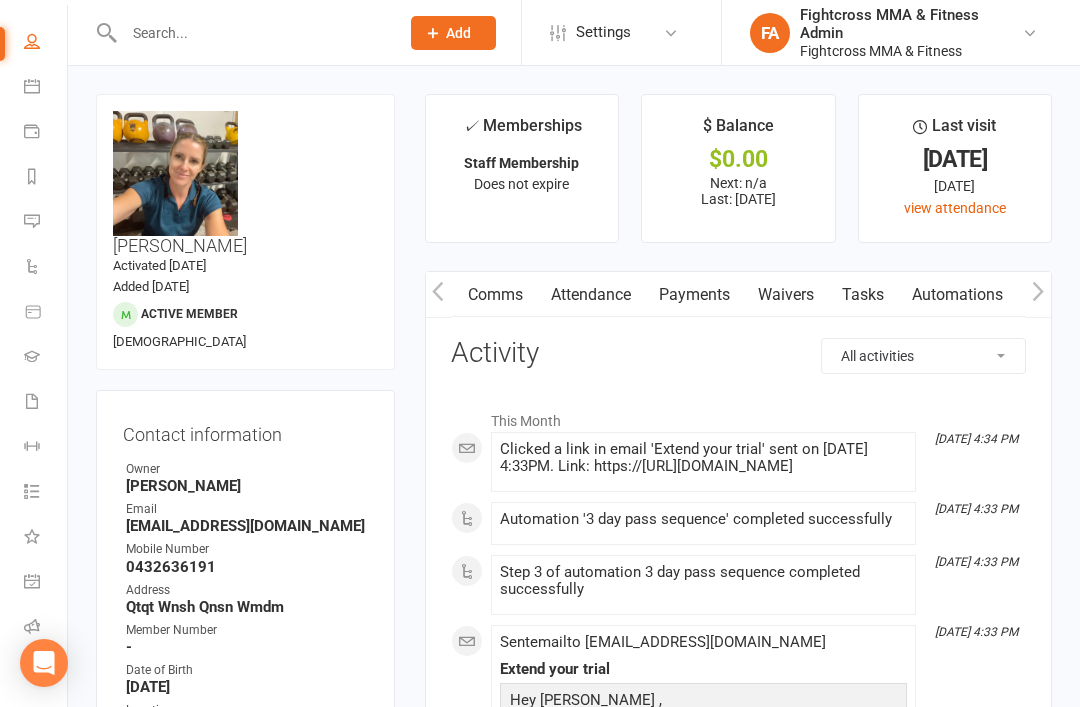click on "Automations" at bounding box center (957, 295) 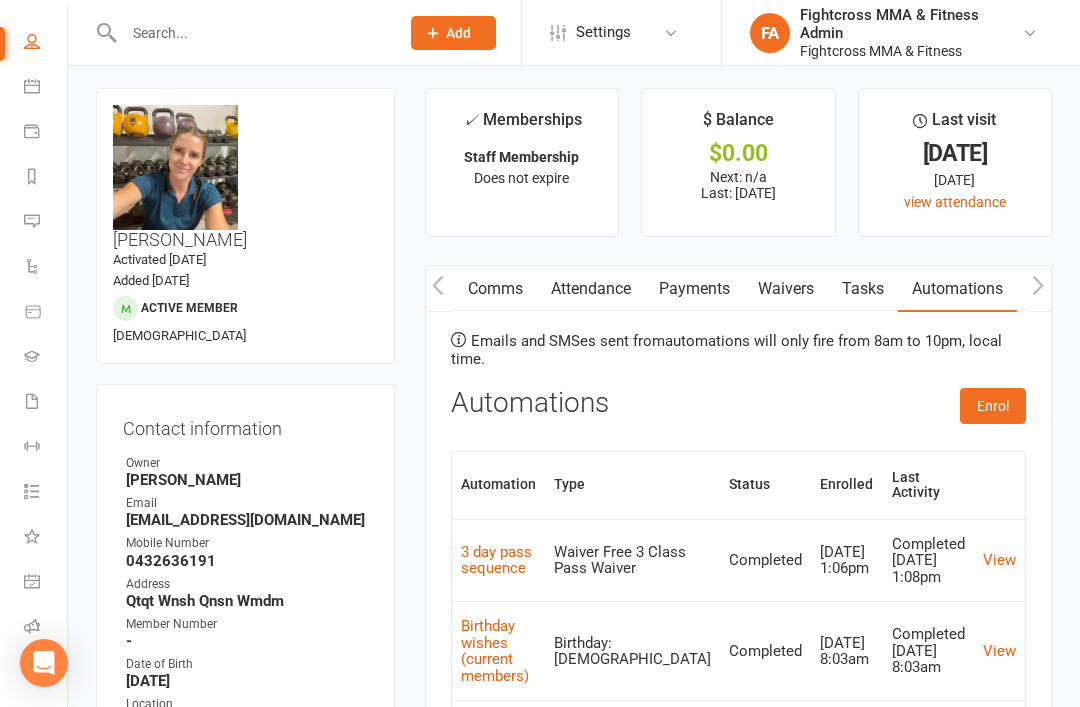 scroll, scrollTop: 7, scrollLeft: 0, axis: vertical 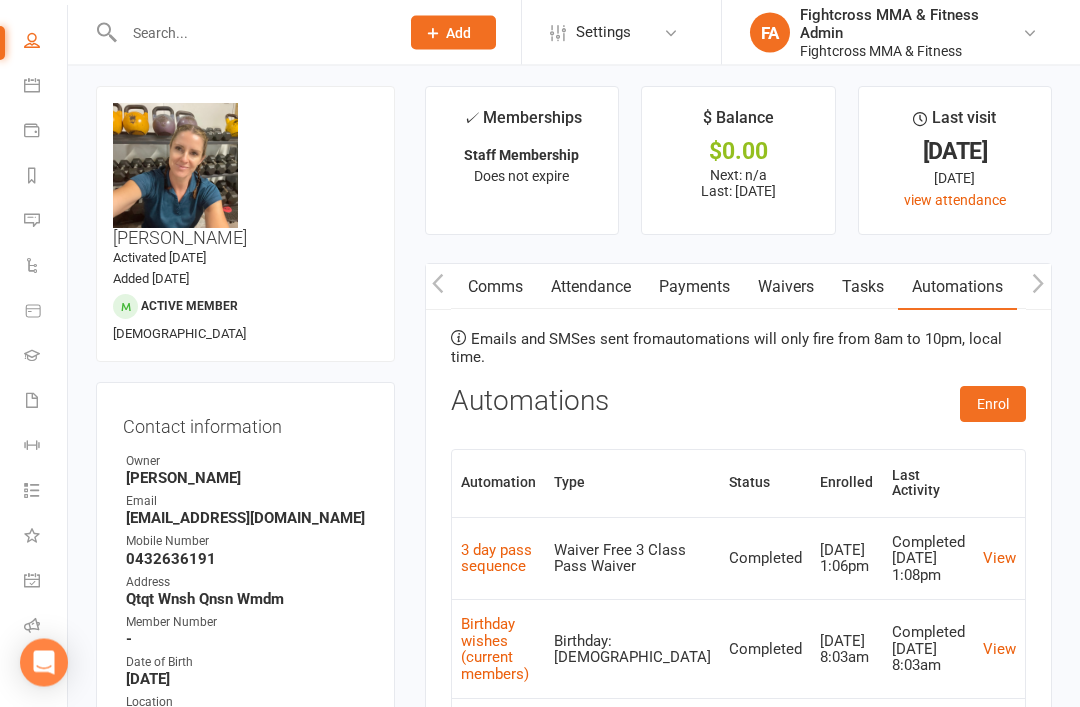 click on "View" at bounding box center [999, 559] 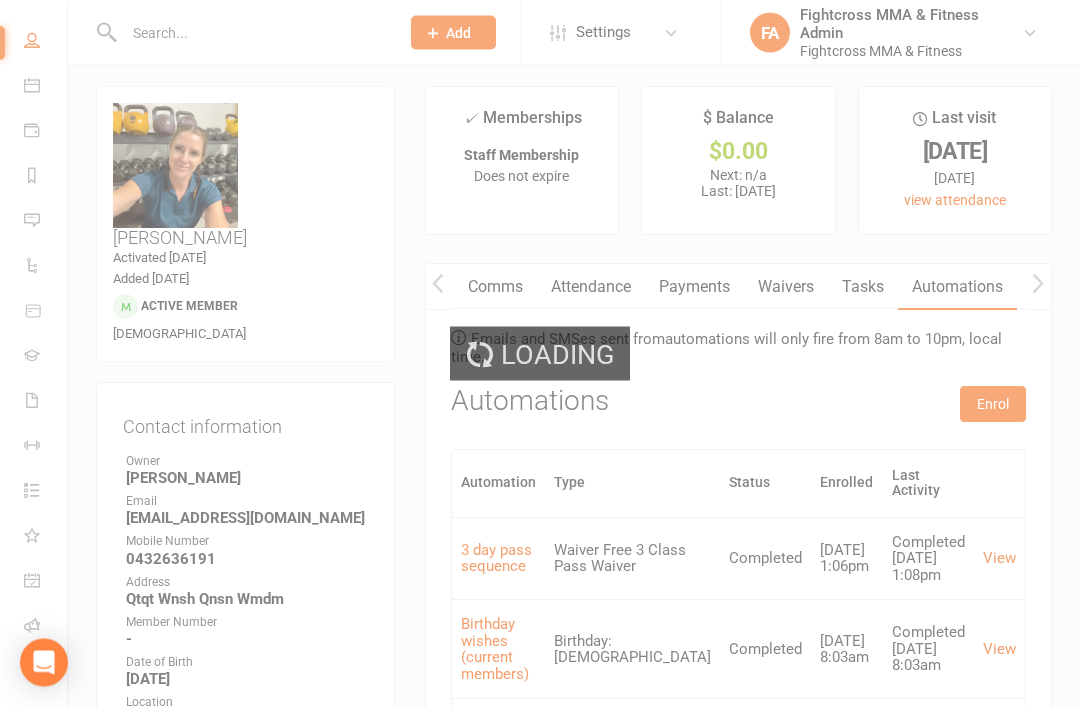 scroll, scrollTop: 0, scrollLeft: 0, axis: both 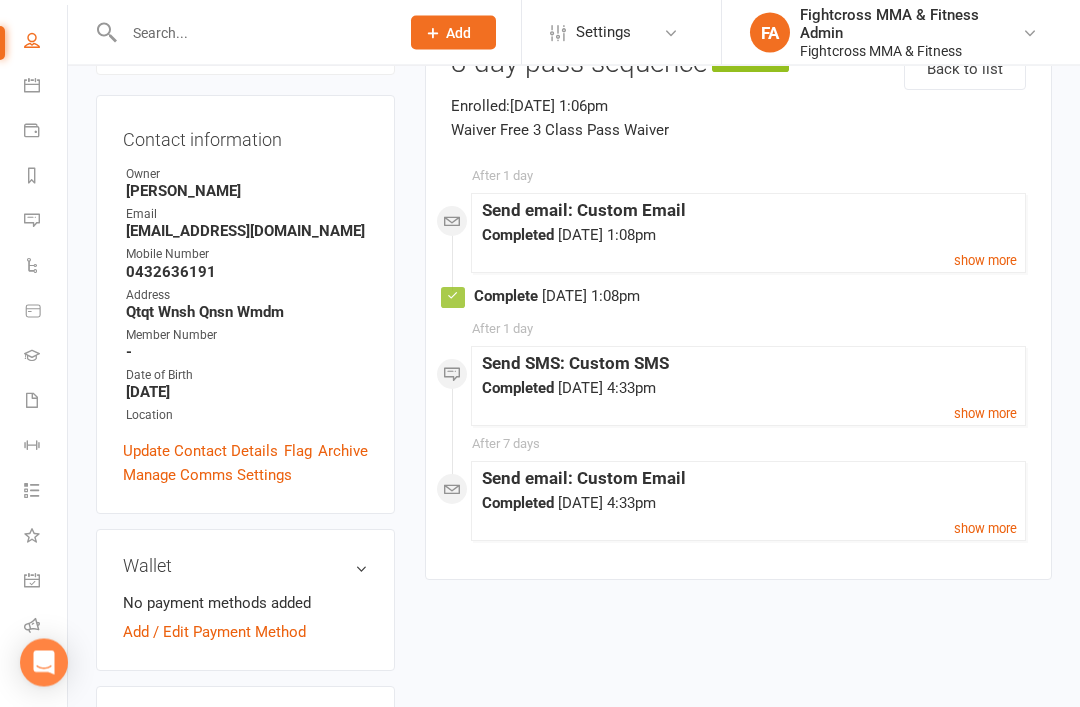 click on "show more" at bounding box center [985, 529] 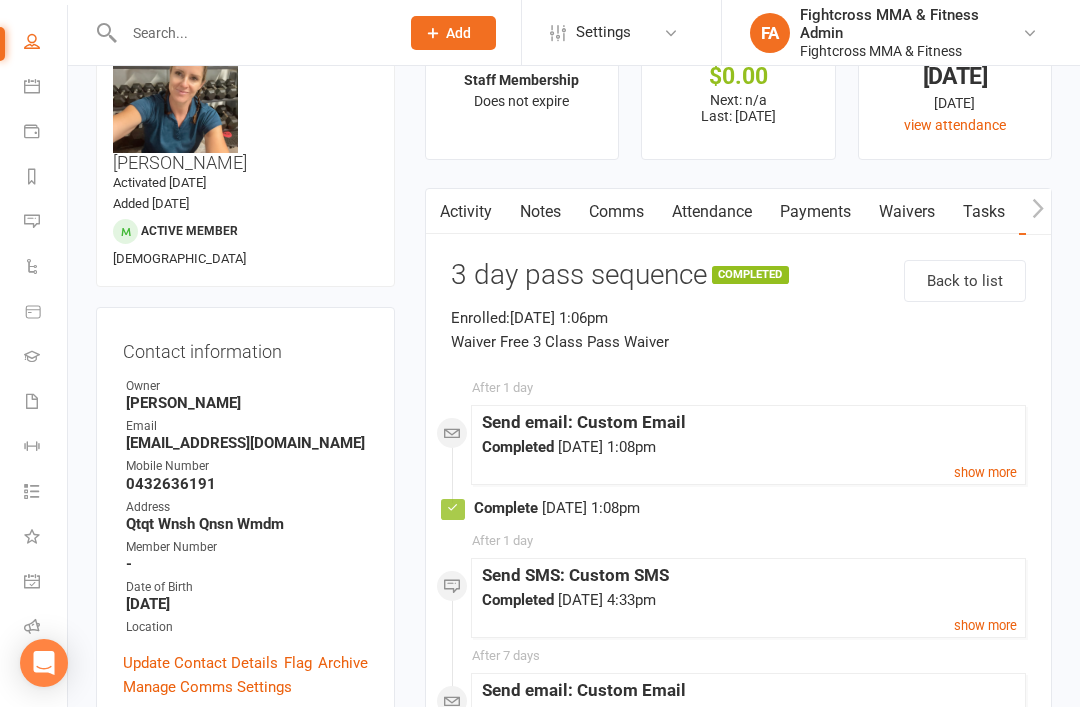 scroll, scrollTop: 58, scrollLeft: 0, axis: vertical 